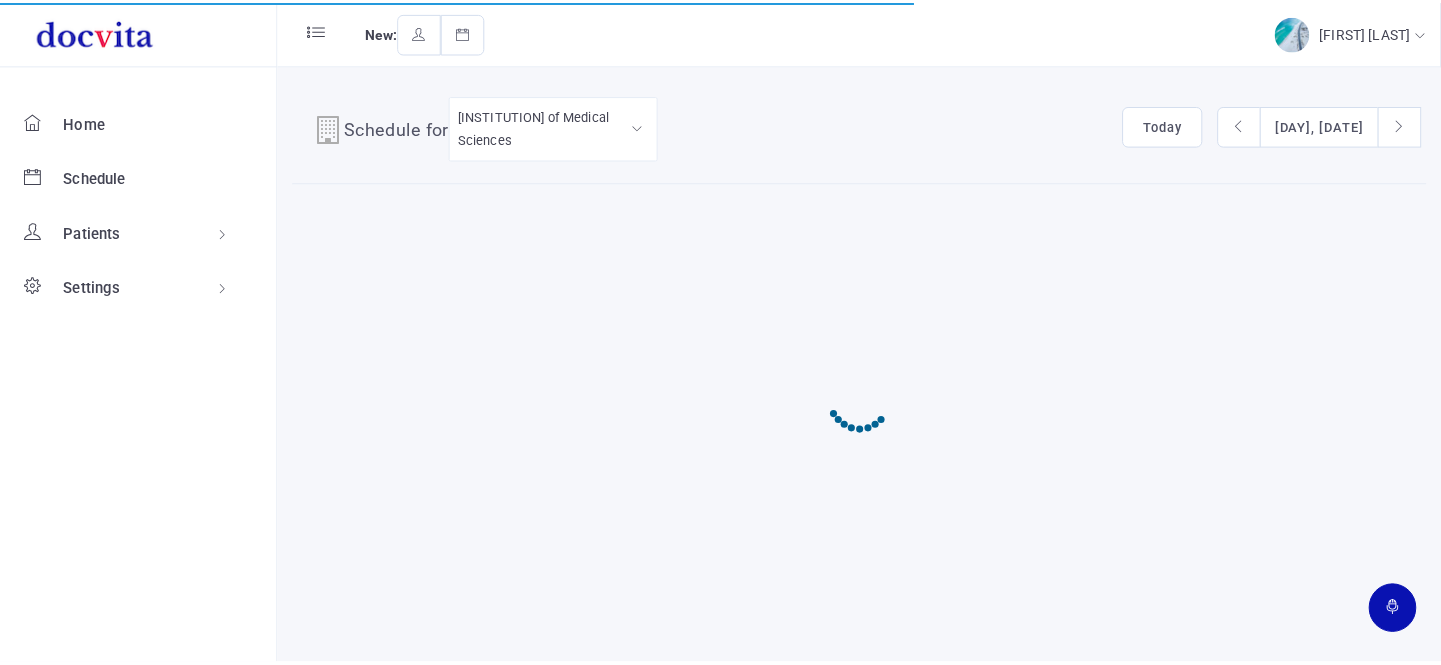 scroll, scrollTop: 0, scrollLeft: 0, axis: both 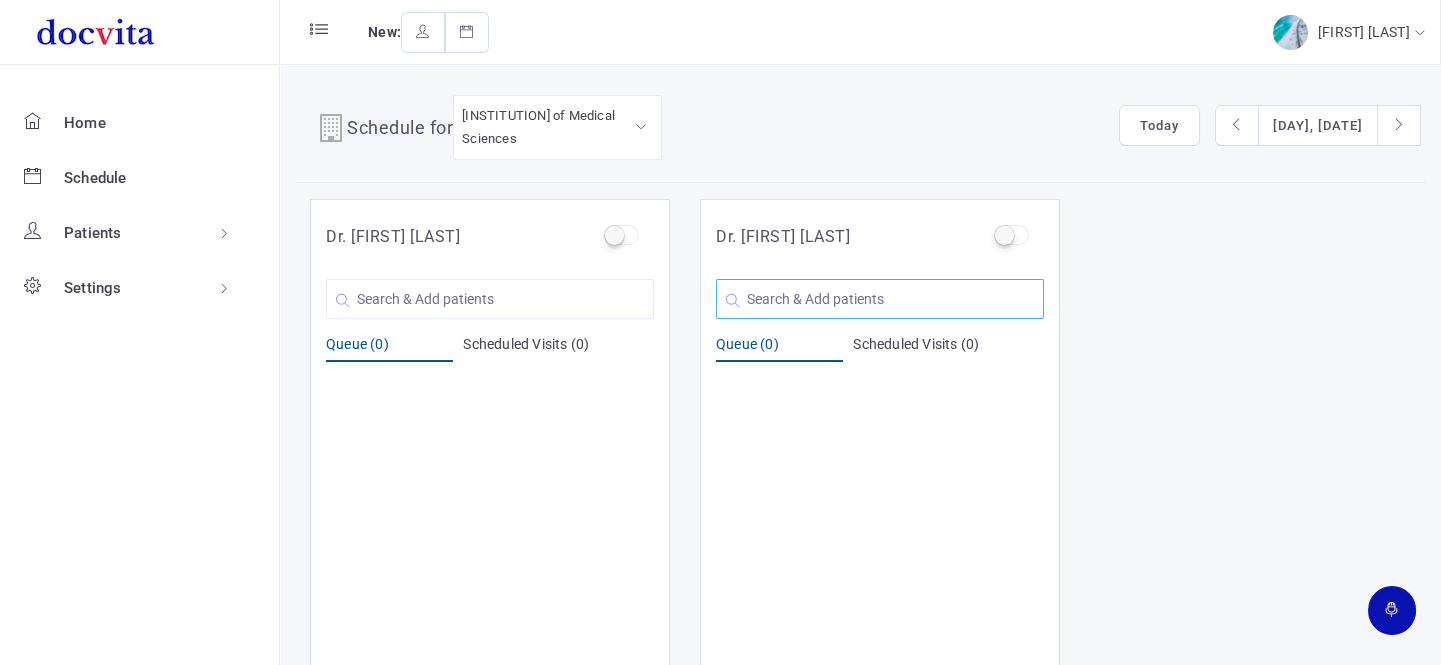 click 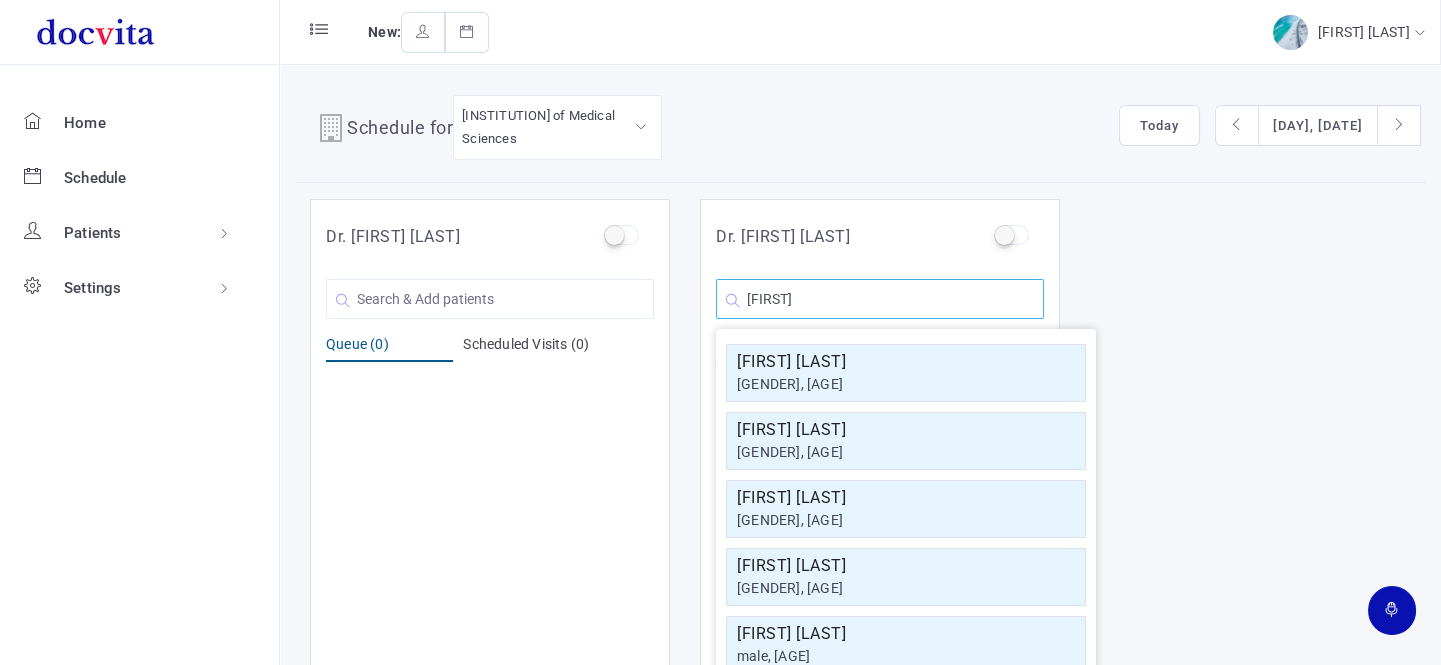 type on "[FIRST]" 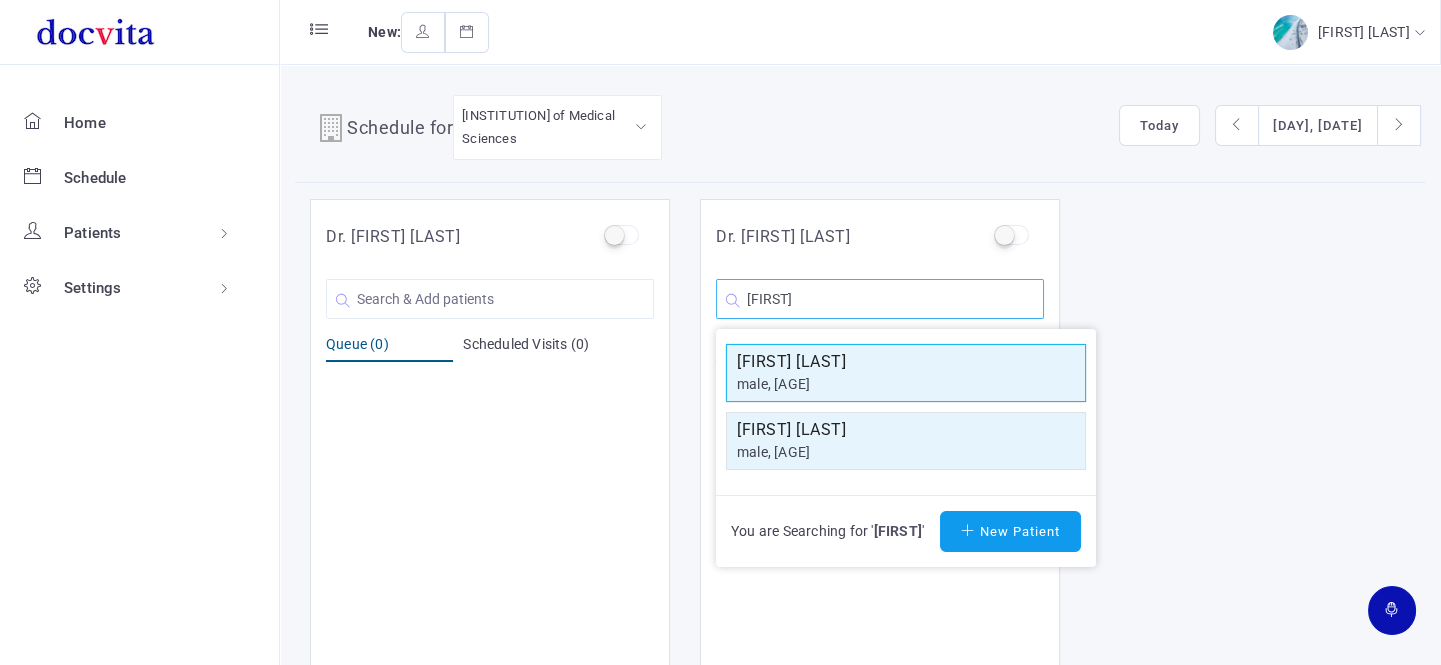 type on "[FIRST]" 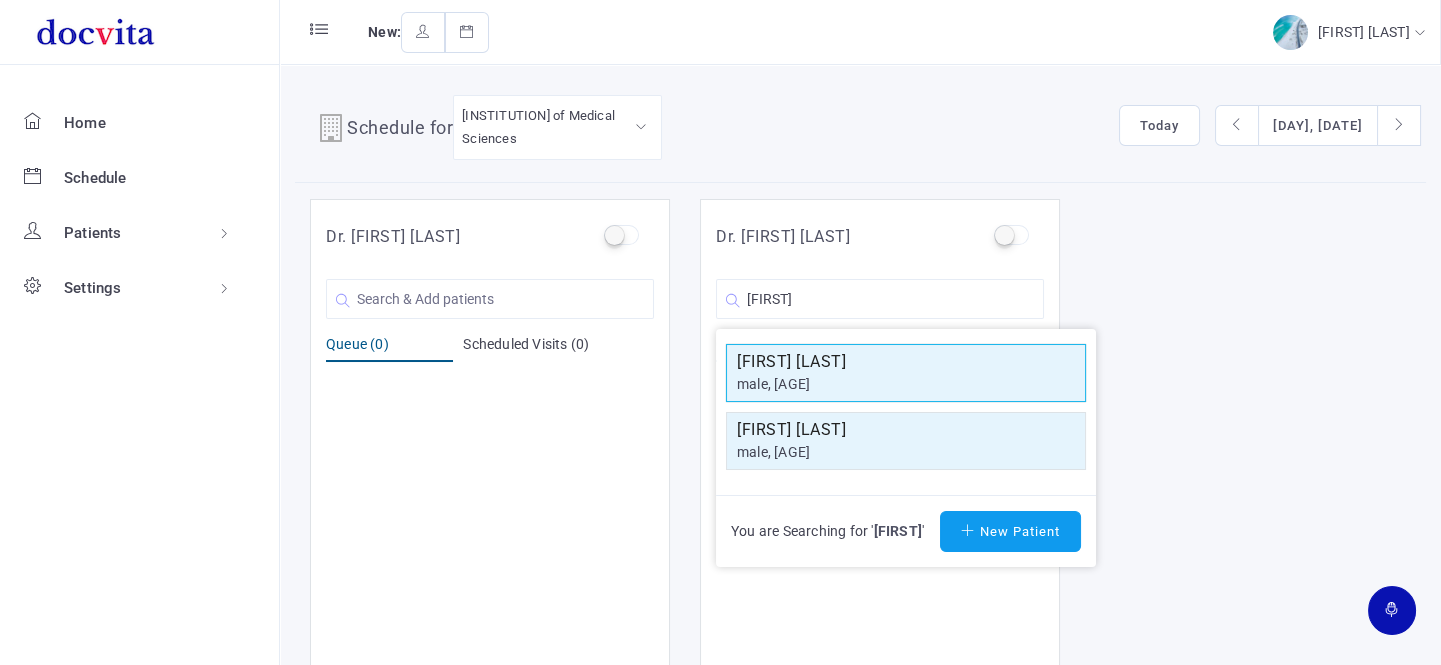 click on "male, [AGE]" 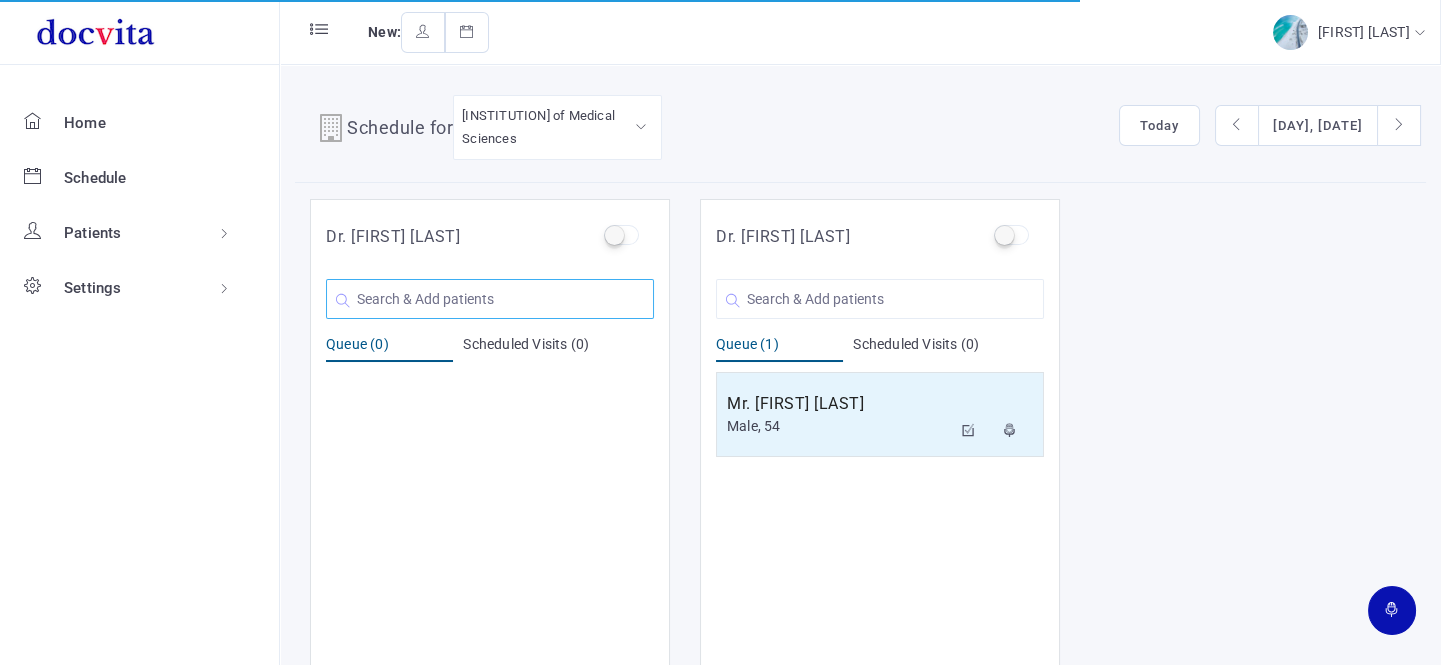 click 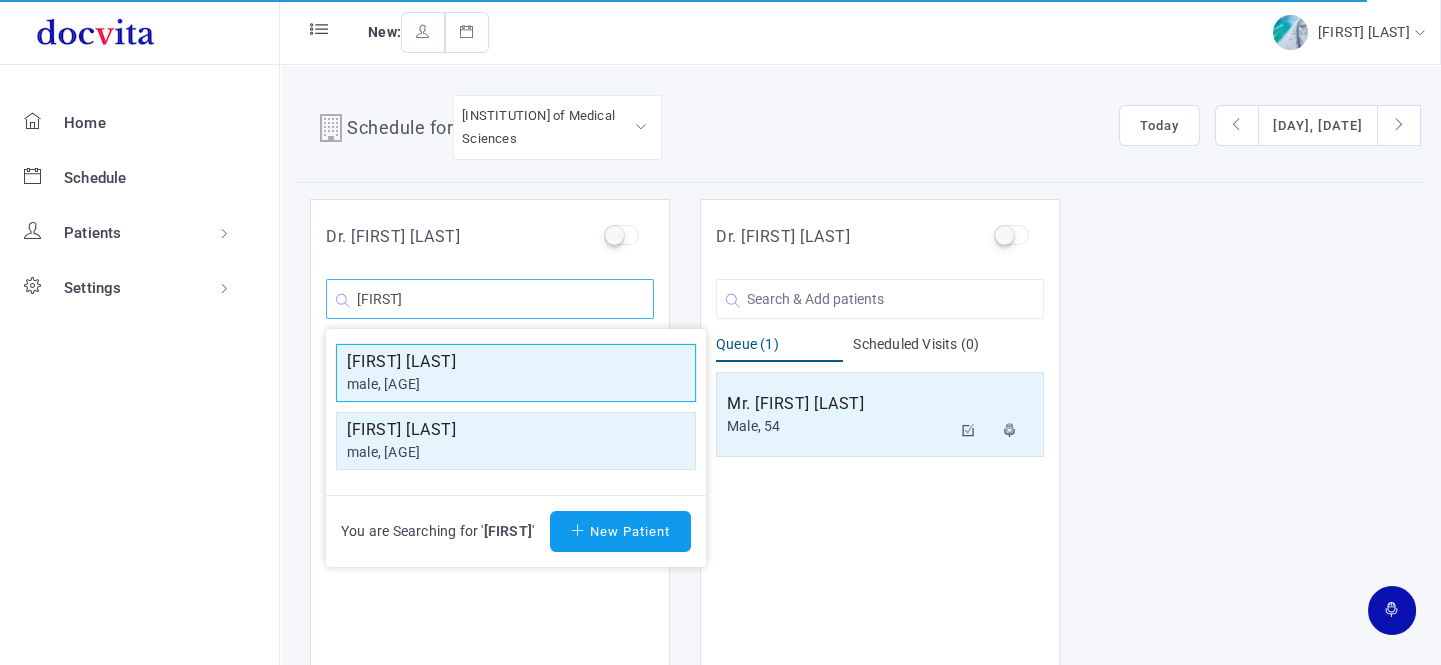 type on "[FIRST]" 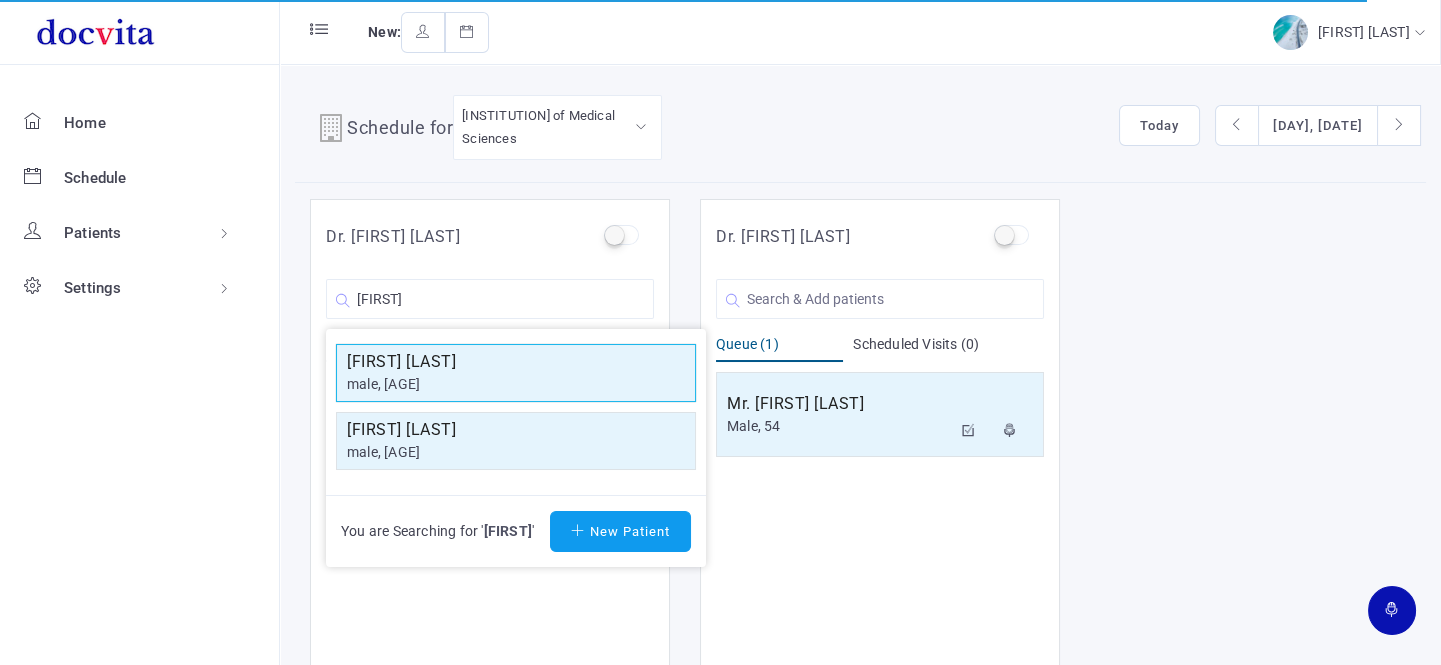 click on "[FIRST] [LAST]" 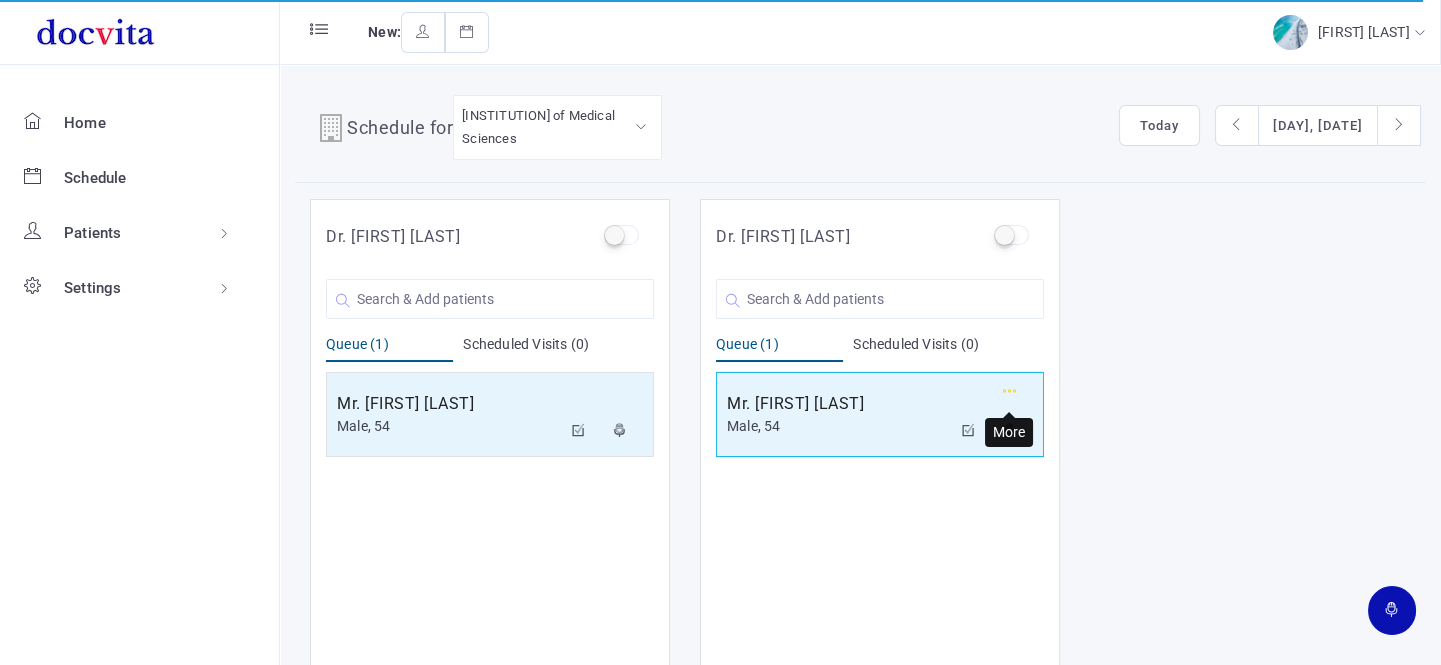 click at bounding box center [1010, 391] 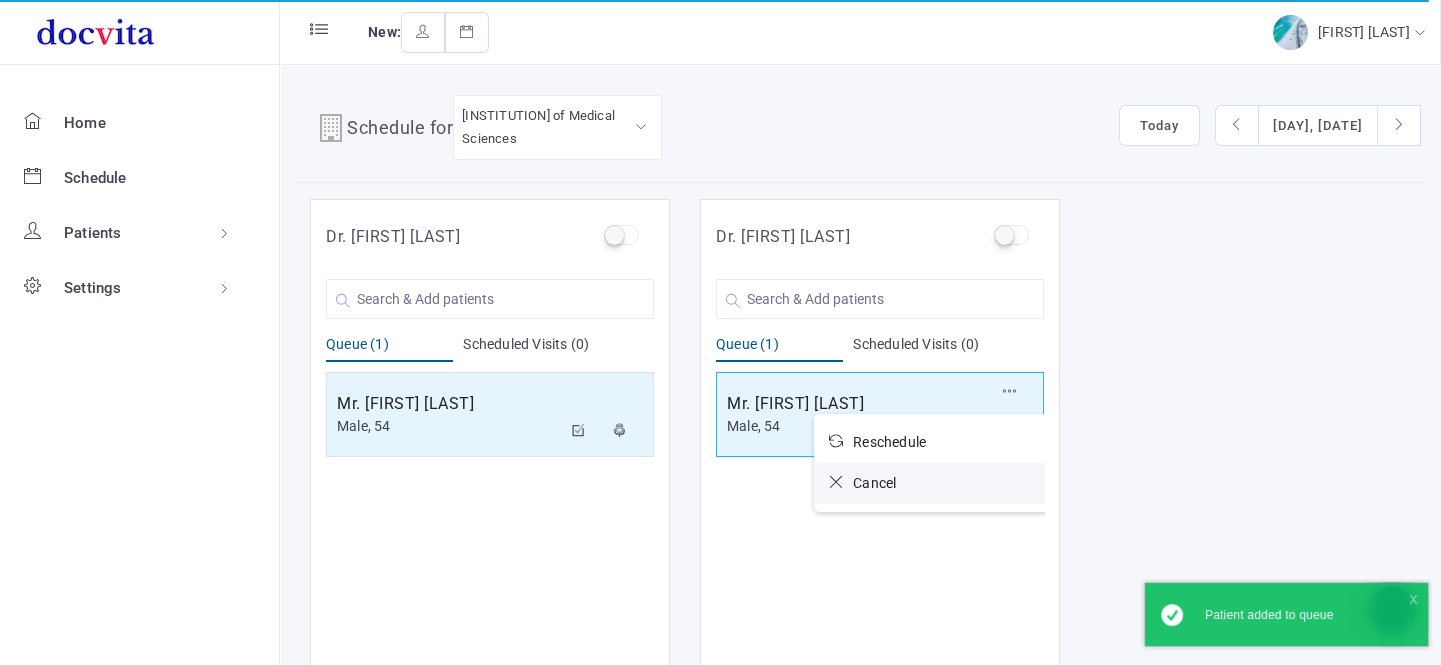 click on "Cancel" at bounding box center [874, 483] 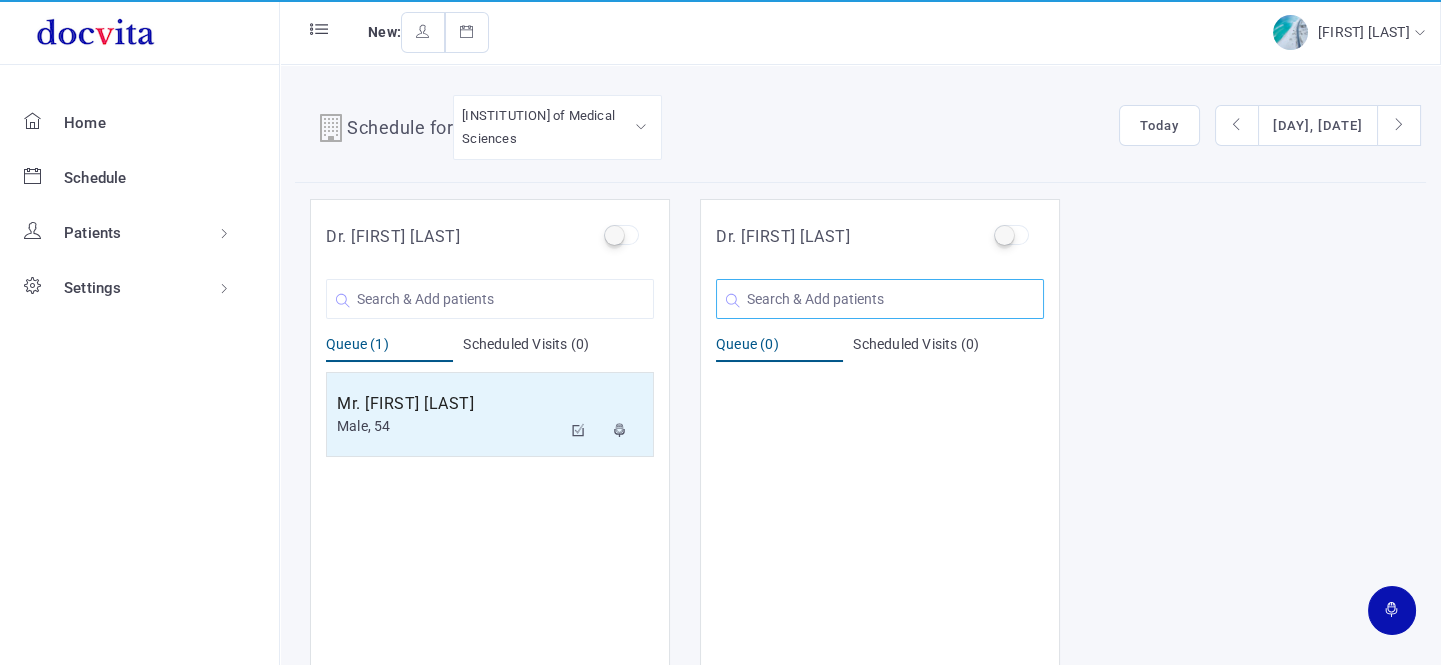 click 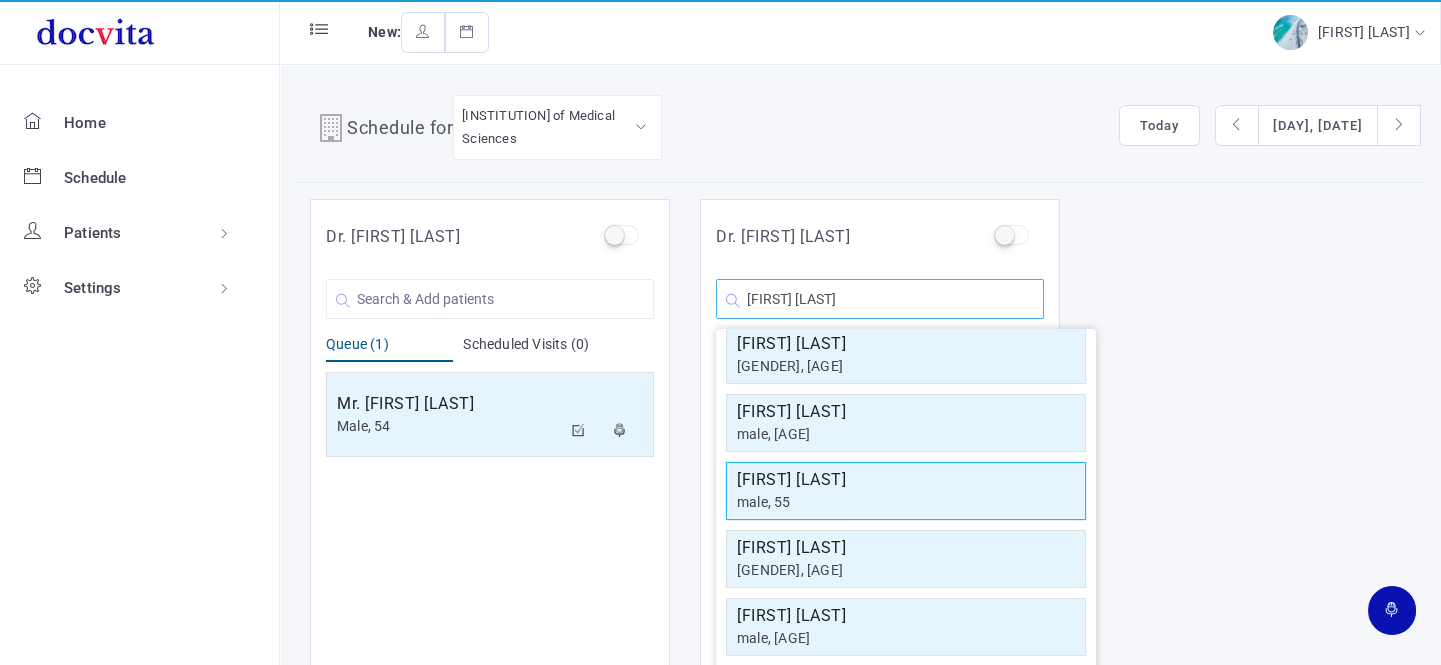 scroll, scrollTop: 0, scrollLeft: 0, axis: both 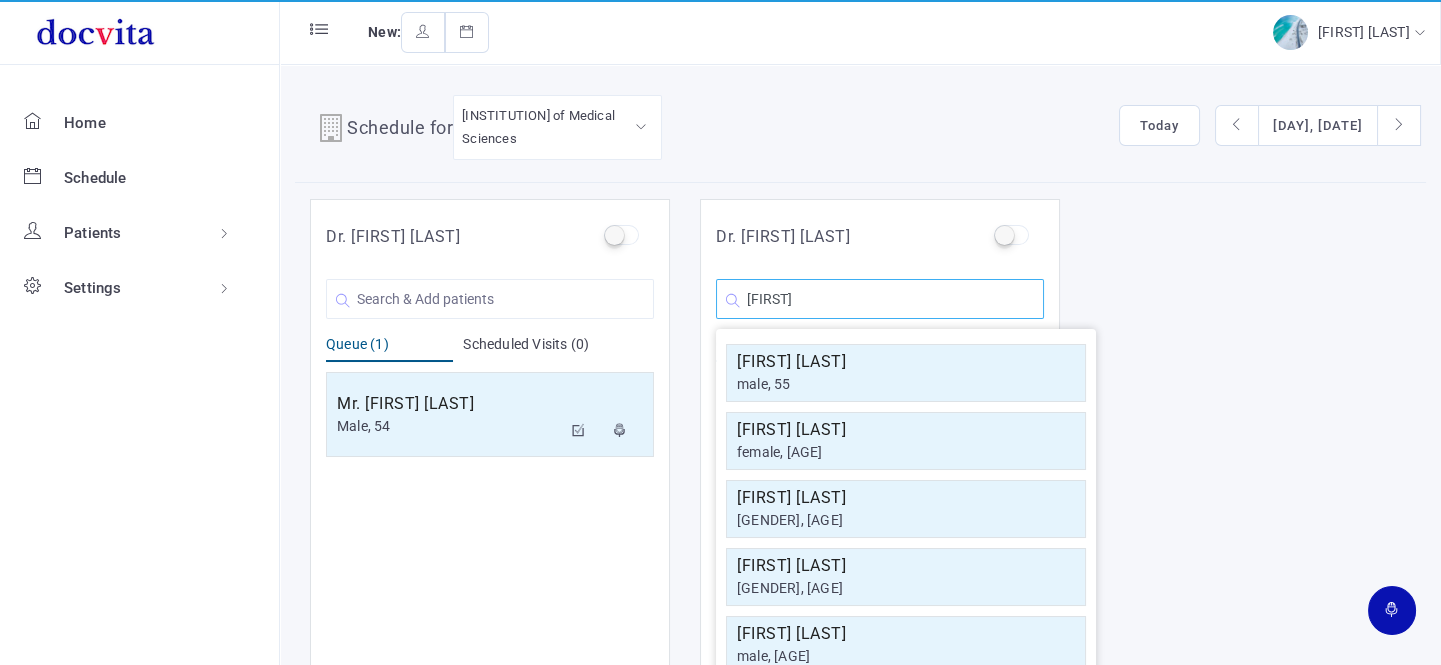 type on "[FIRST]" 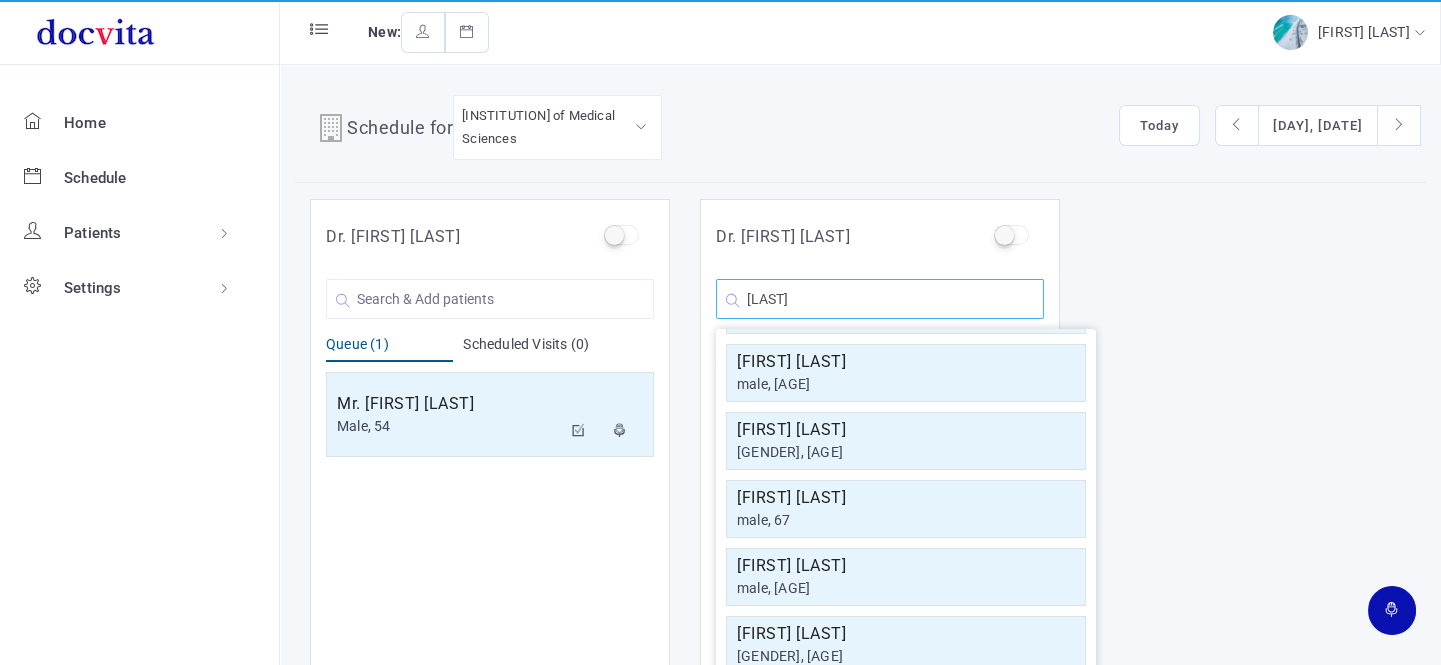 scroll, scrollTop: 358, scrollLeft: 0, axis: vertical 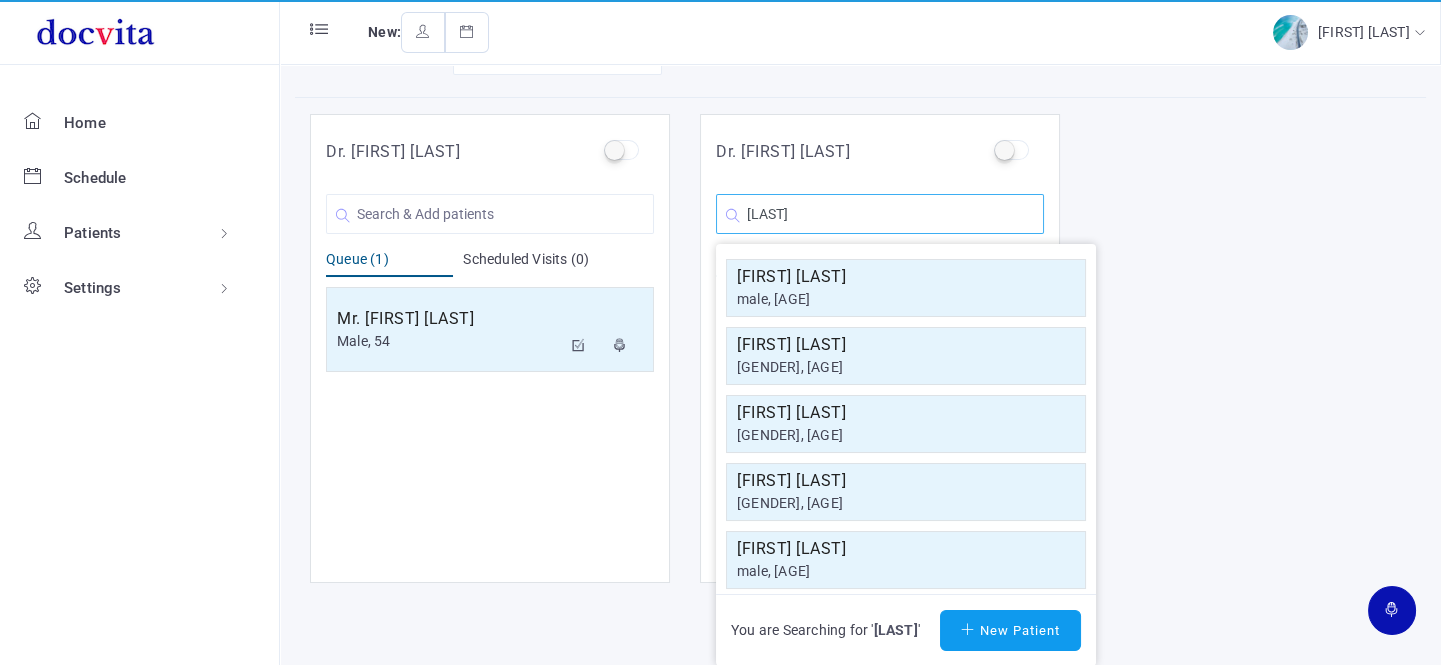 click on "[LAST]" 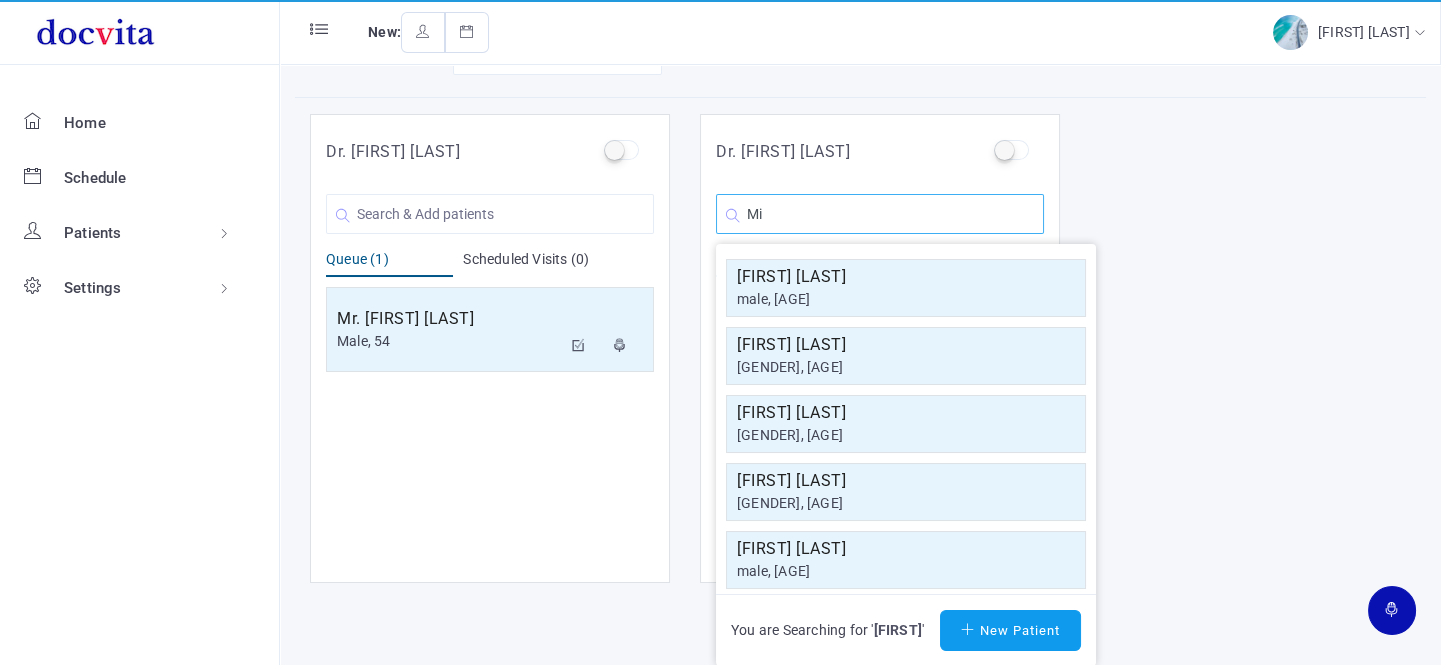 type on "[FIRST]" 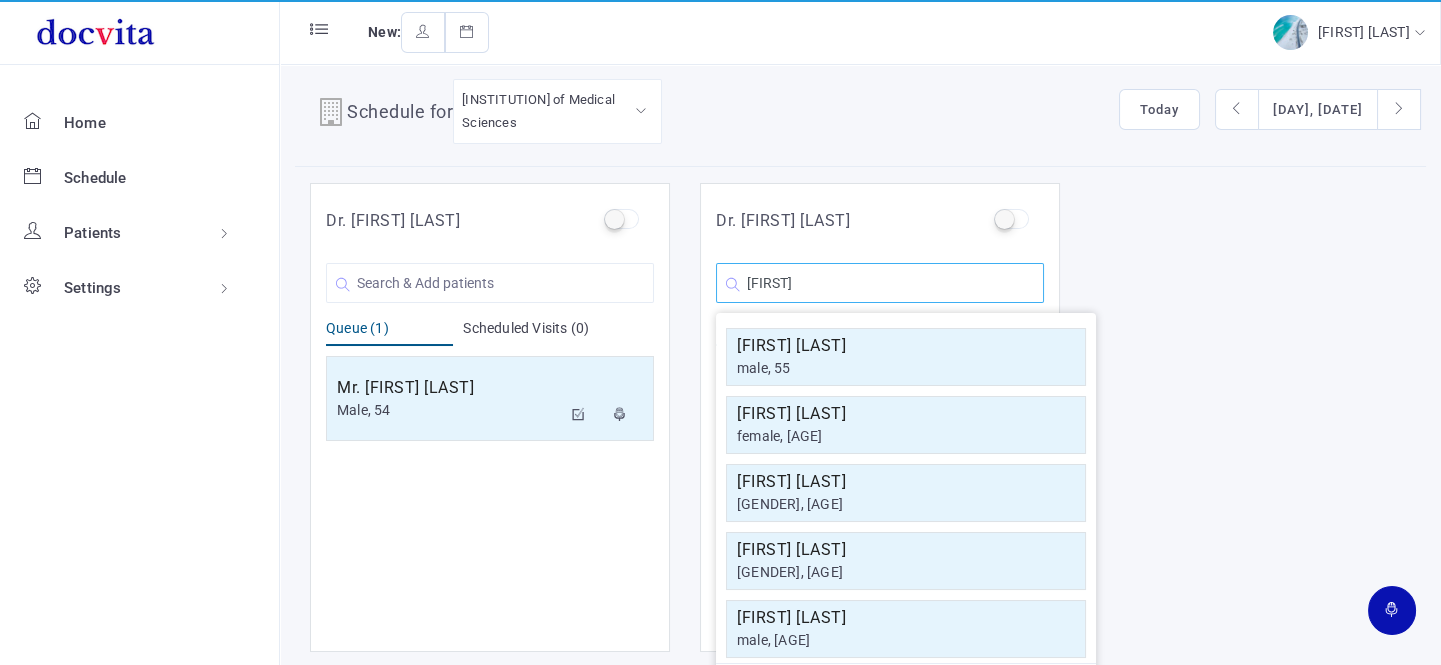 scroll, scrollTop: 85, scrollLeft: 0, axis: vertical 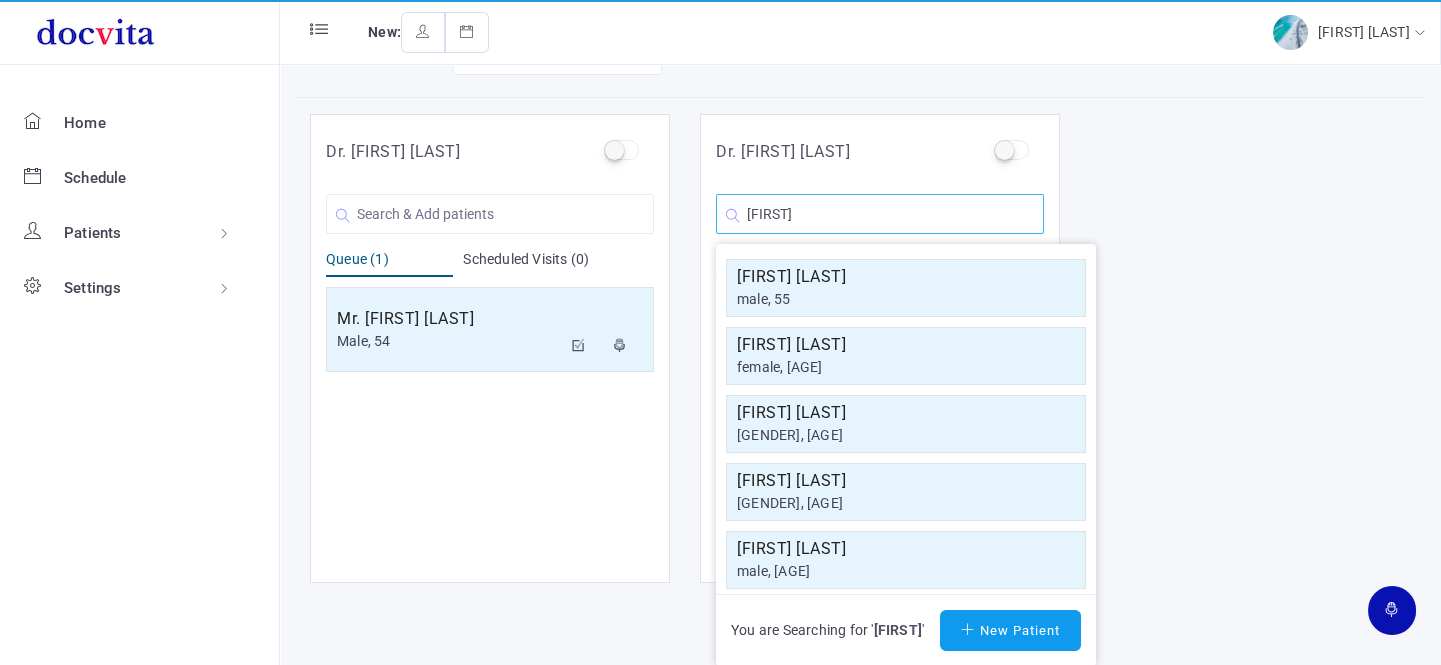 type on "[FIRST]" 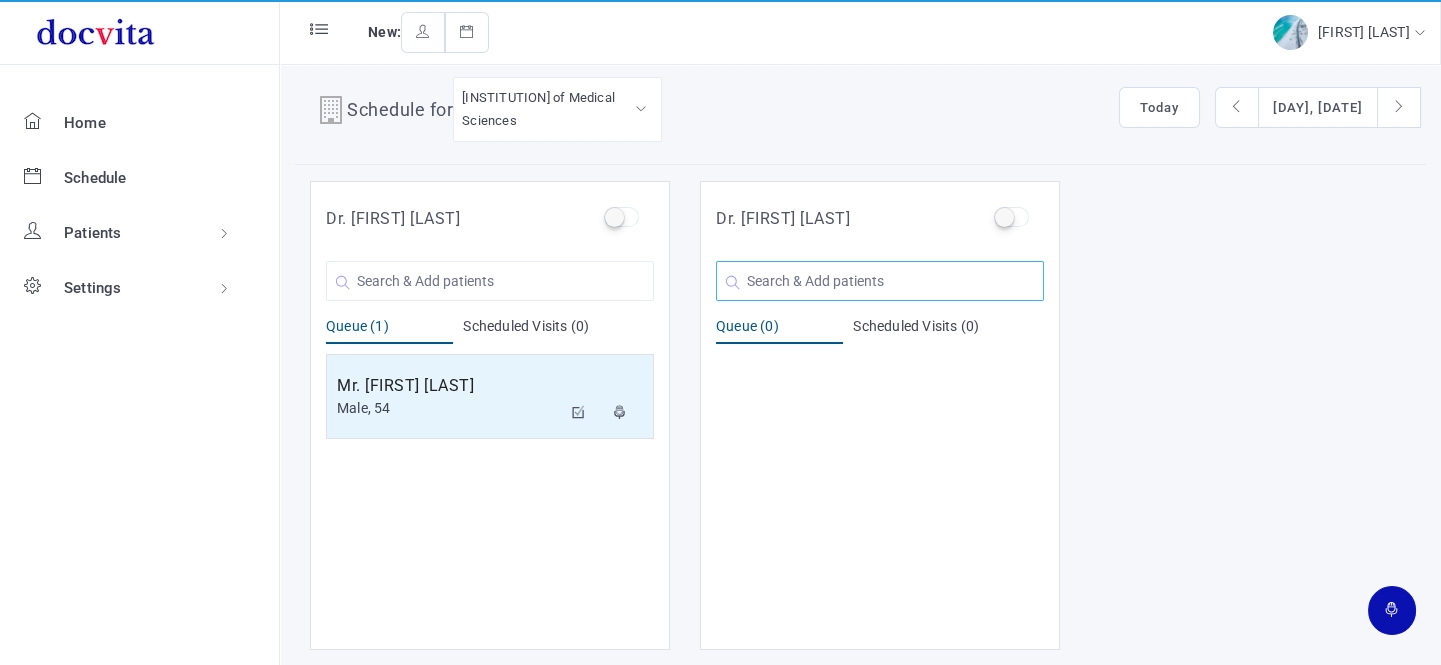 scroll, scrollTop: 16, scrollLeft: 0, axis: vertical 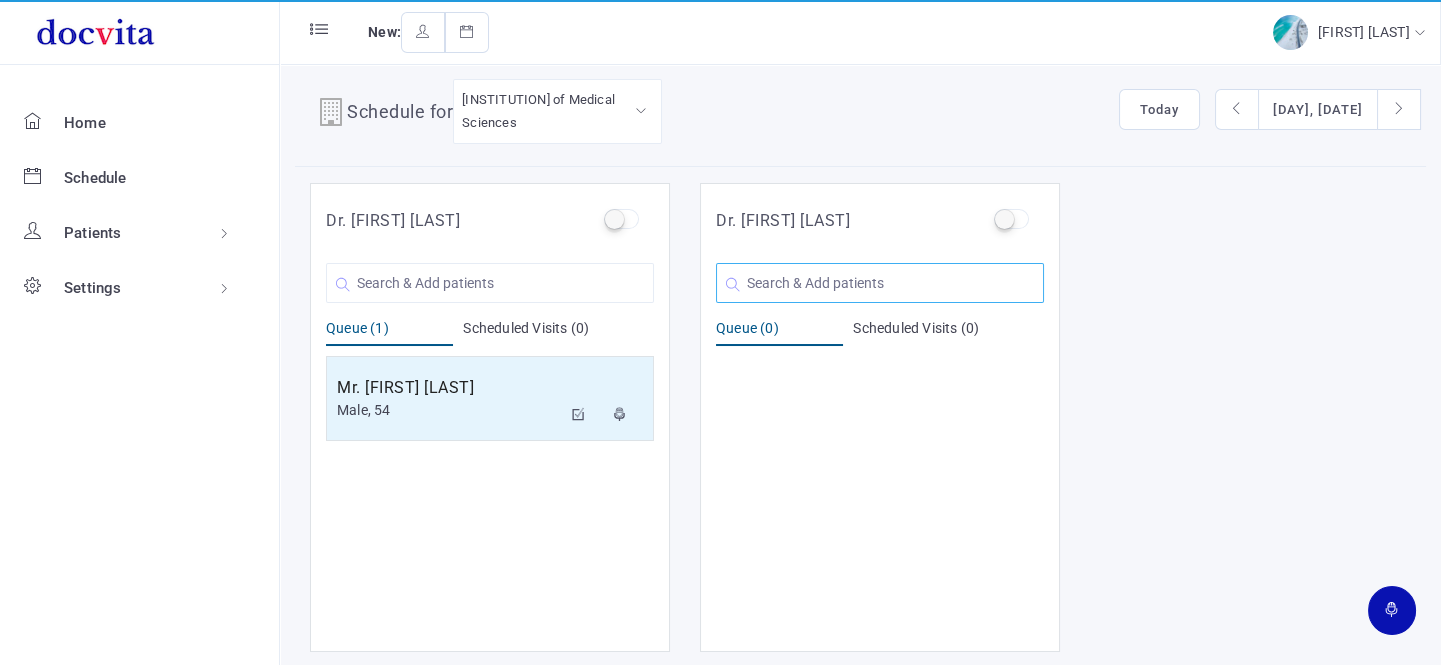 click 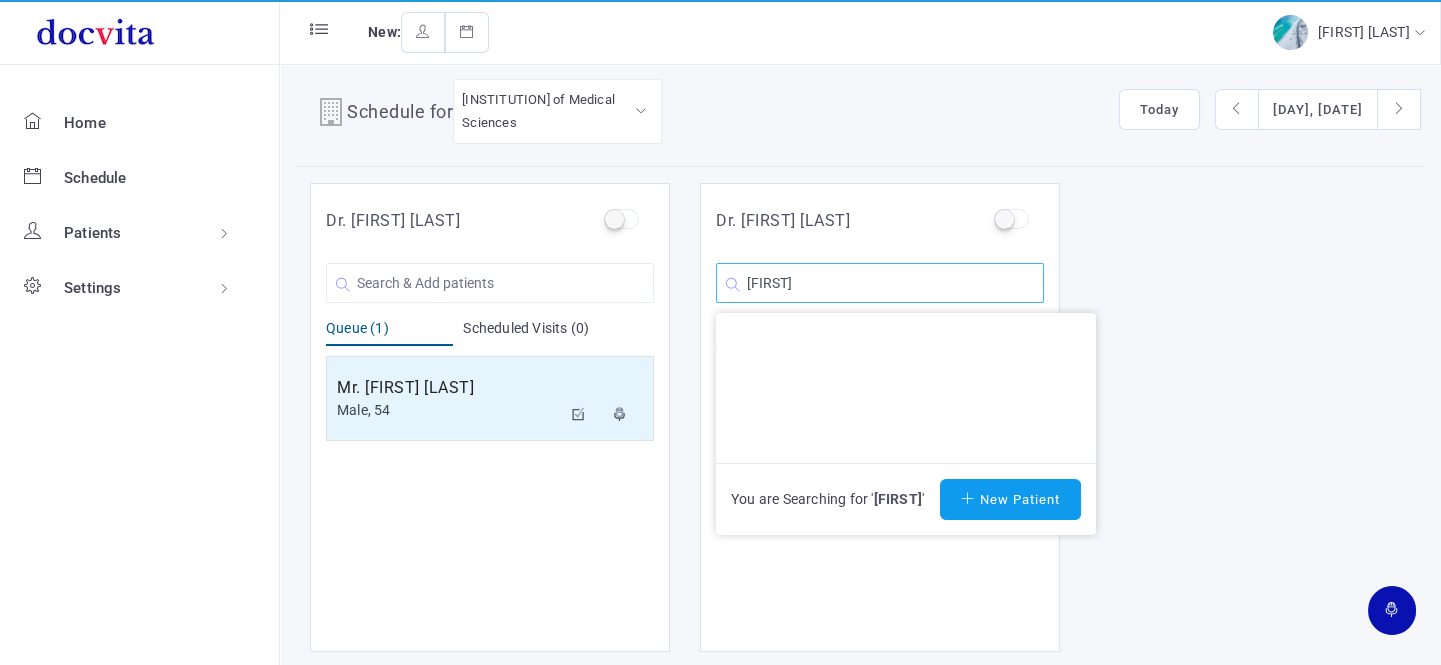 scroll, scrollTop: 85, scrollLeft: 0, axis: vertical 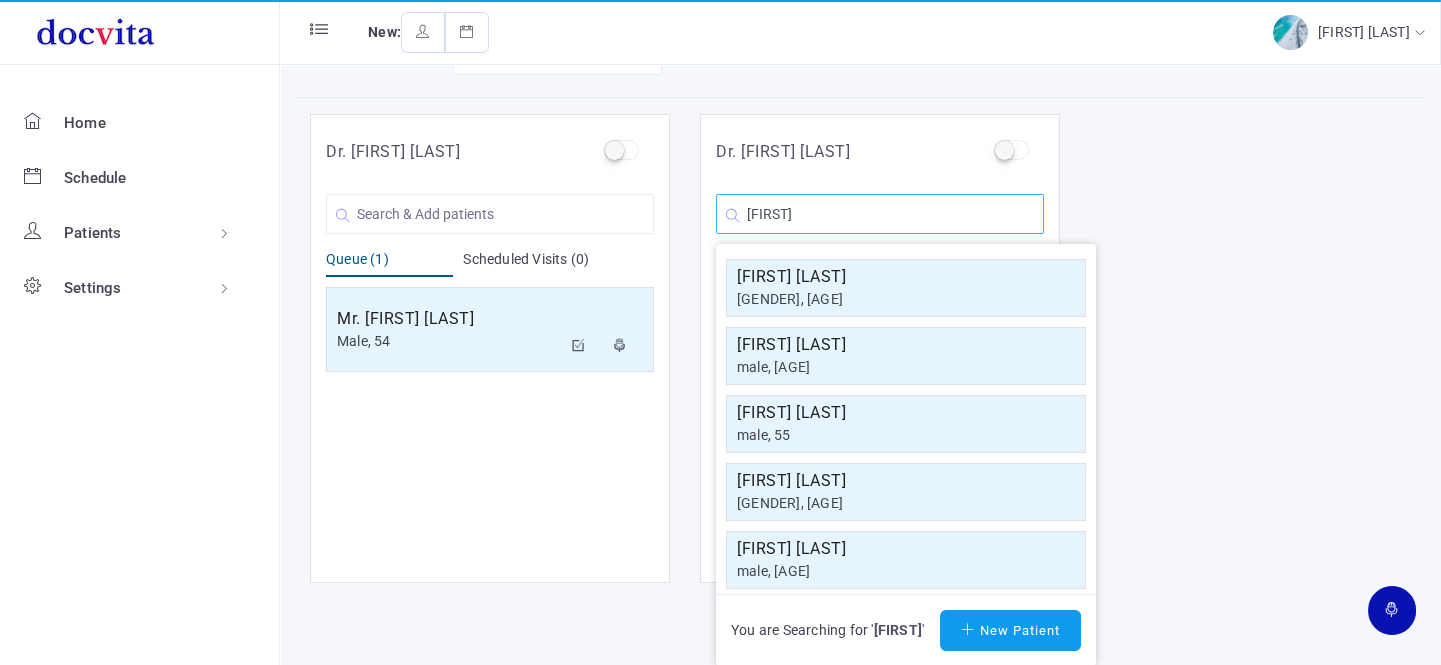 type on "[FIRST]" 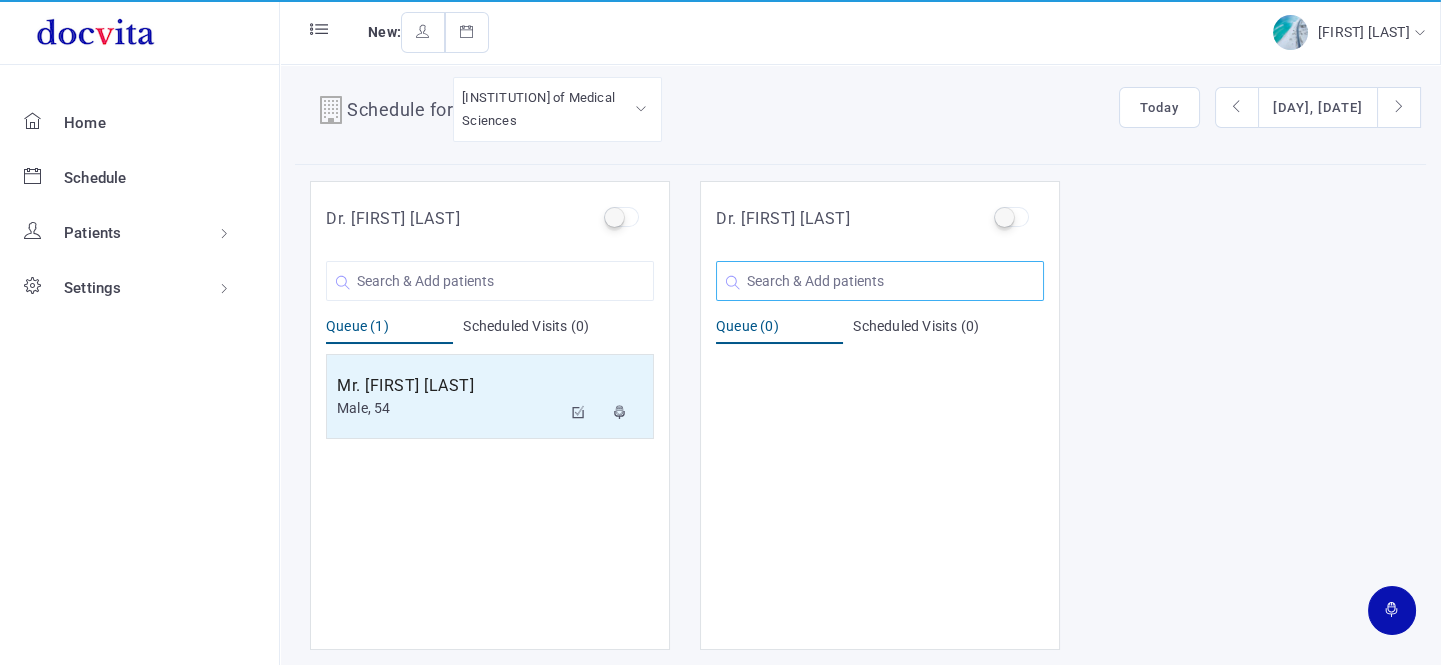 scroll, scrollTop: 16, scrollLeft: 0, axis: vertical 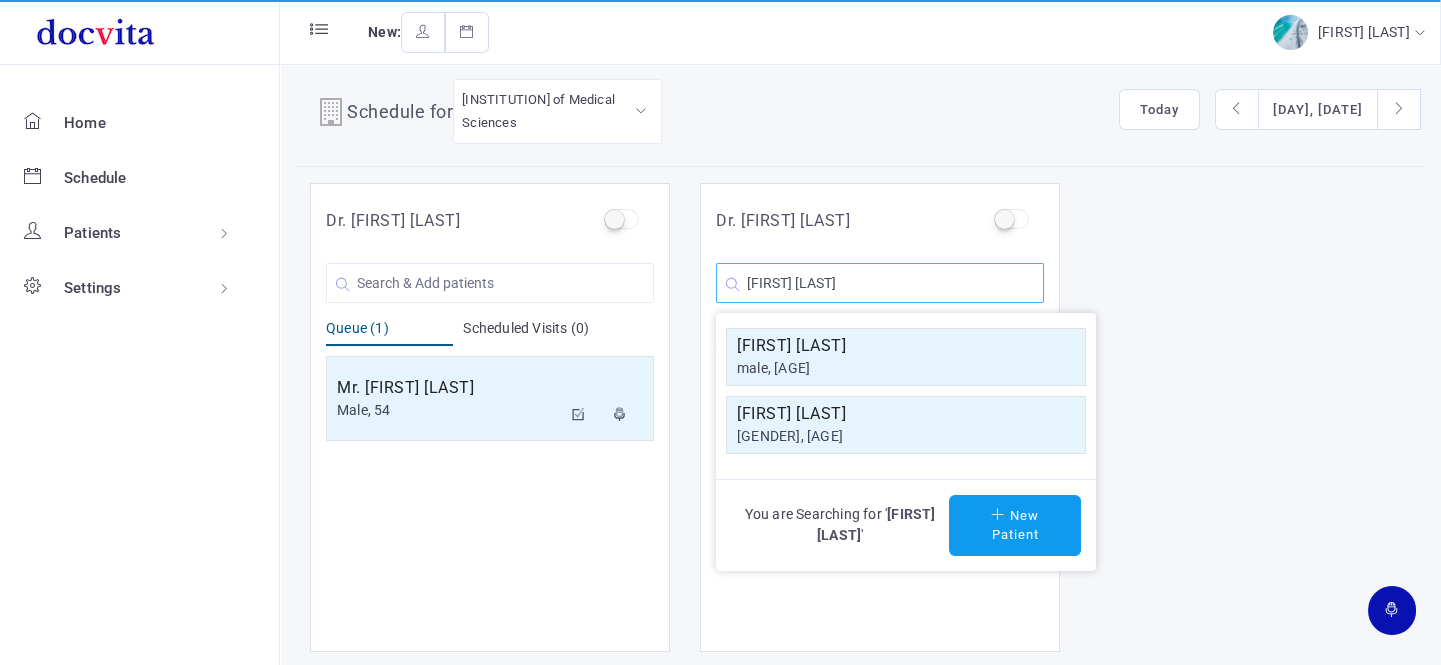type on "[FIRST] [LAST]" 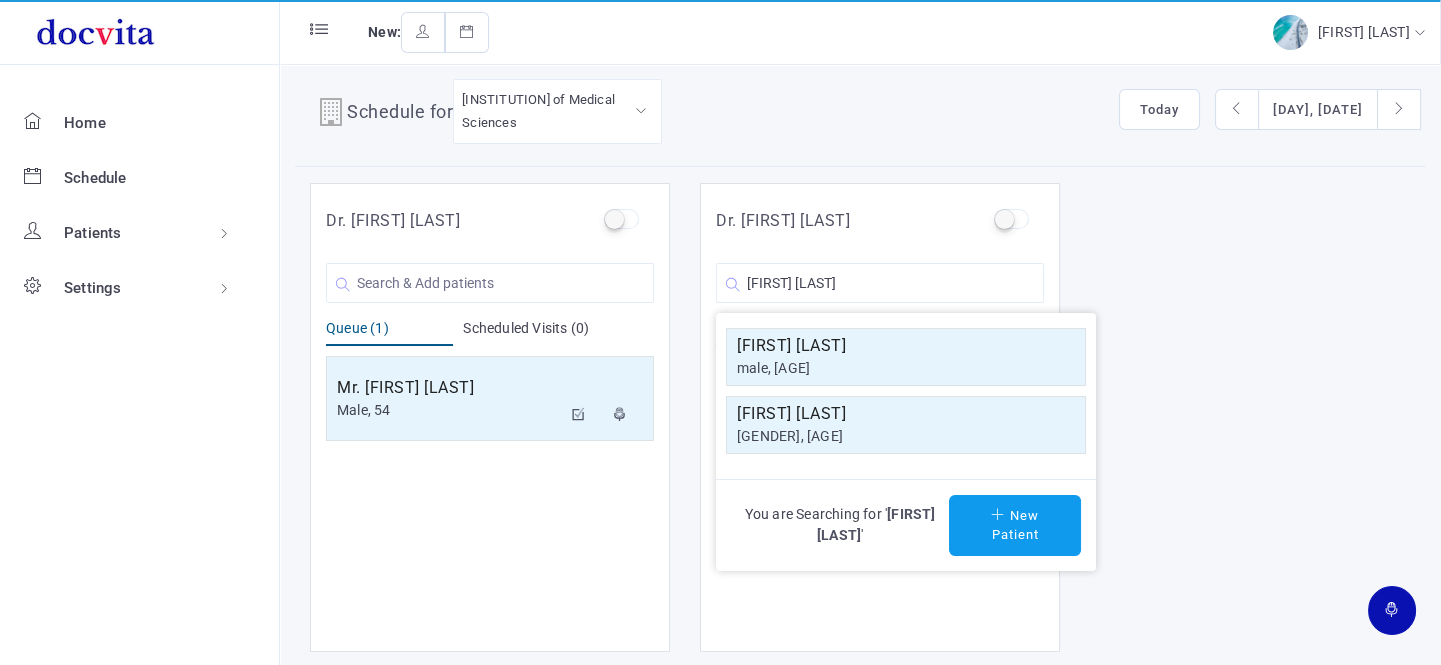 click on "[FIRST] [LAST]" 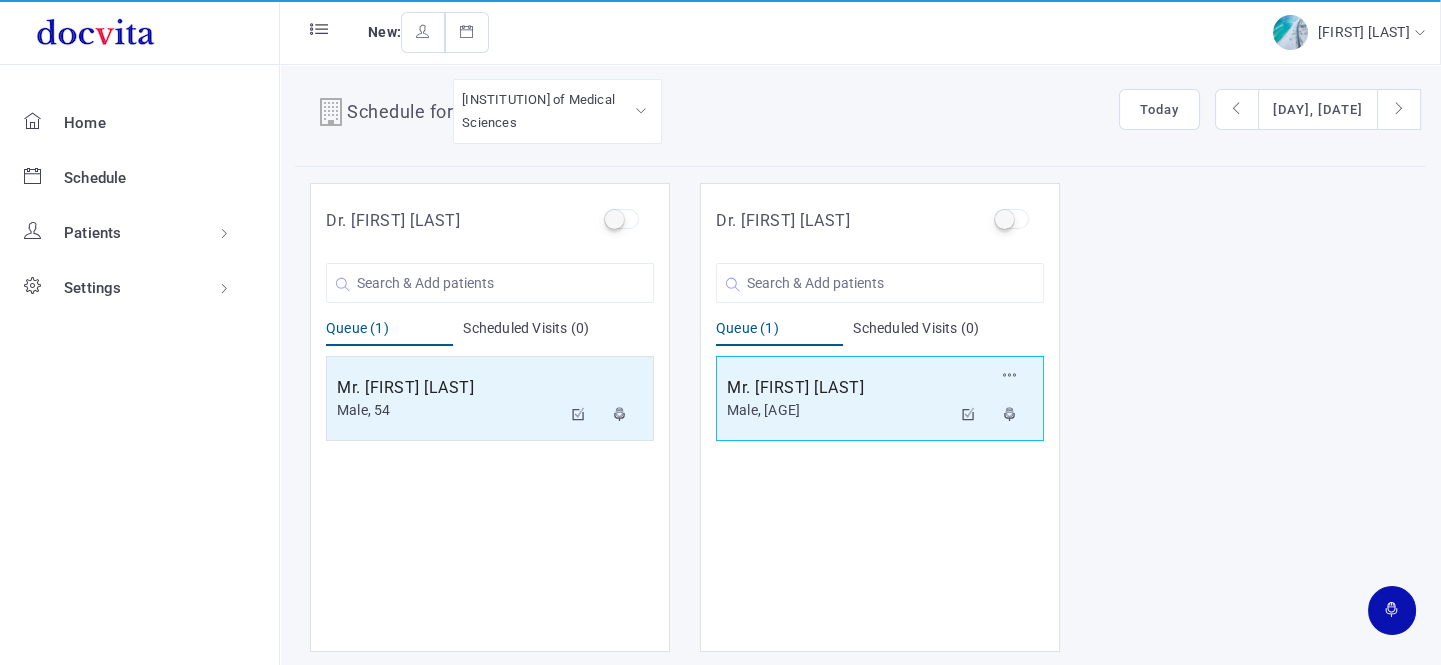 click on "Mr. [FIRST] [LAST]" at bounding box center [449, 388] 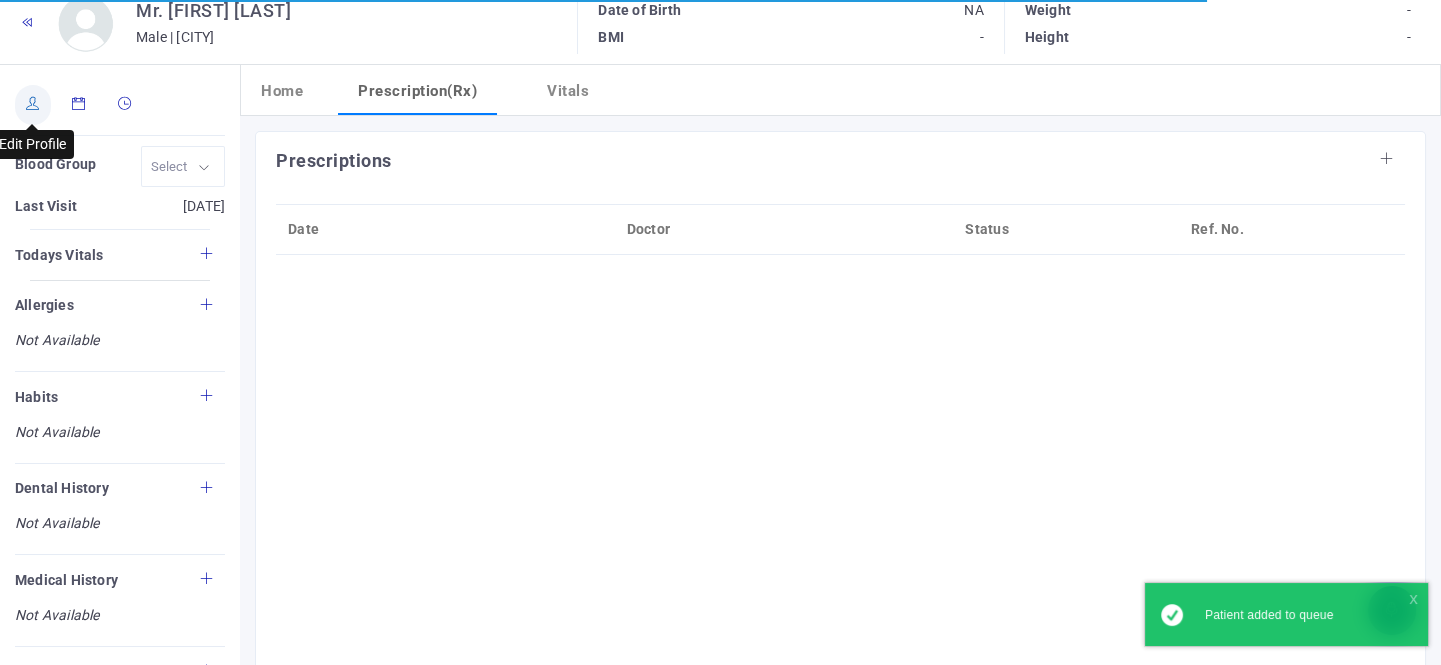 click at bounding box center (33, 103) 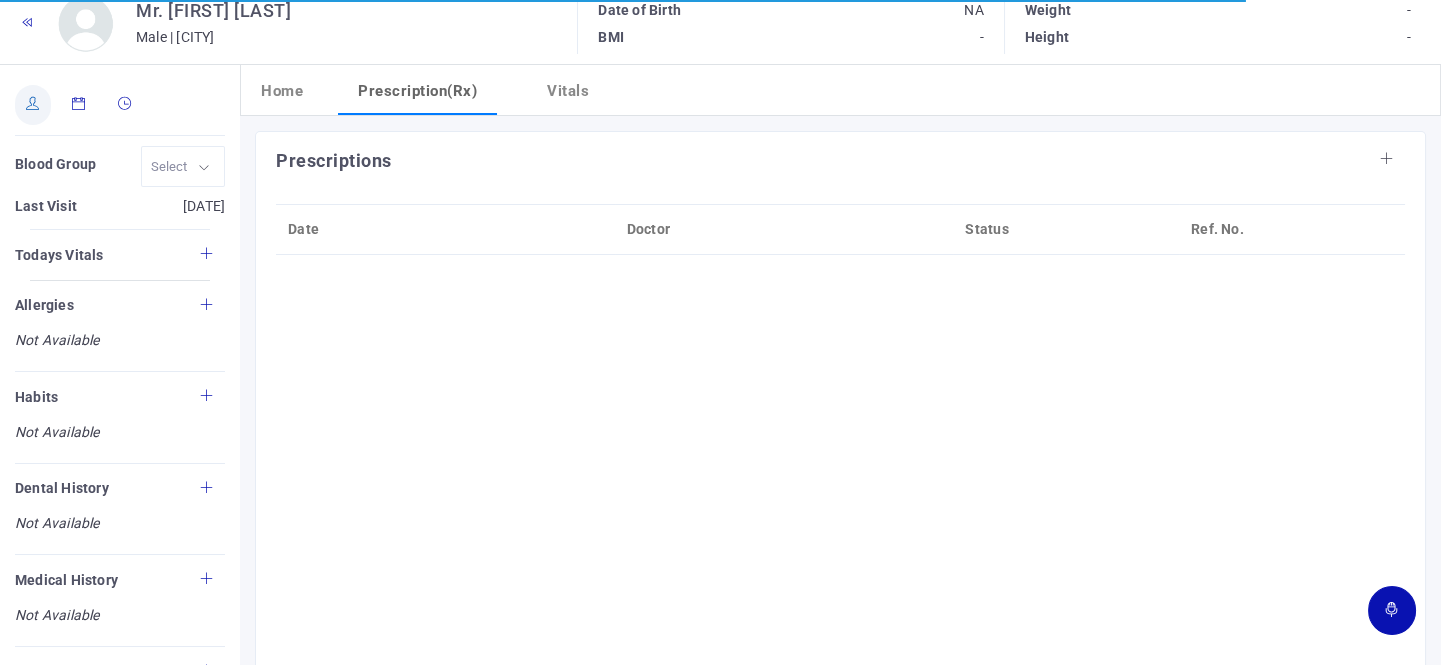 type on "[FIRST] [LAST]" 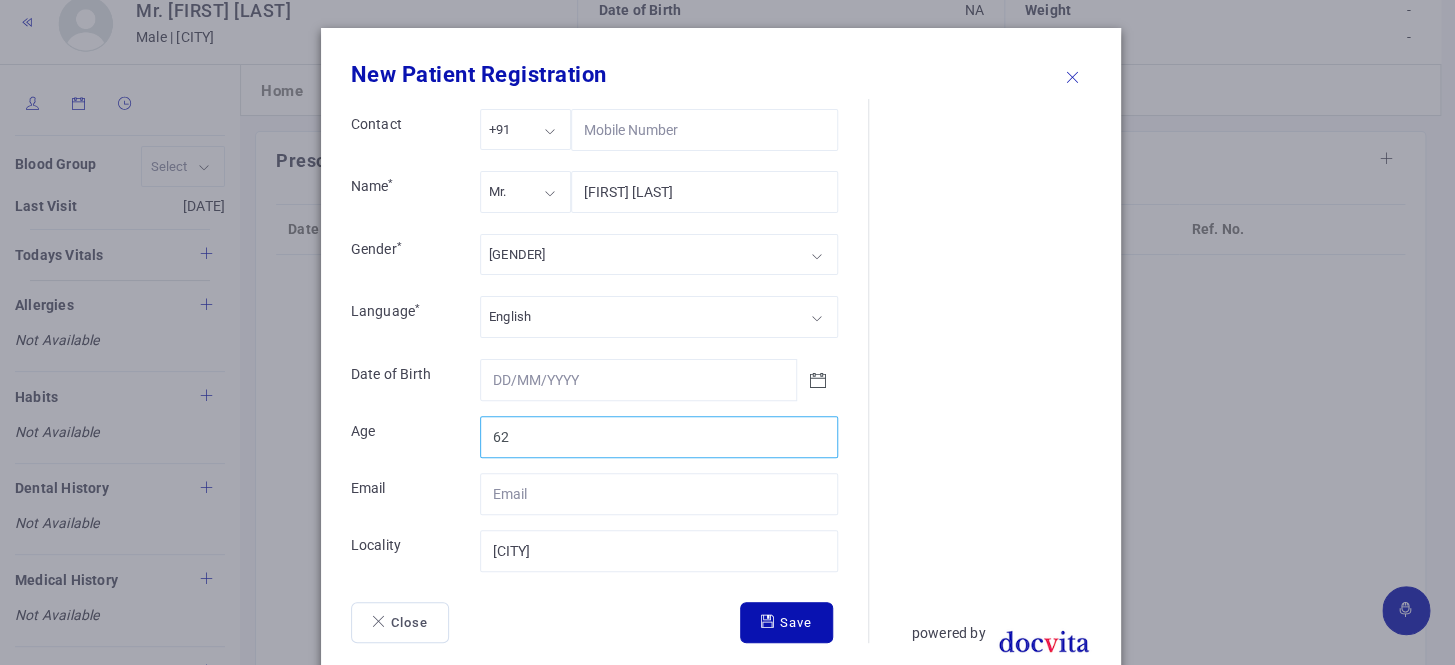 click on "62" at bounding box center (659, 437) 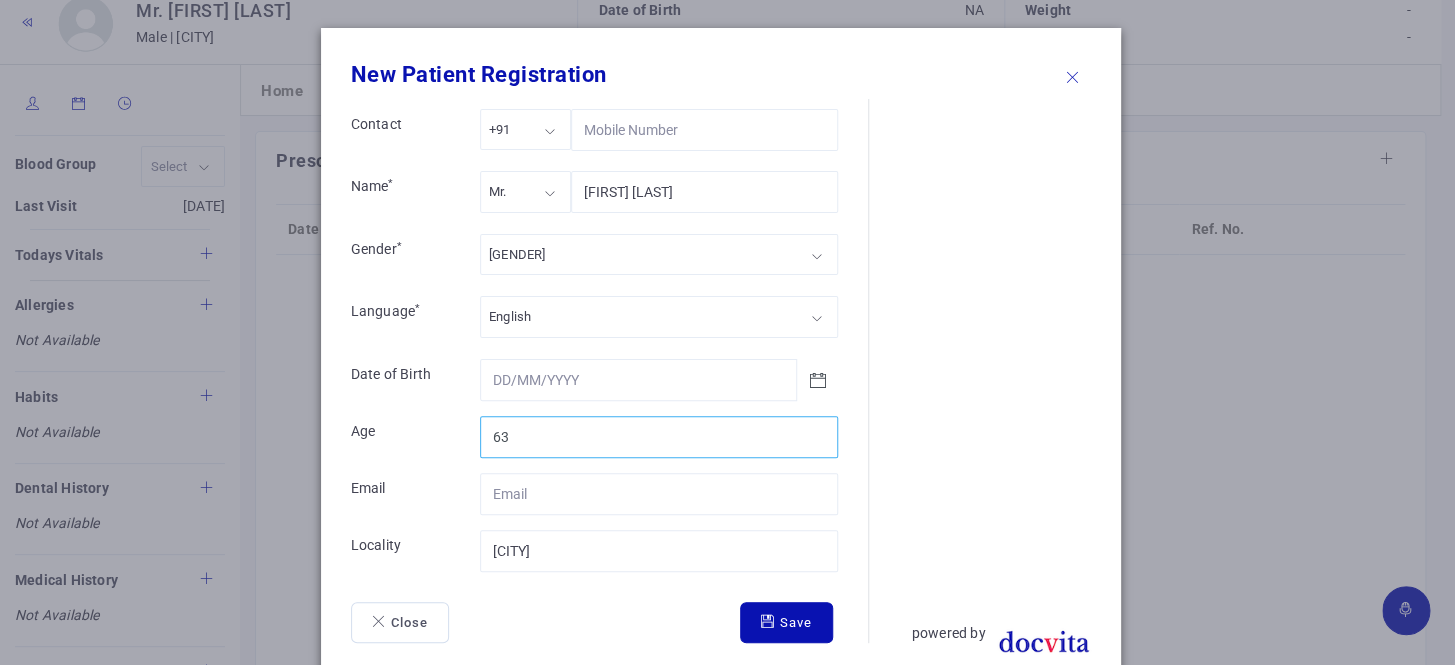 click on "63" at bounding box center (659, 437) 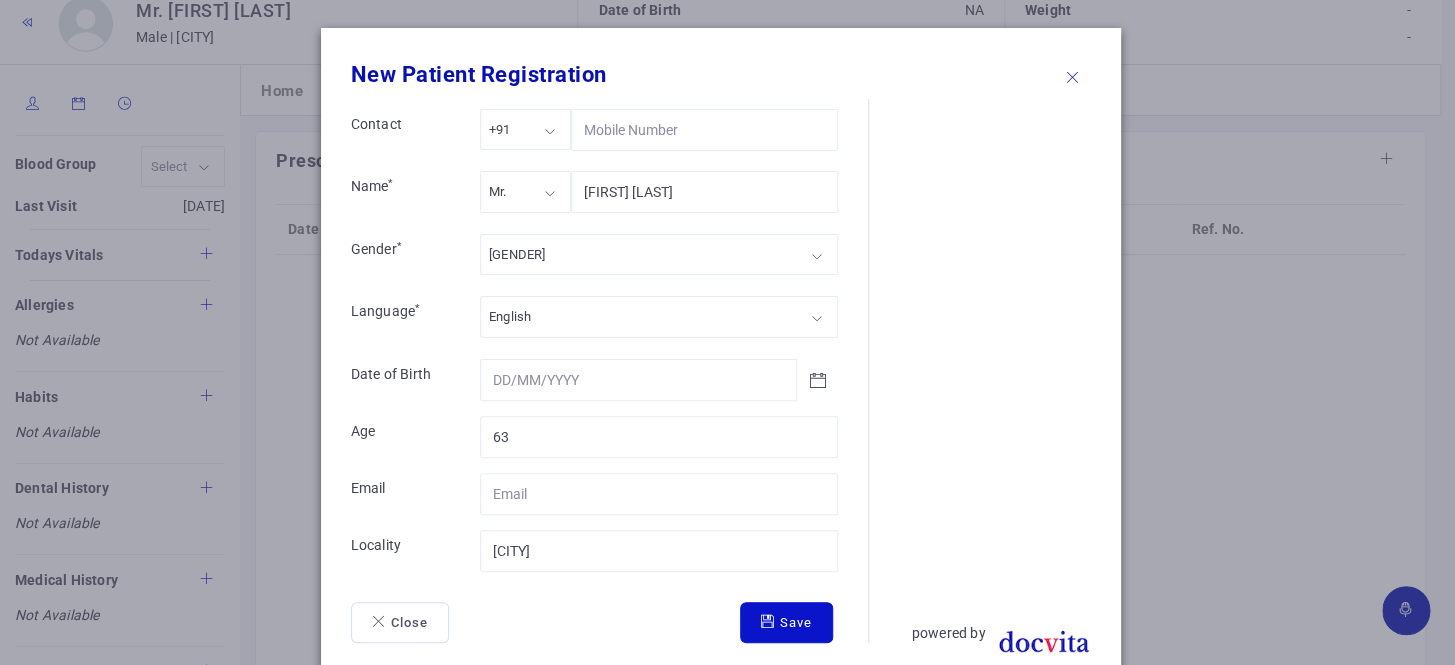 click at bounding box center [770, 621] 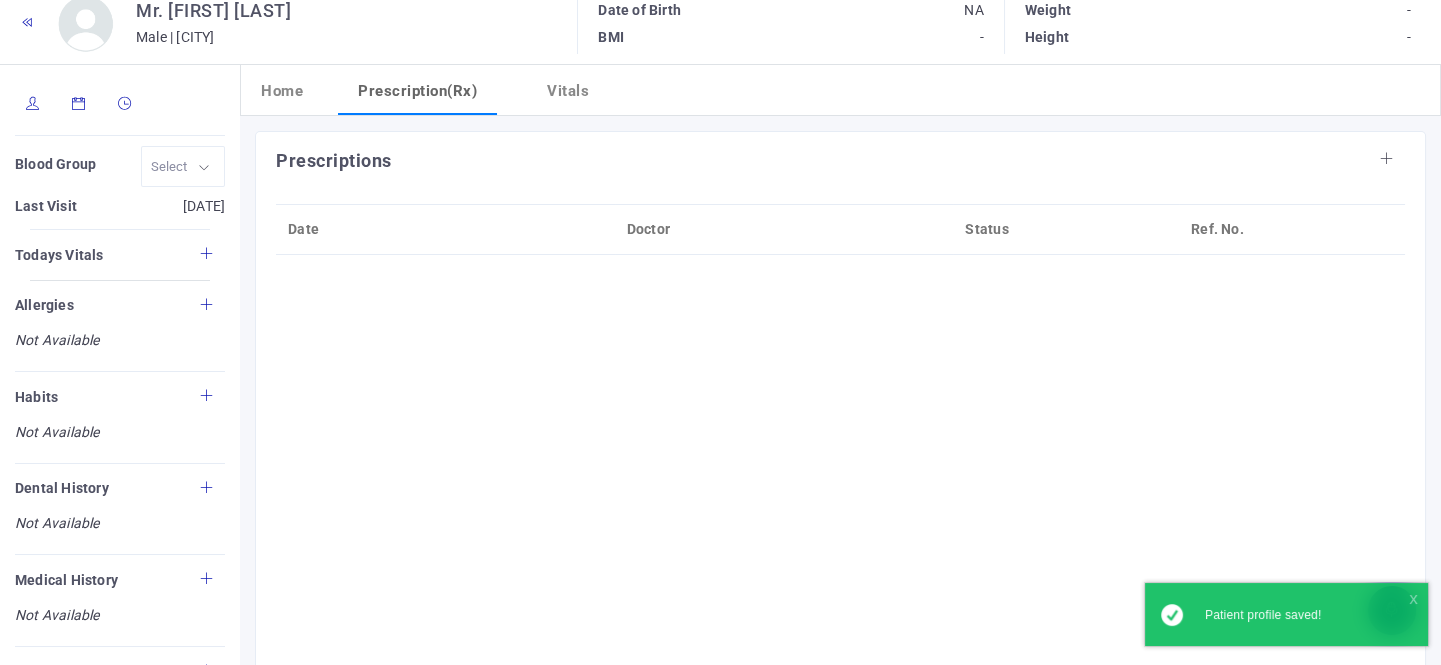 scroll, scrollTop: 0, scrollLeft: 0, axis: both 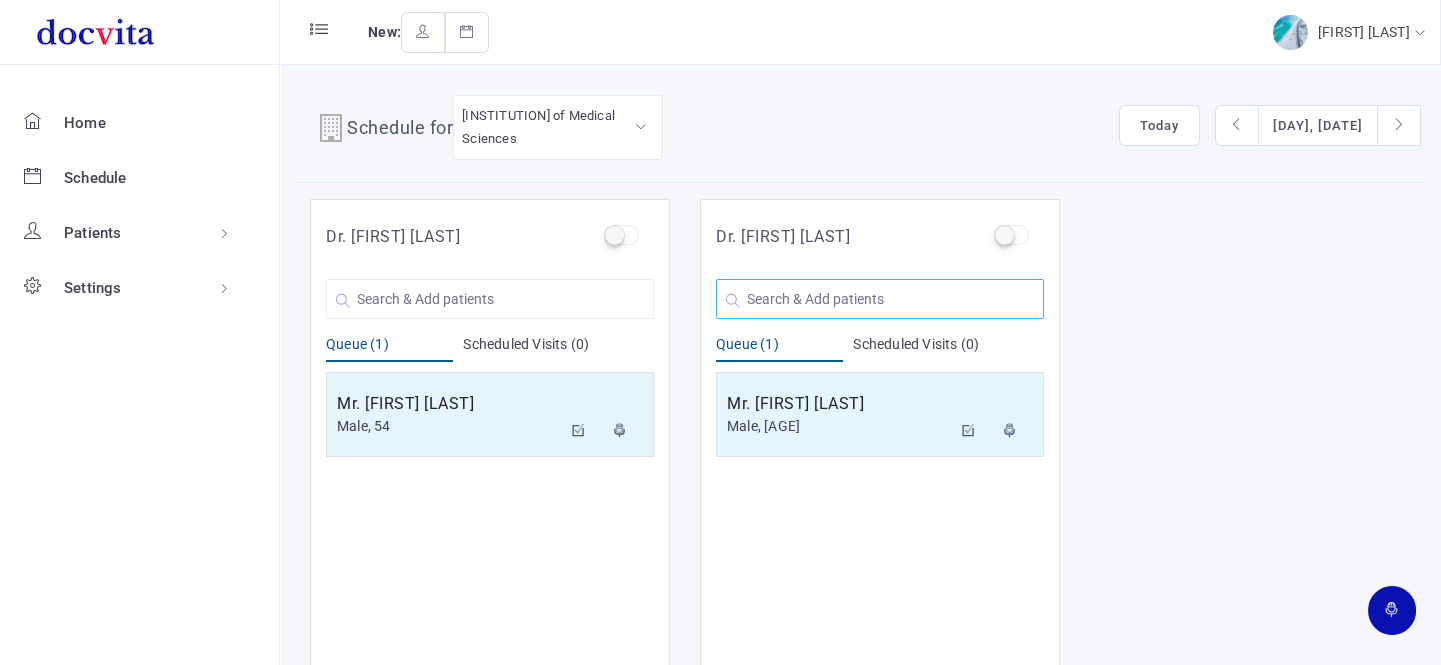 click 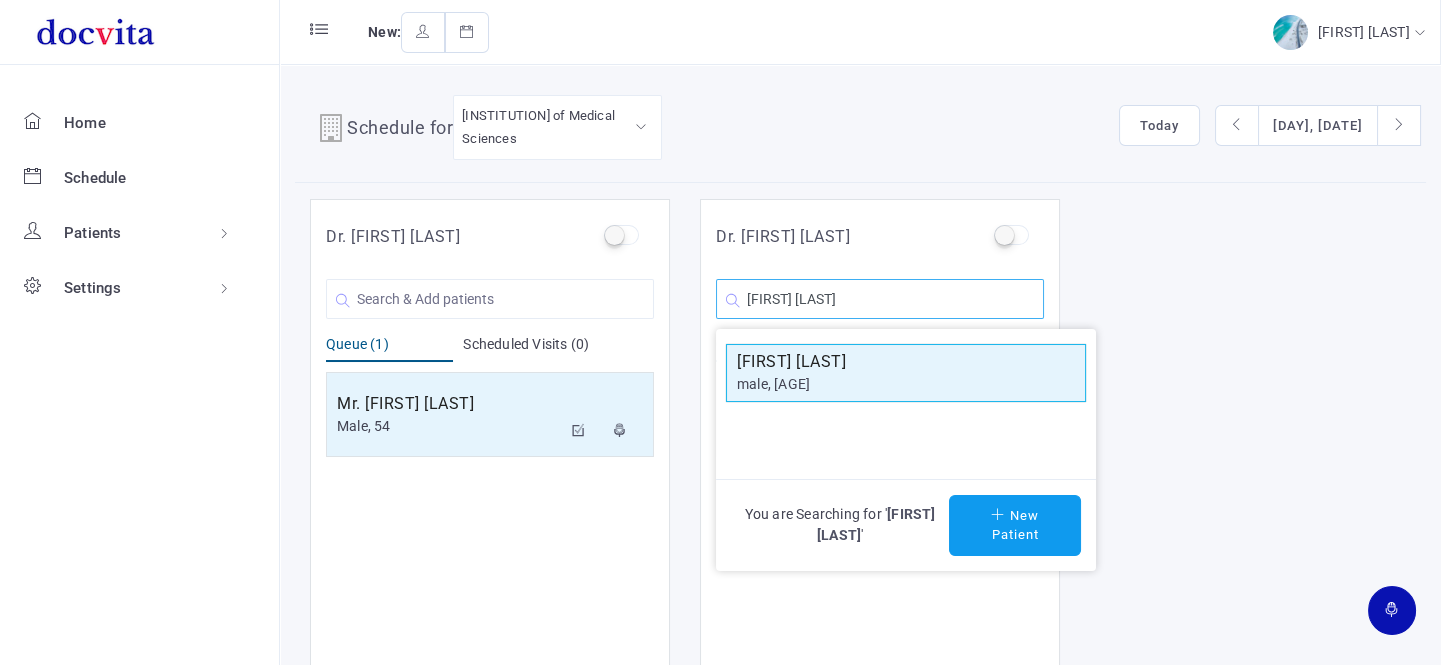 type on "[FIRST] [LAST]" 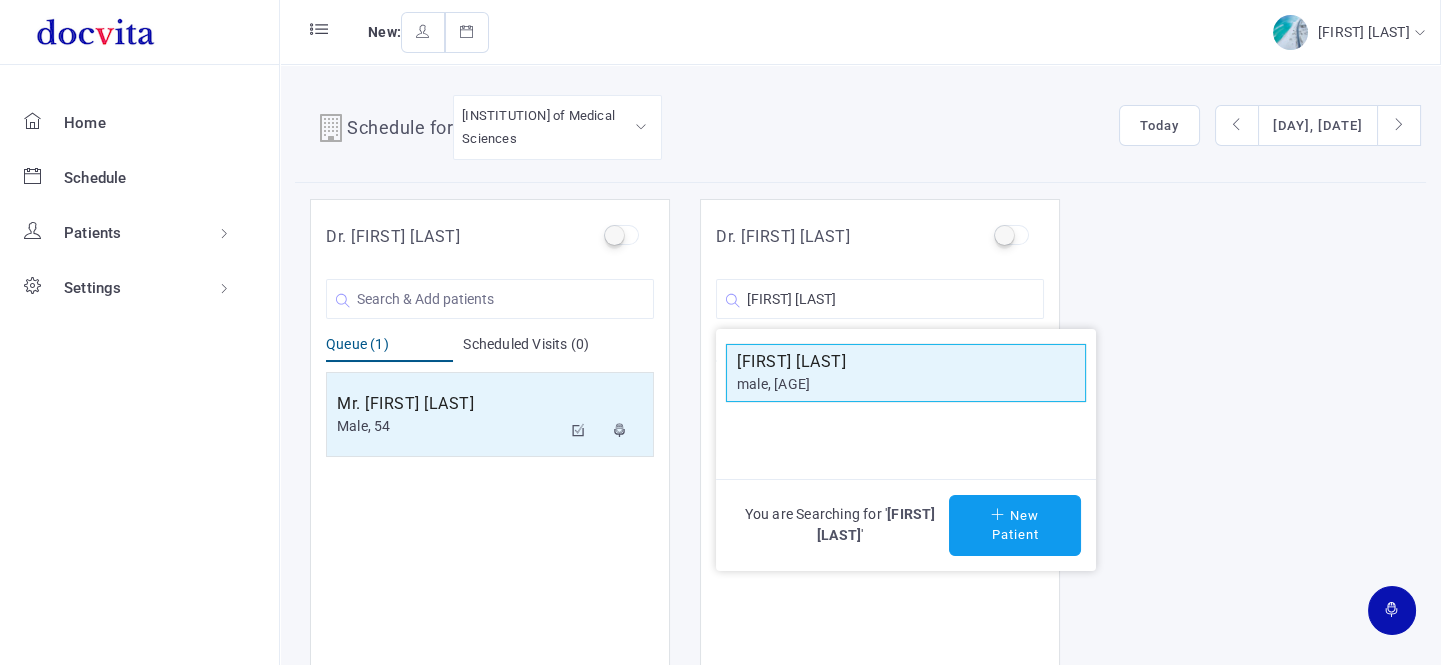 click on "male, [AGE]" 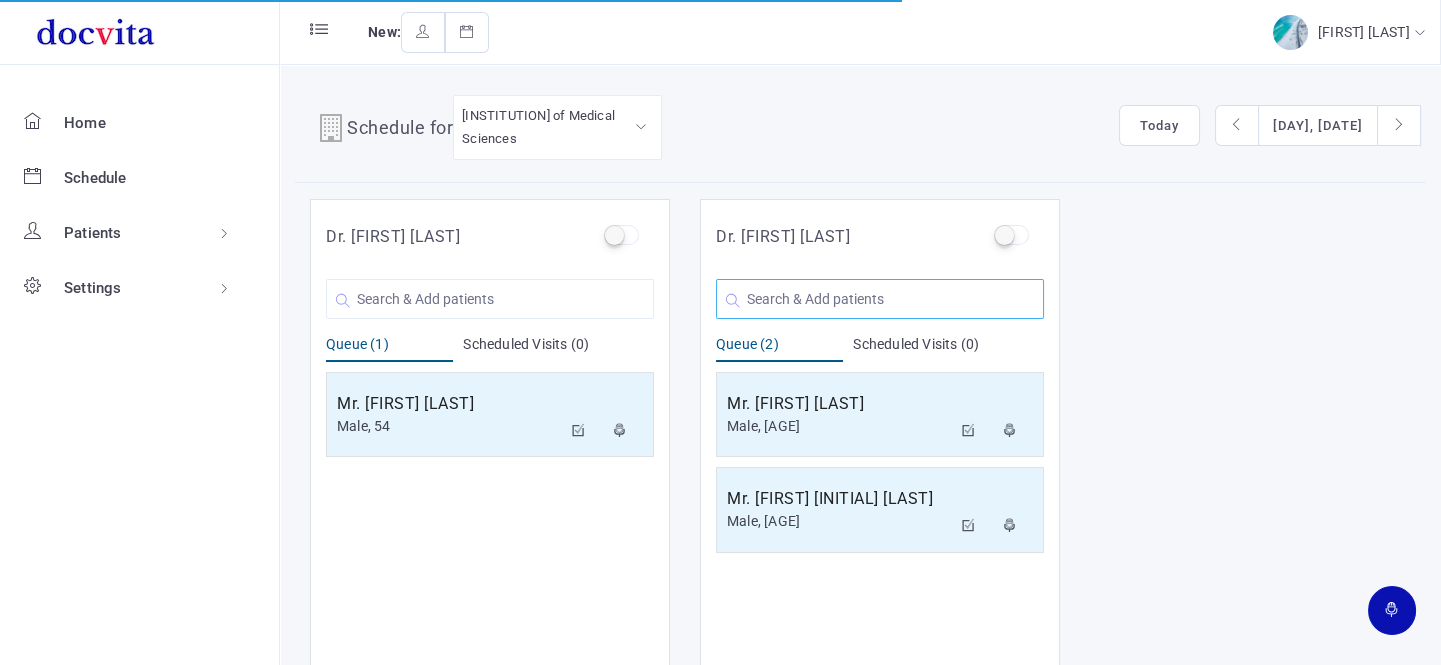 click 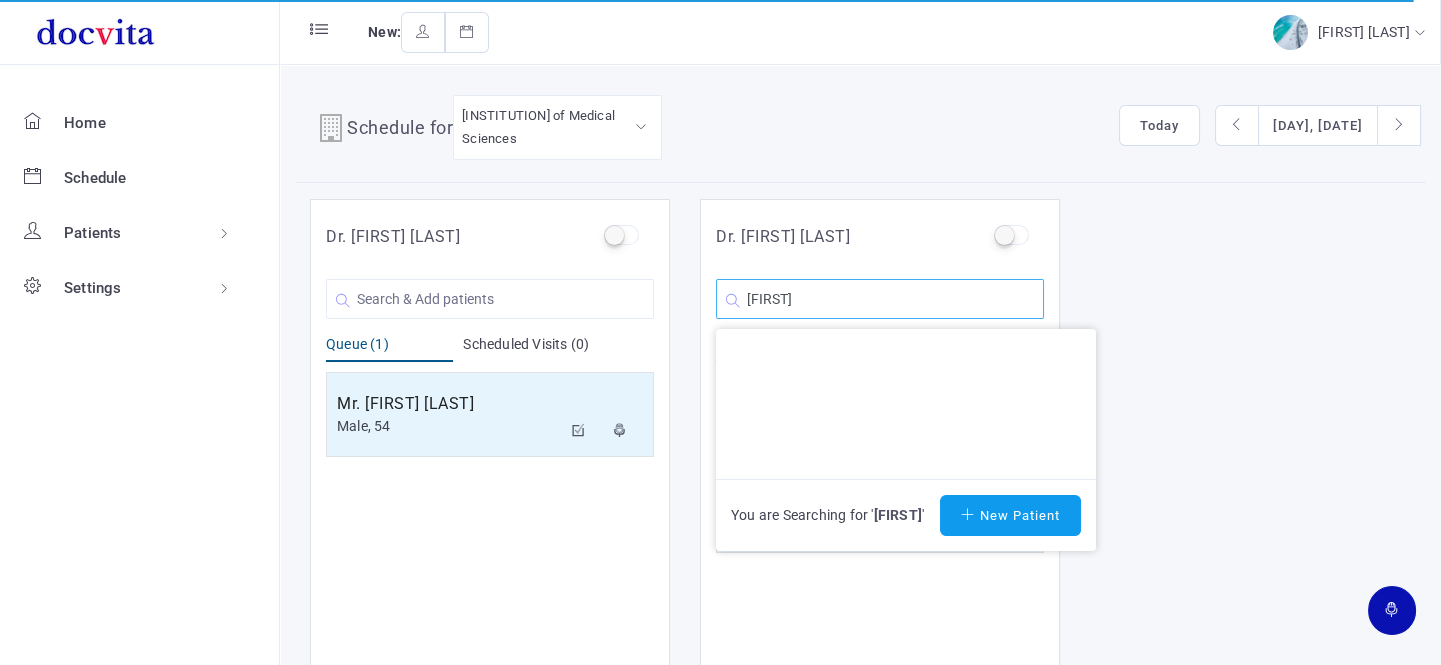 type on "[FIRST]" 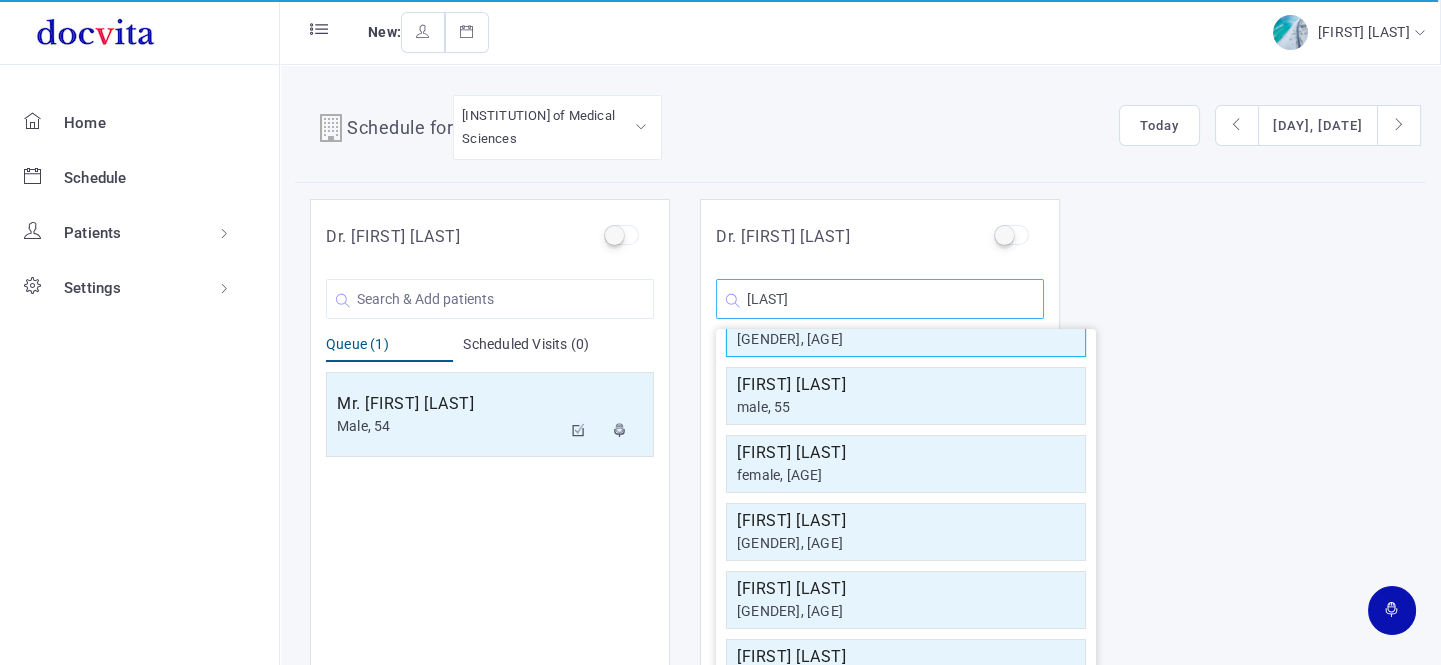 scroll, scrollTop: 358, scrollLeft: 0, axis: vertical 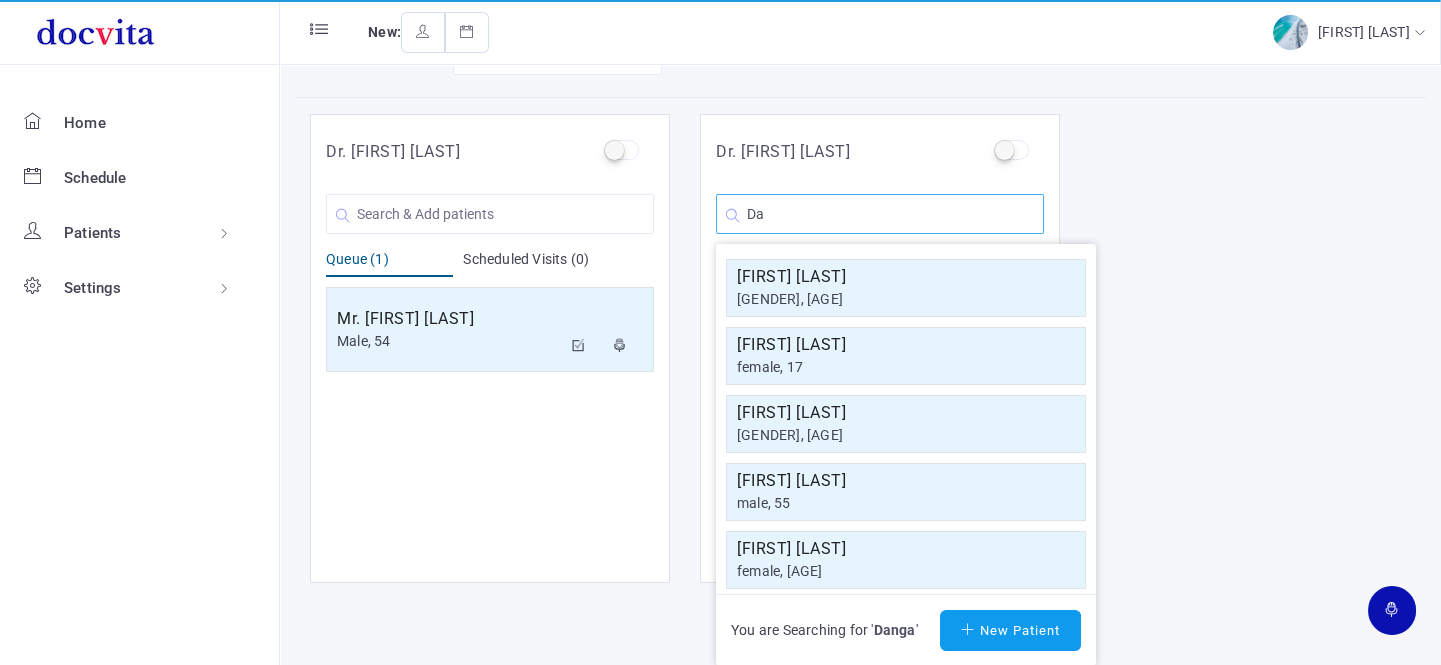 type on "[FIRST]" 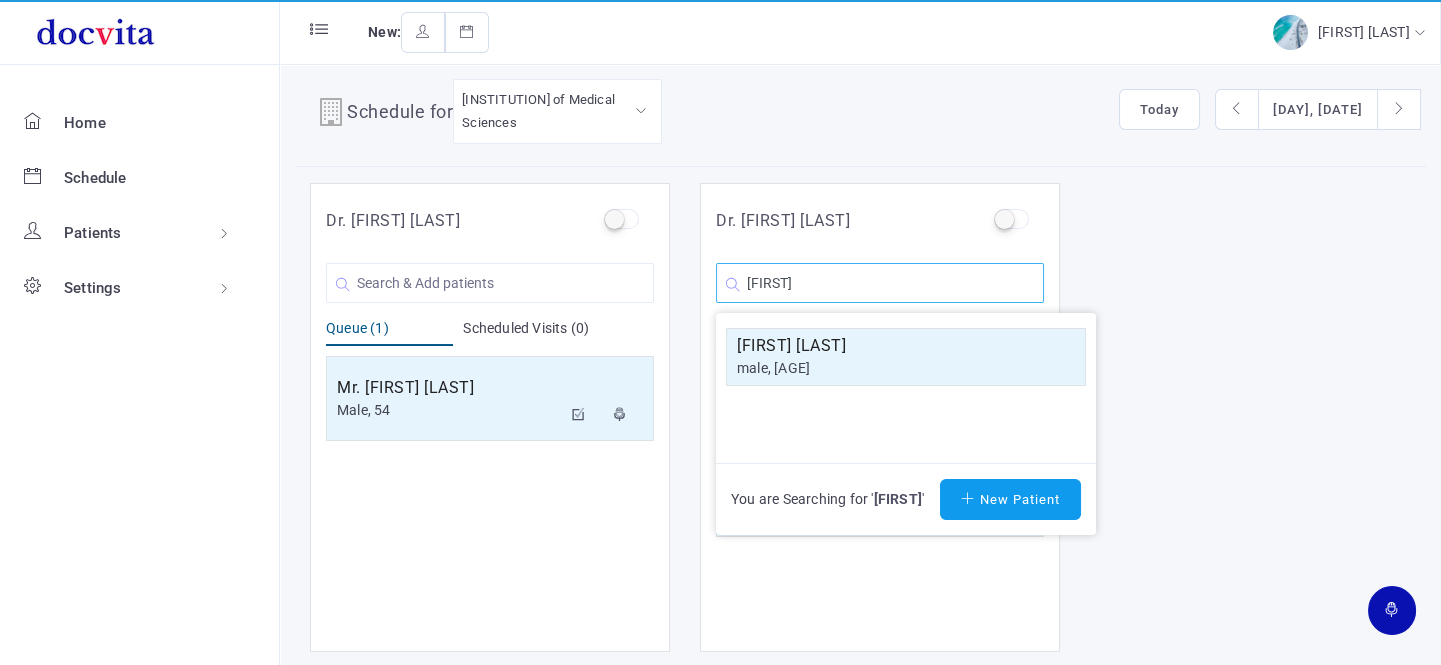 scroll, scrollTop: 85, scrollLeft: 0, axis: vertical 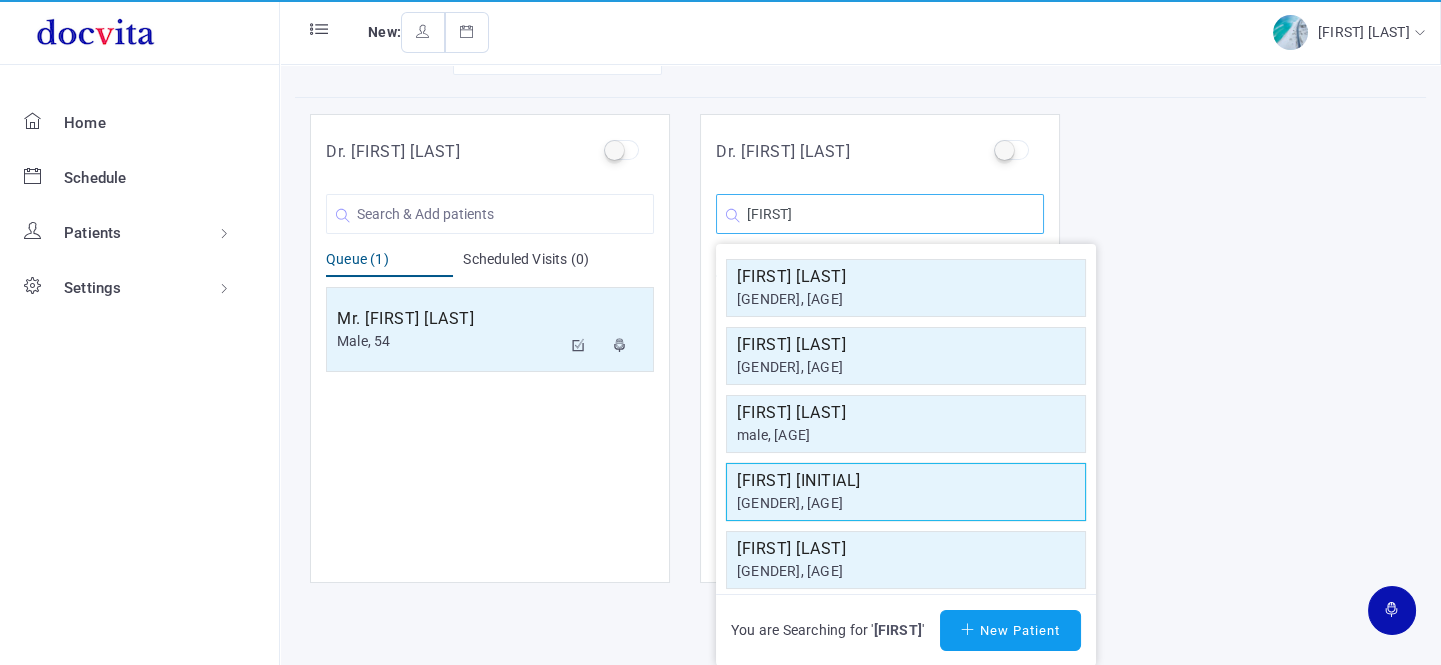 type on "[FIRST]" 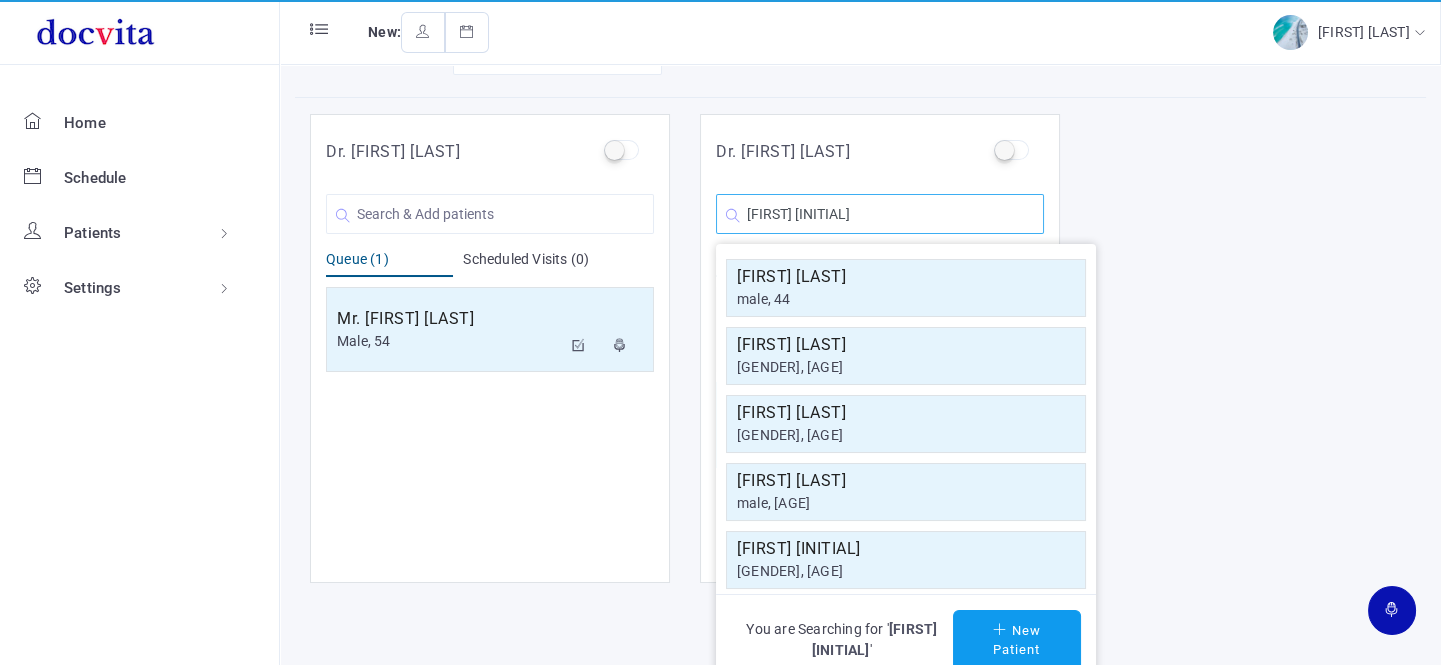 scroll, scrollTop: 16, scrollLeft: 0, axis: vertical 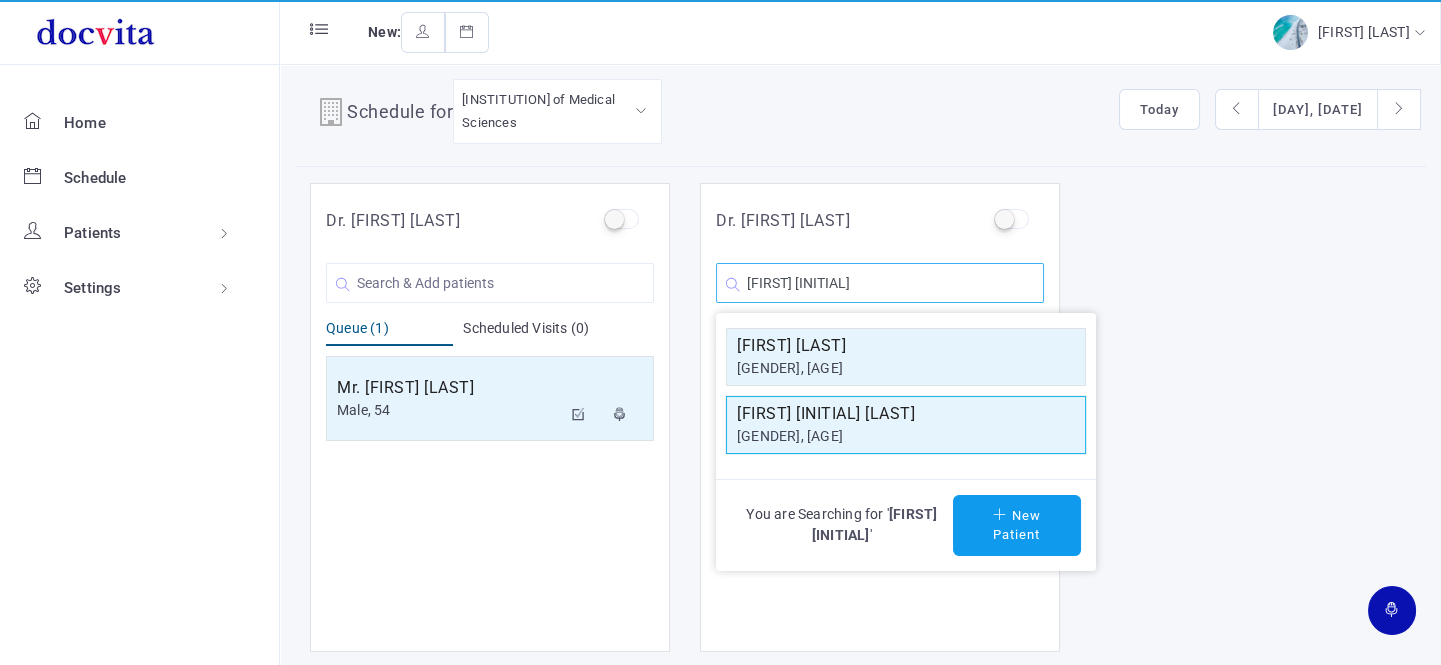 type on "[FIRST] [INITIAL]" 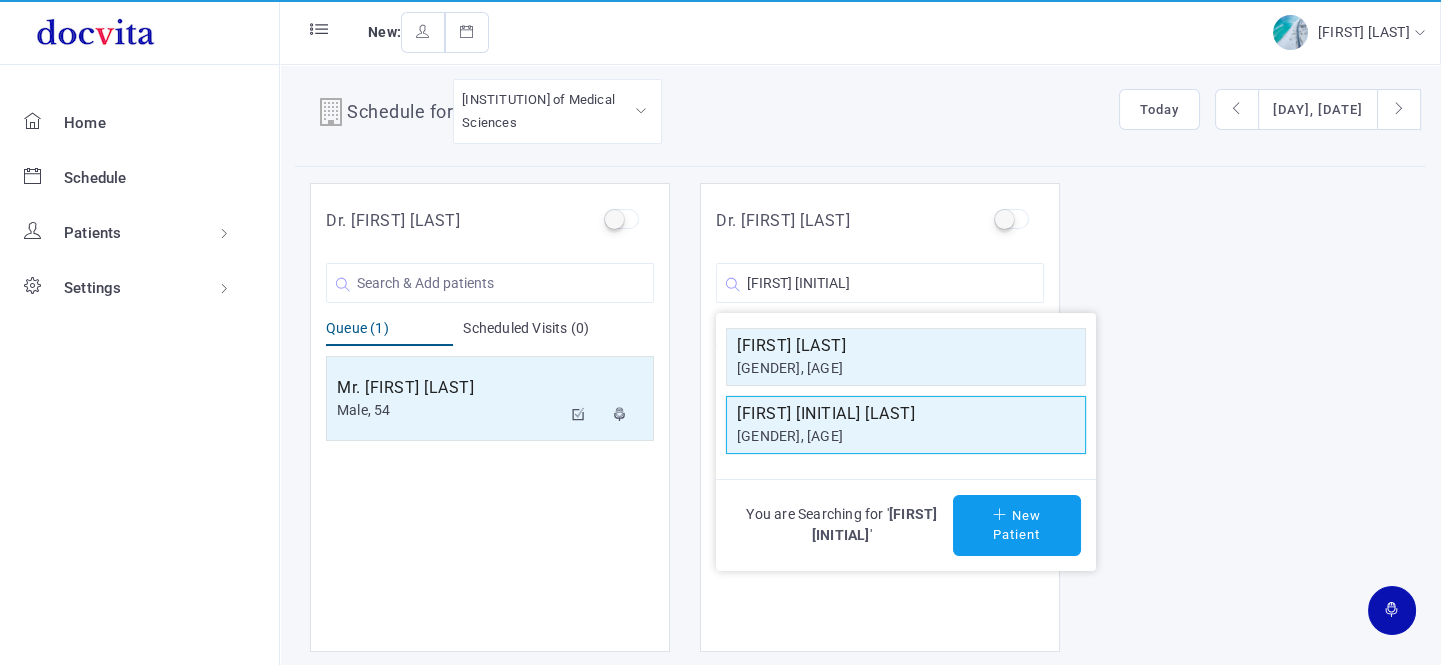 click on "[GENDER], [AGE]" 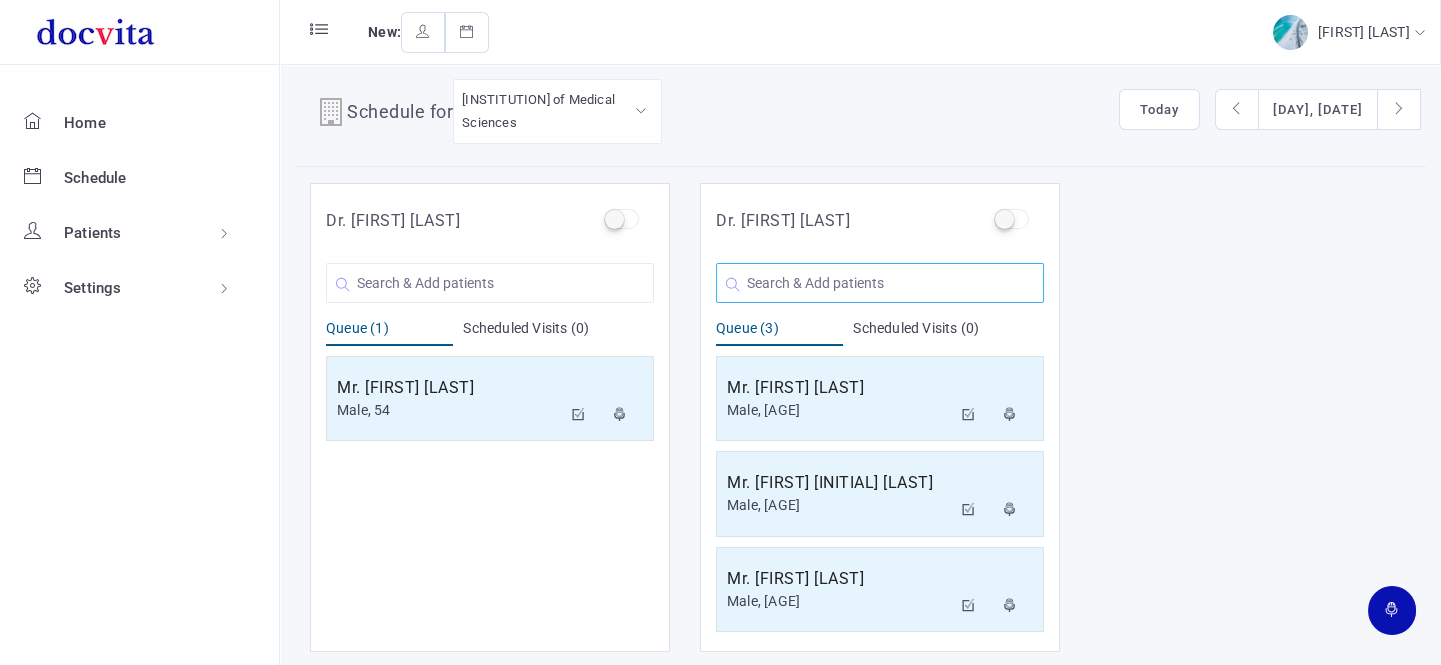 click 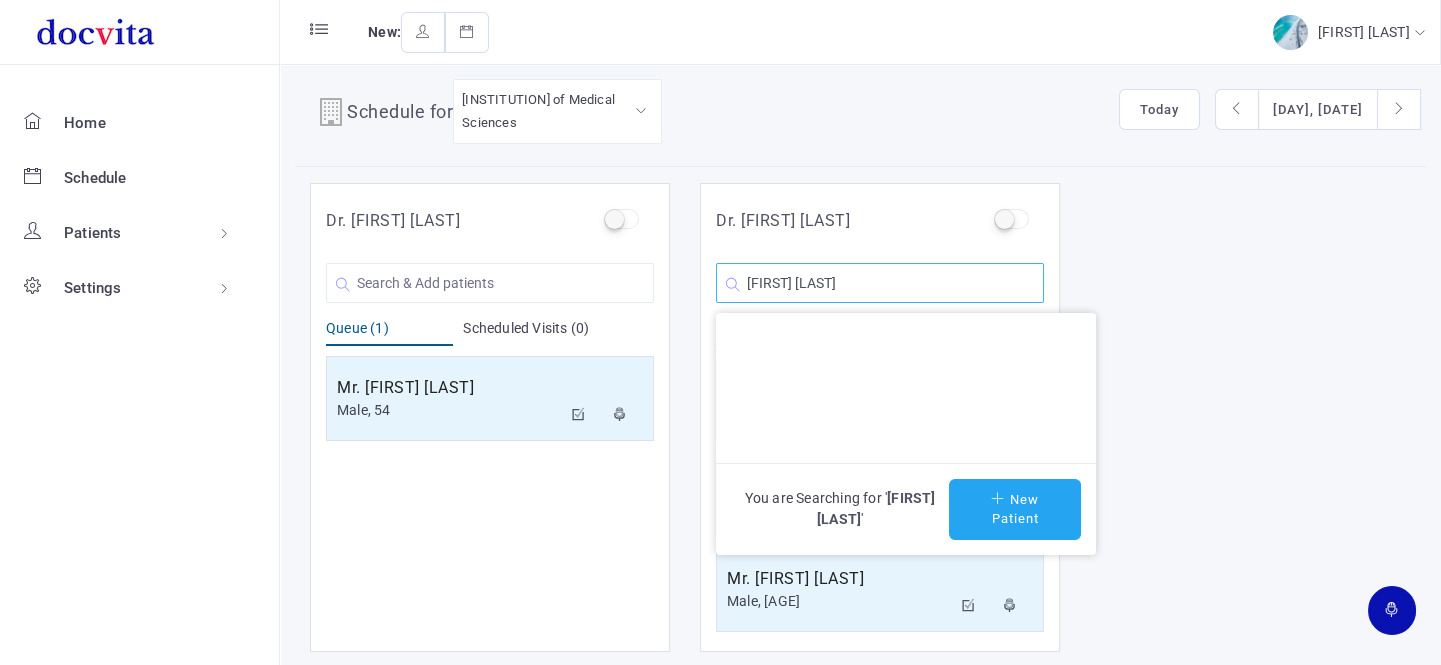type on "[FIRST] [LAST]" 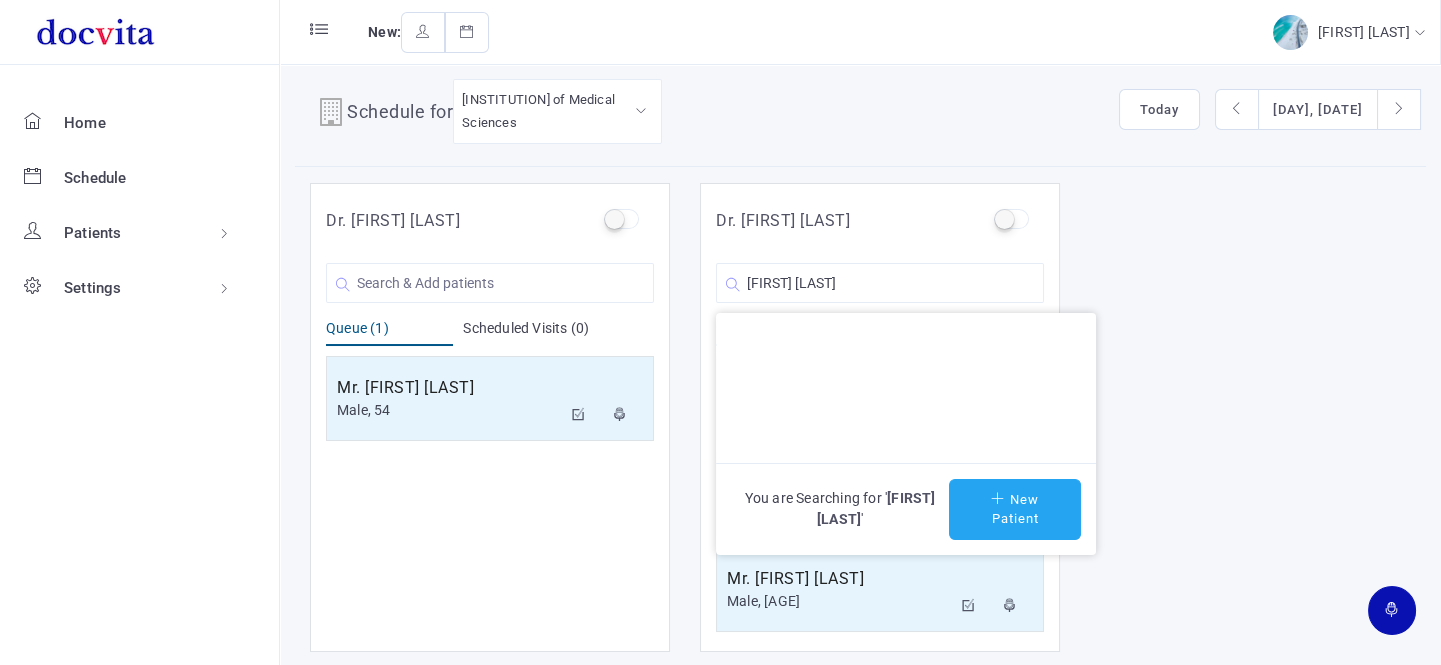 click on "New Patient" 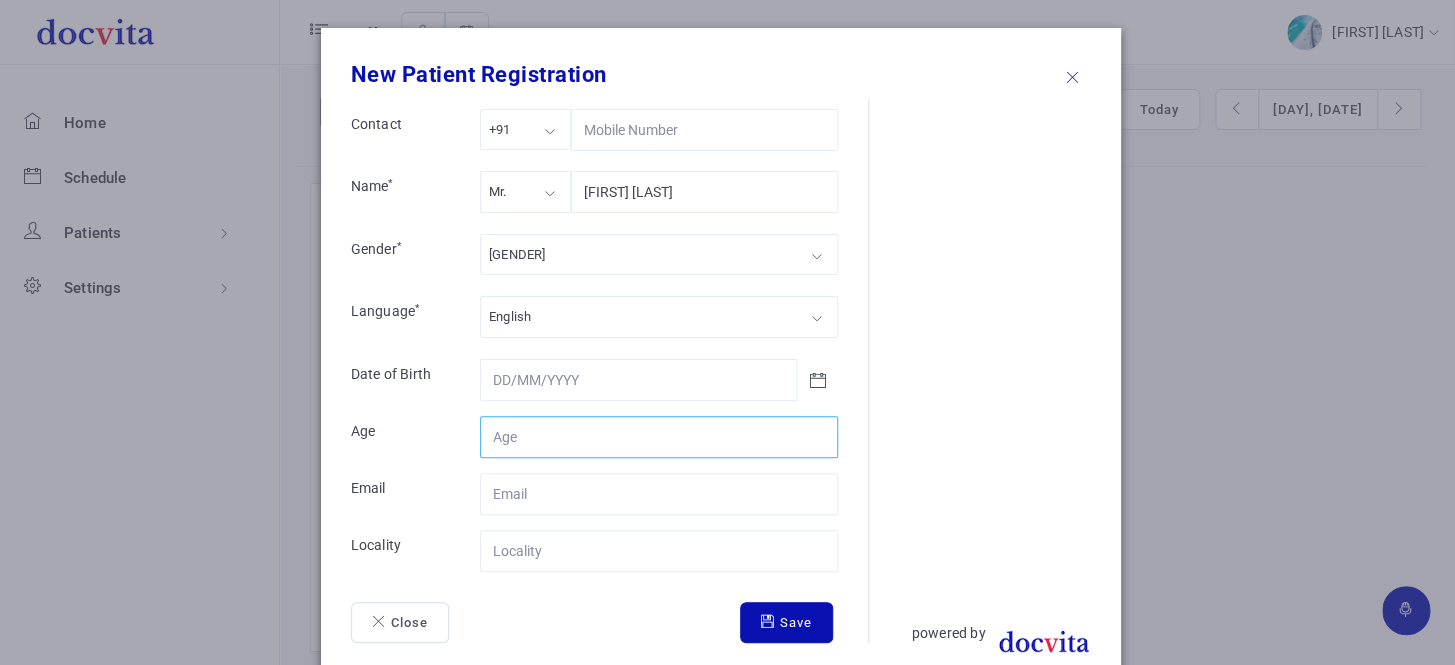 click on "Contact" at bounding box center (659, 437) 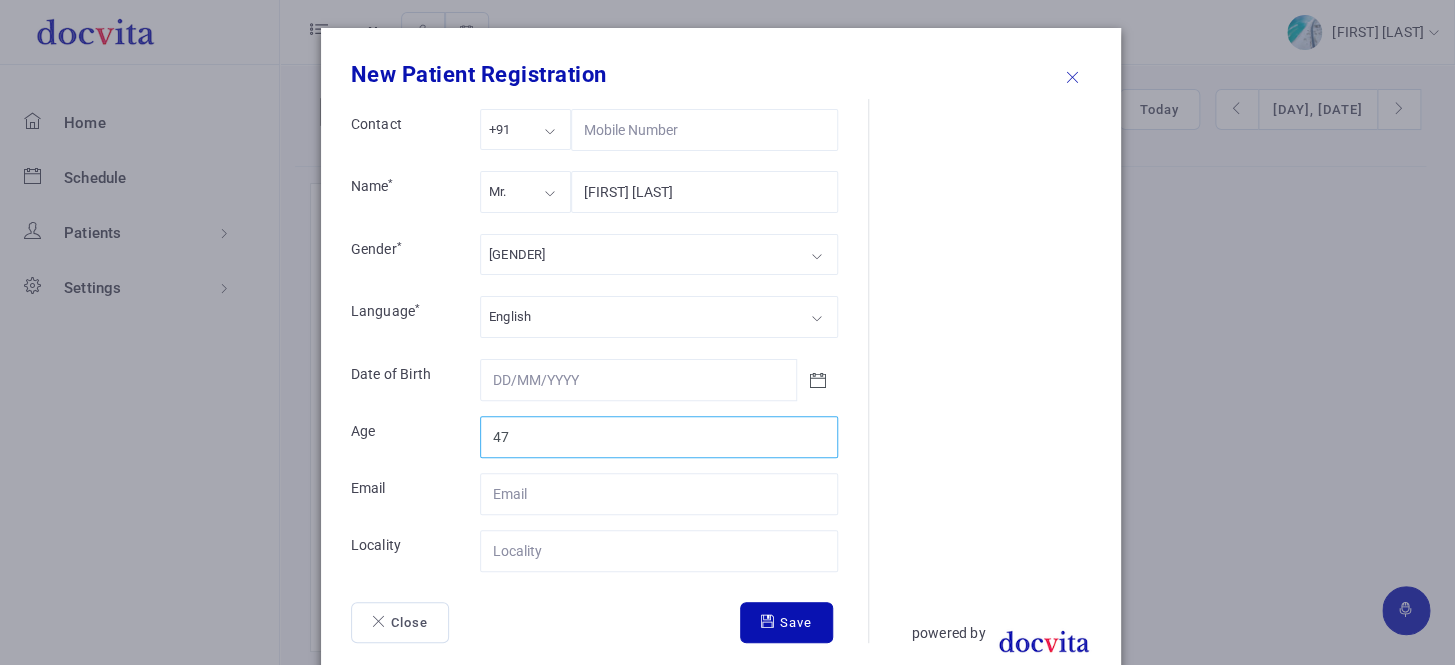 type on "47" 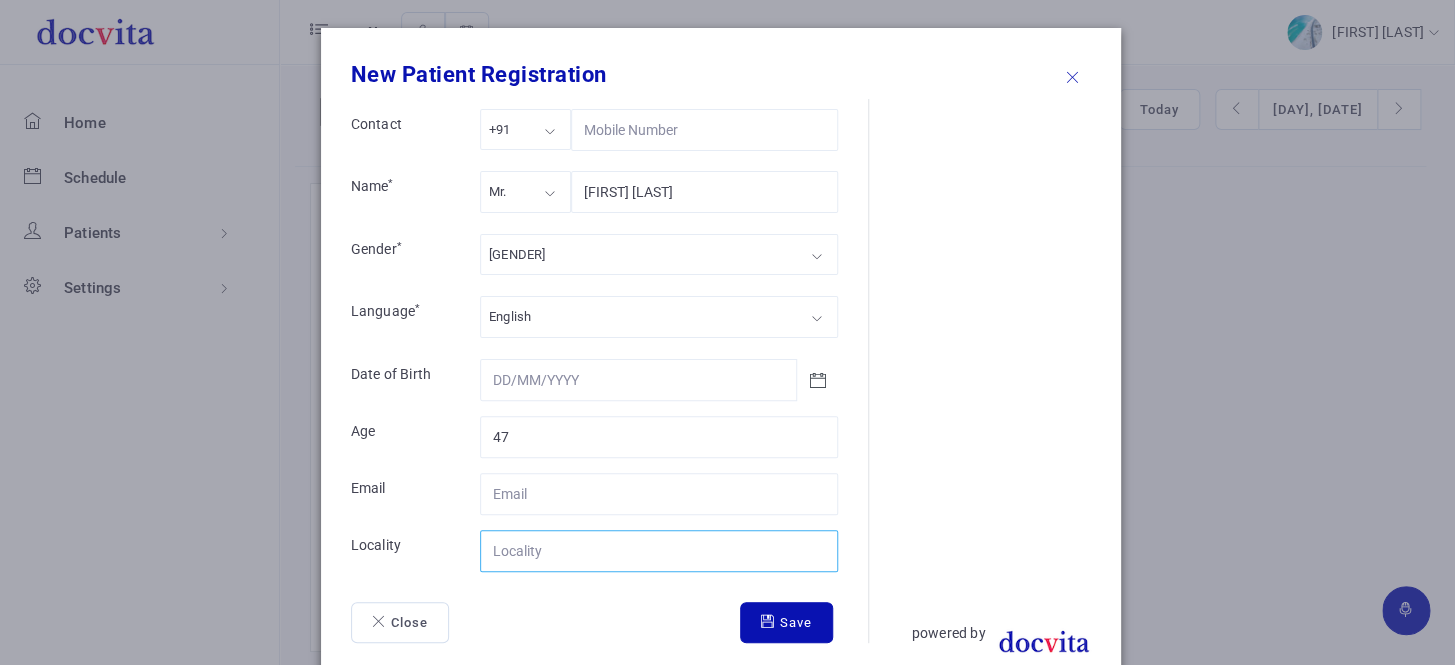 click on "Contact" at bounding box center [659, 551] 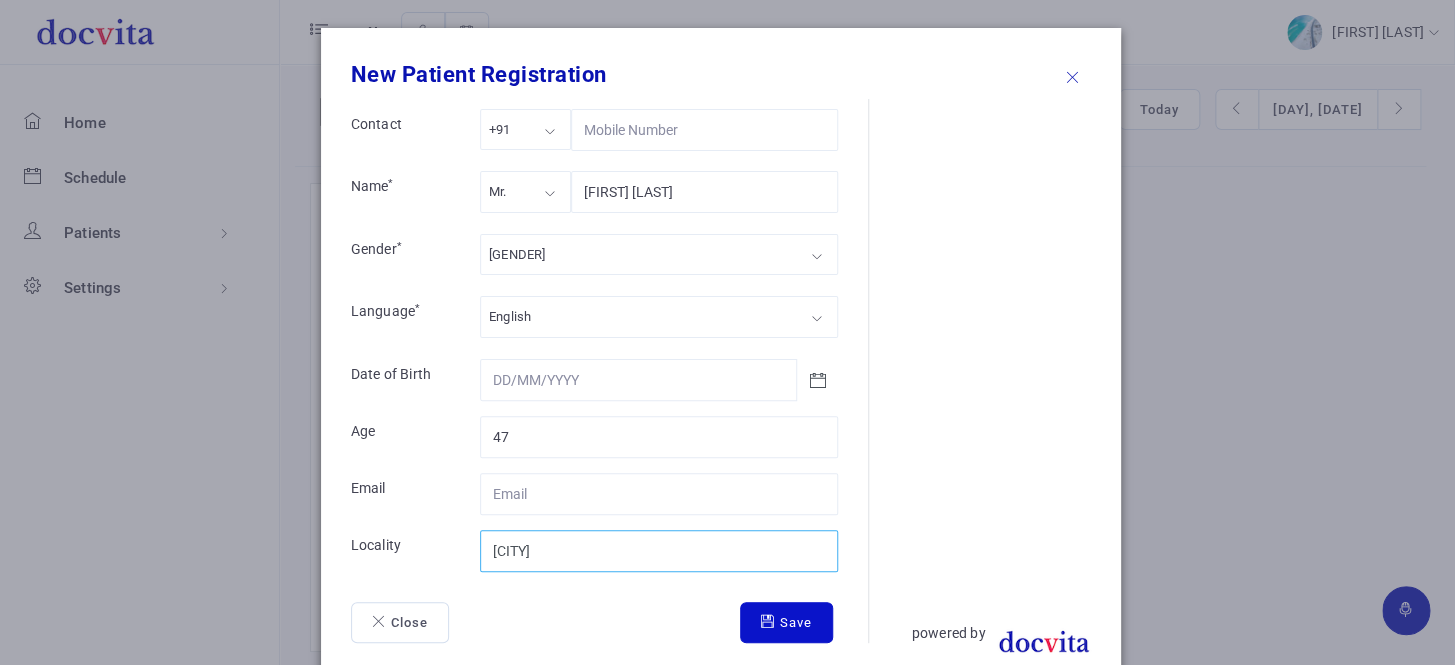 type on "[CITY]" 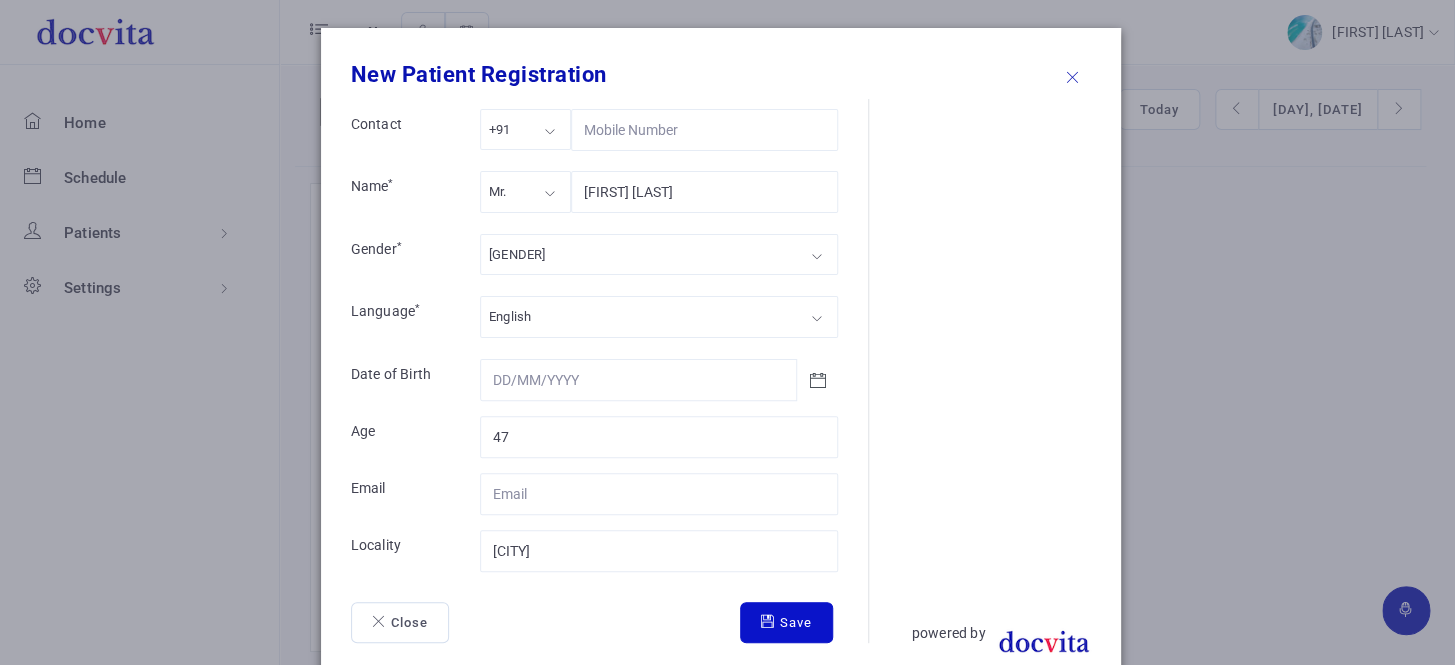 click on "Save" at bounding box center [786, 623] 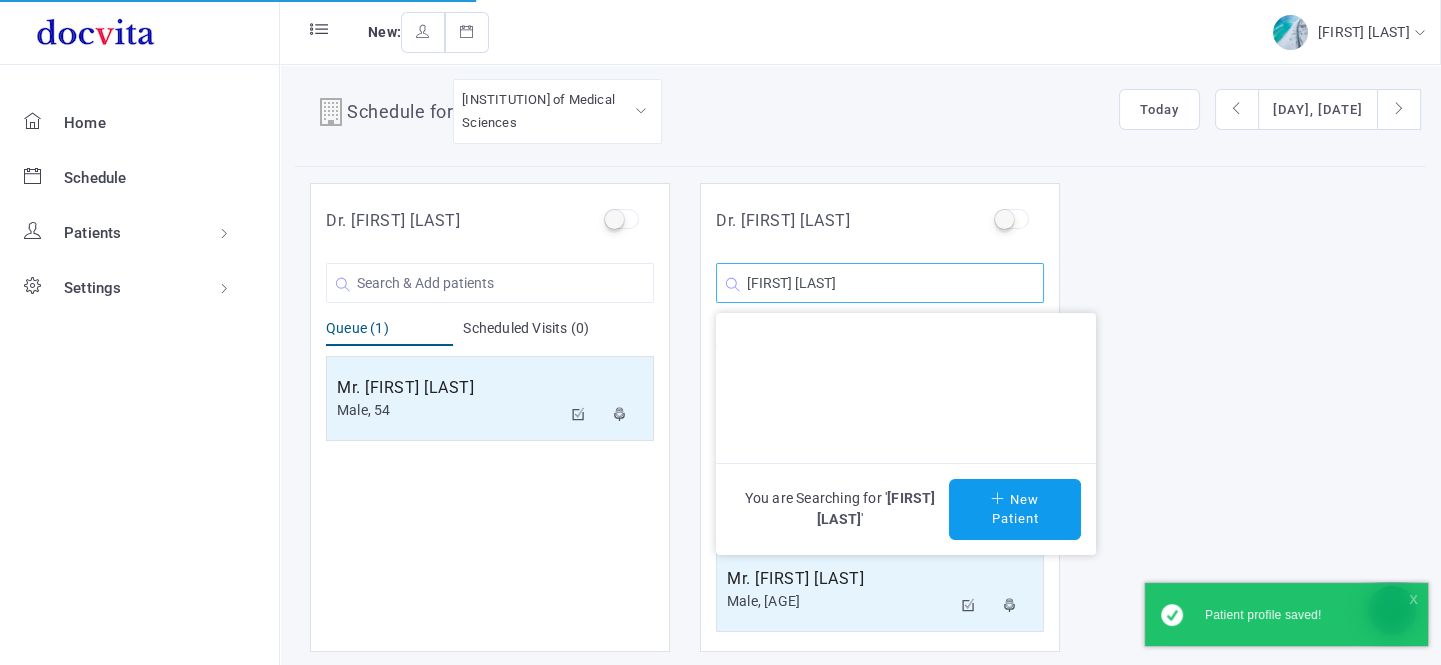 click on "[FIRST] [LAST]" 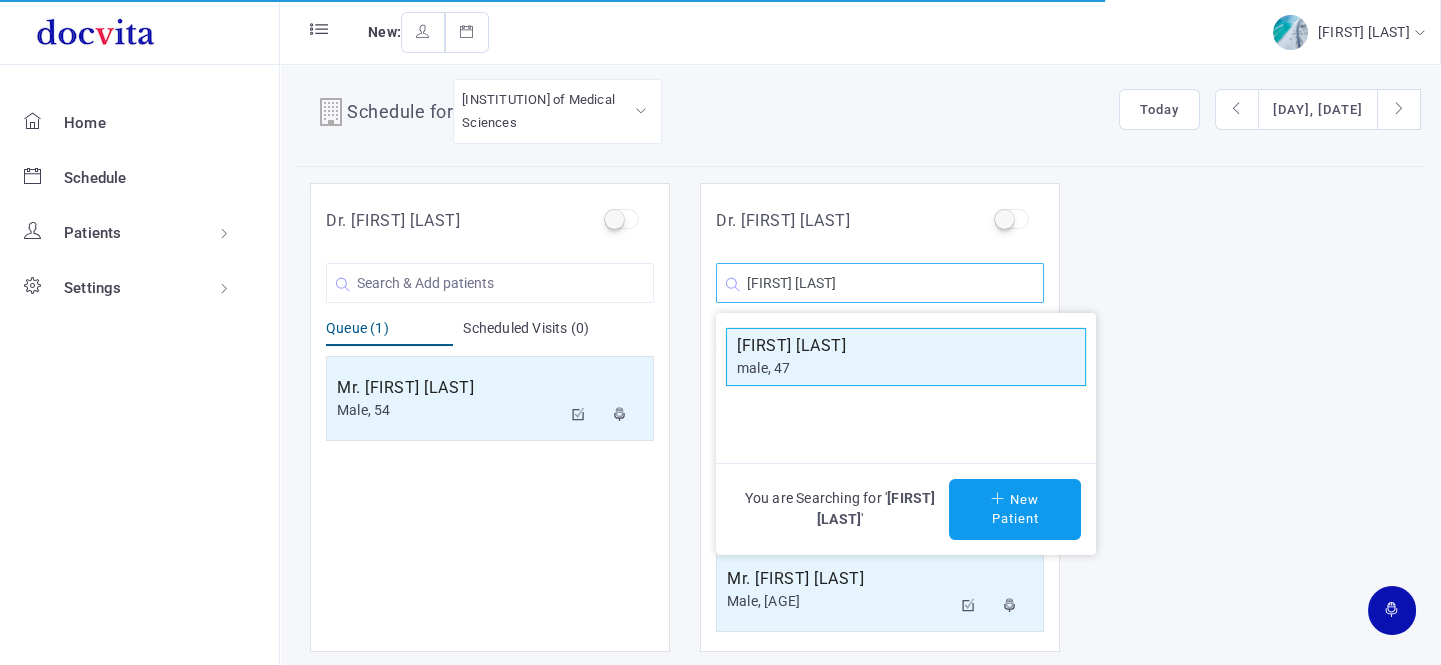 type on "[FIRST] [LAST]" 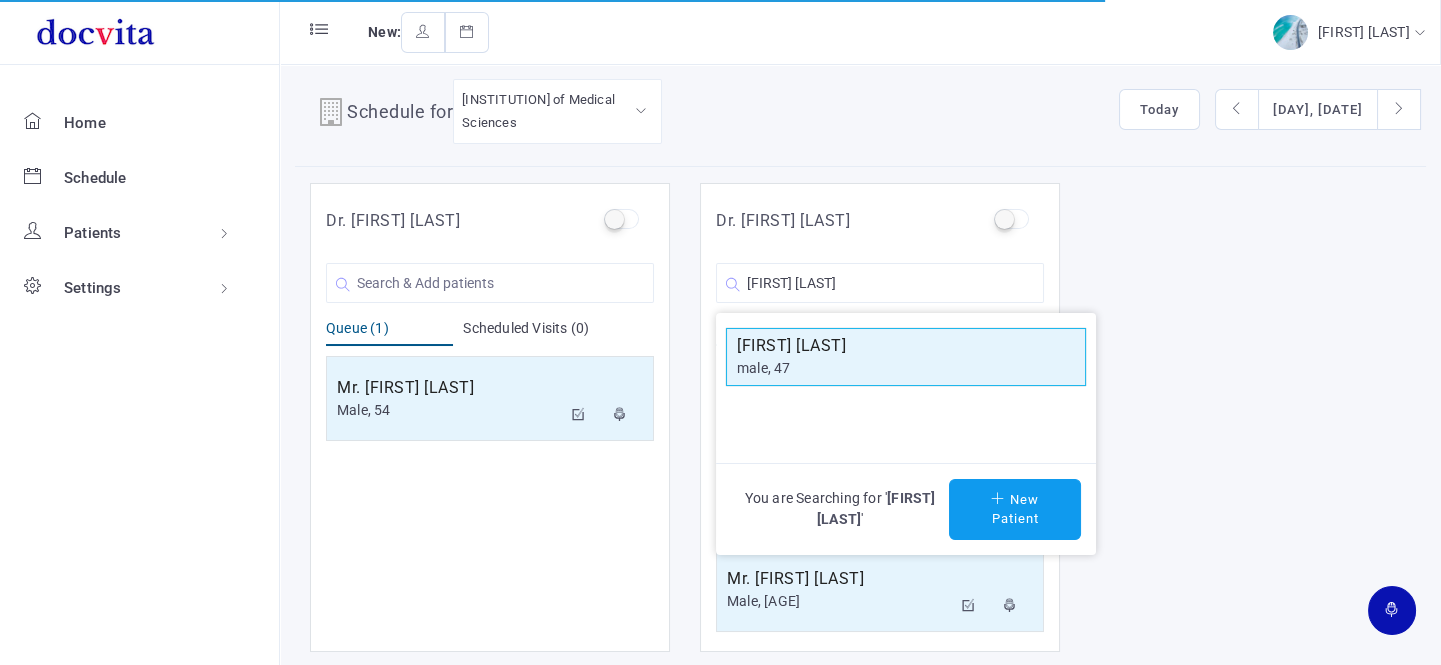 click on "male, 47" 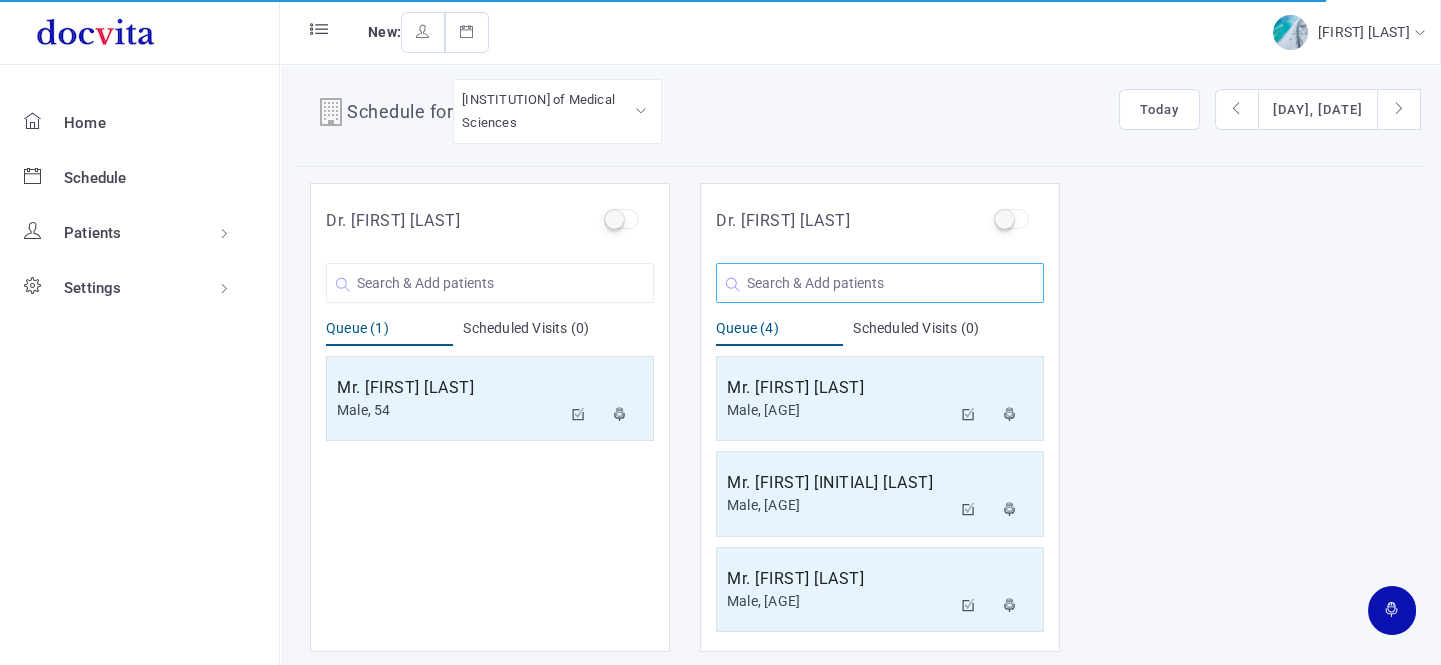 click 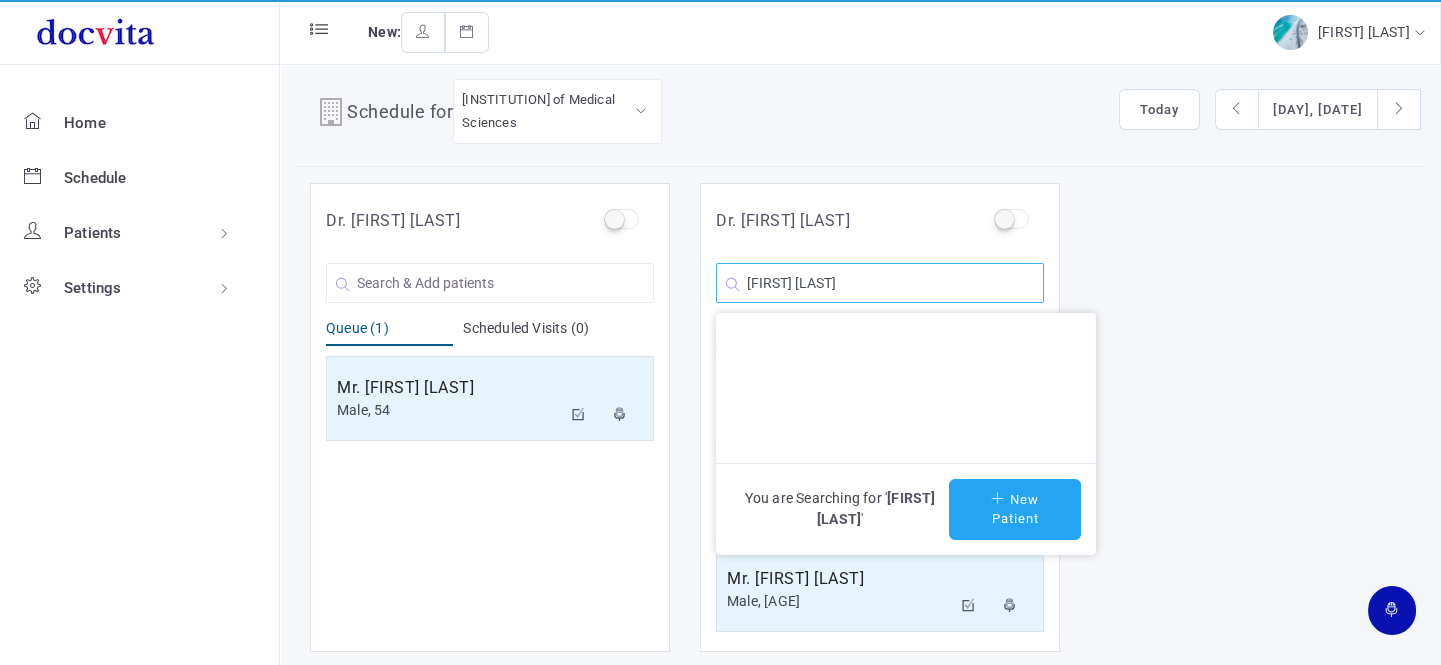 type on "[FIRST] [LAST]" 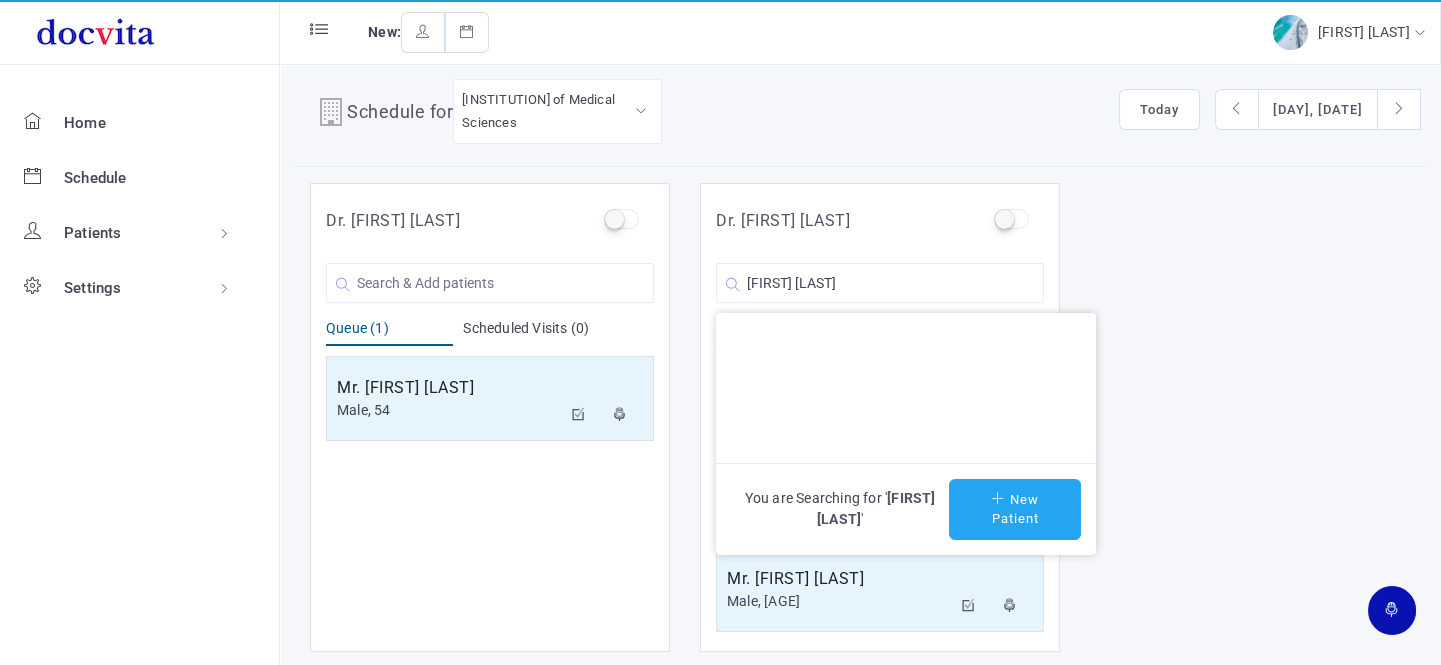 click on "New Patient" 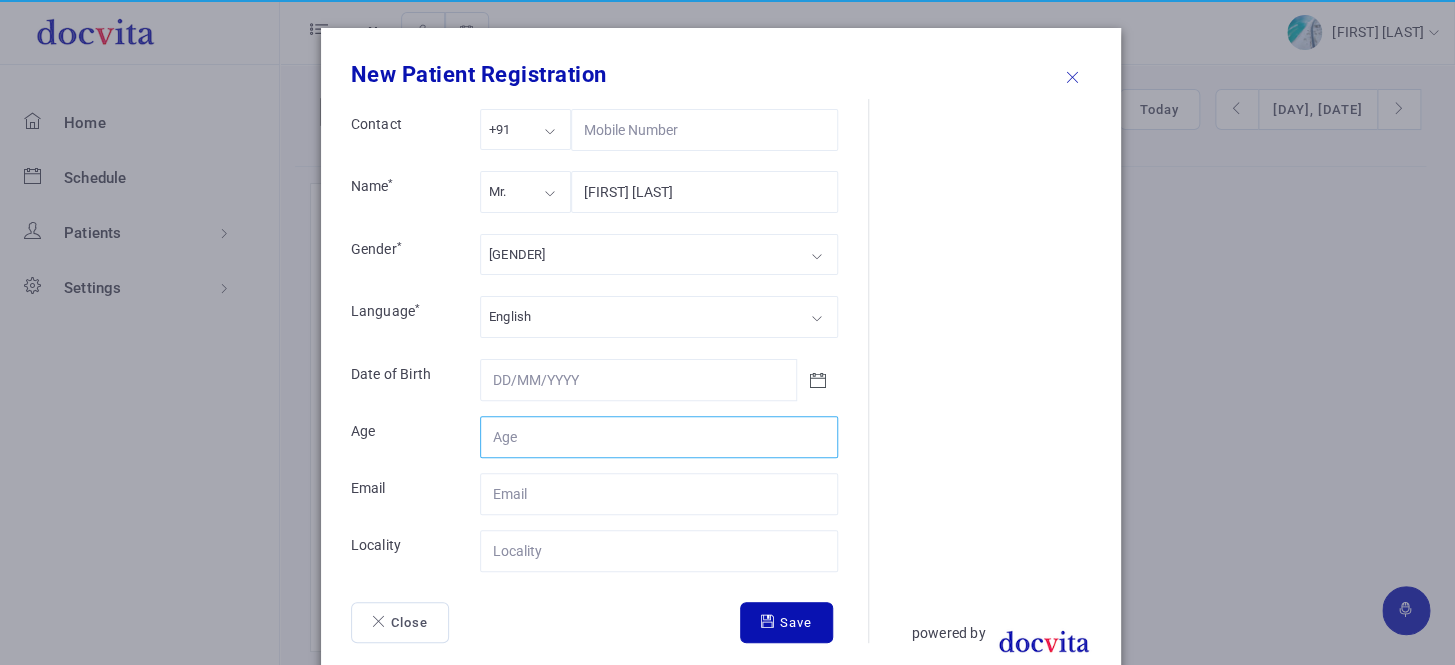 click on "Contact" at bounding box center [659, 437] 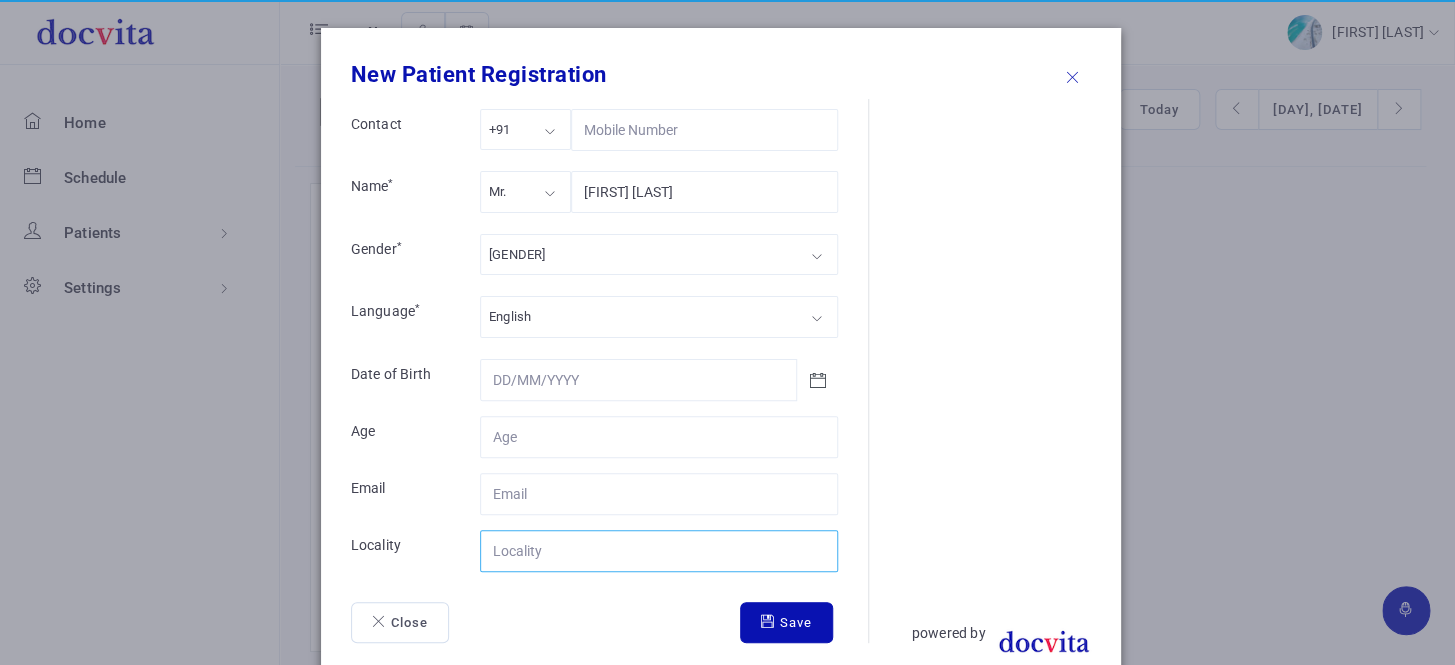 click on "Contact" at bounding box center (659, 551) 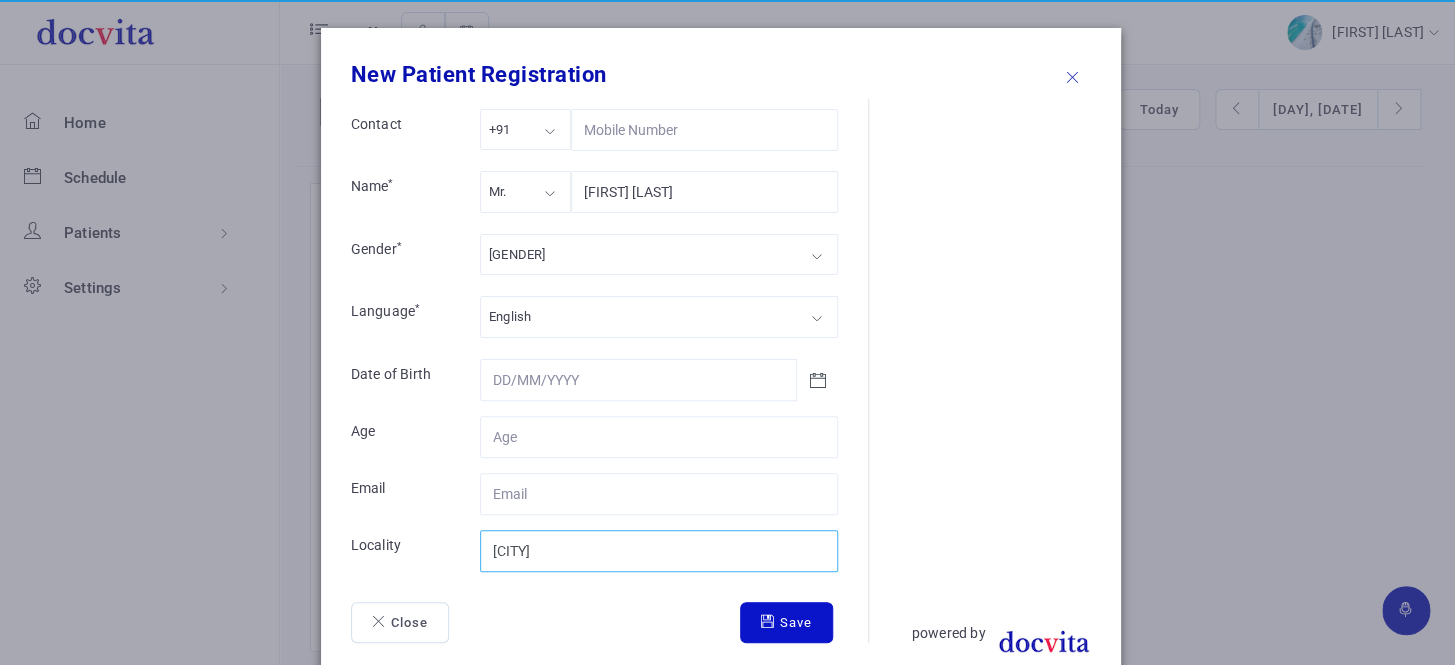 type on "[CITY]" 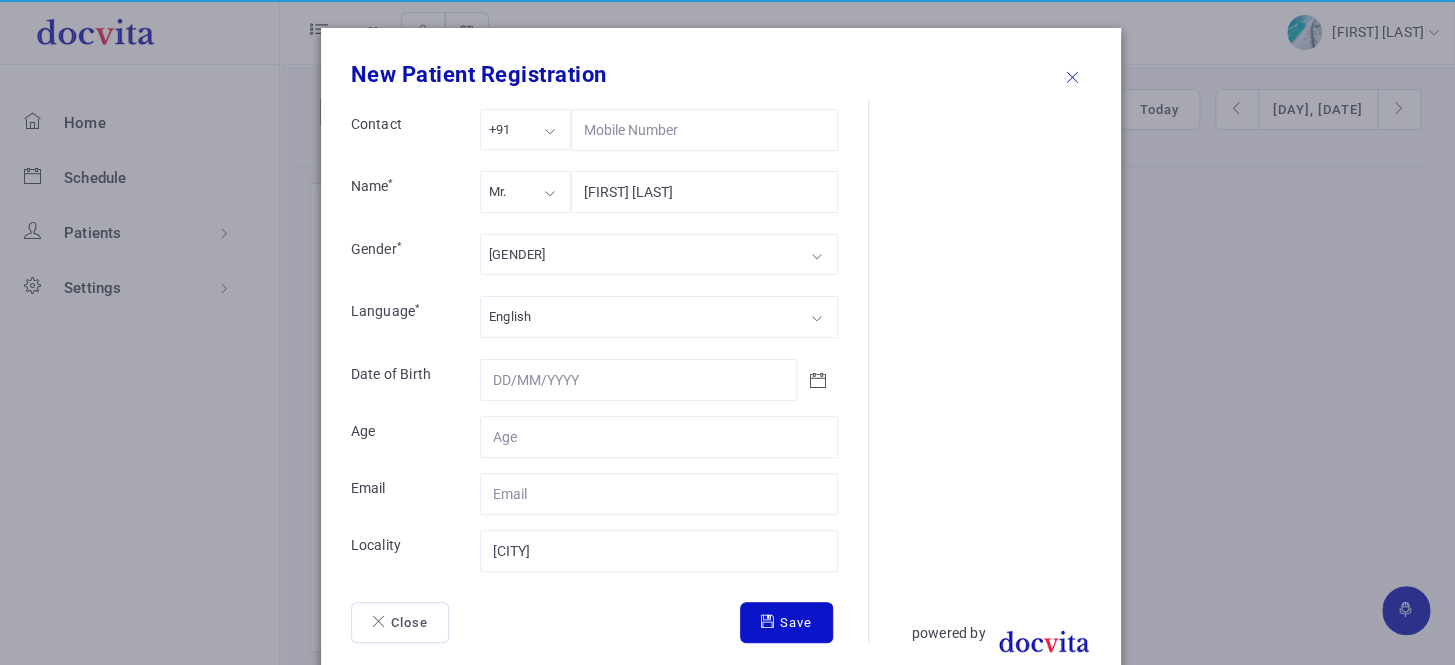 click on "Save" at bounding box center (786, 623) 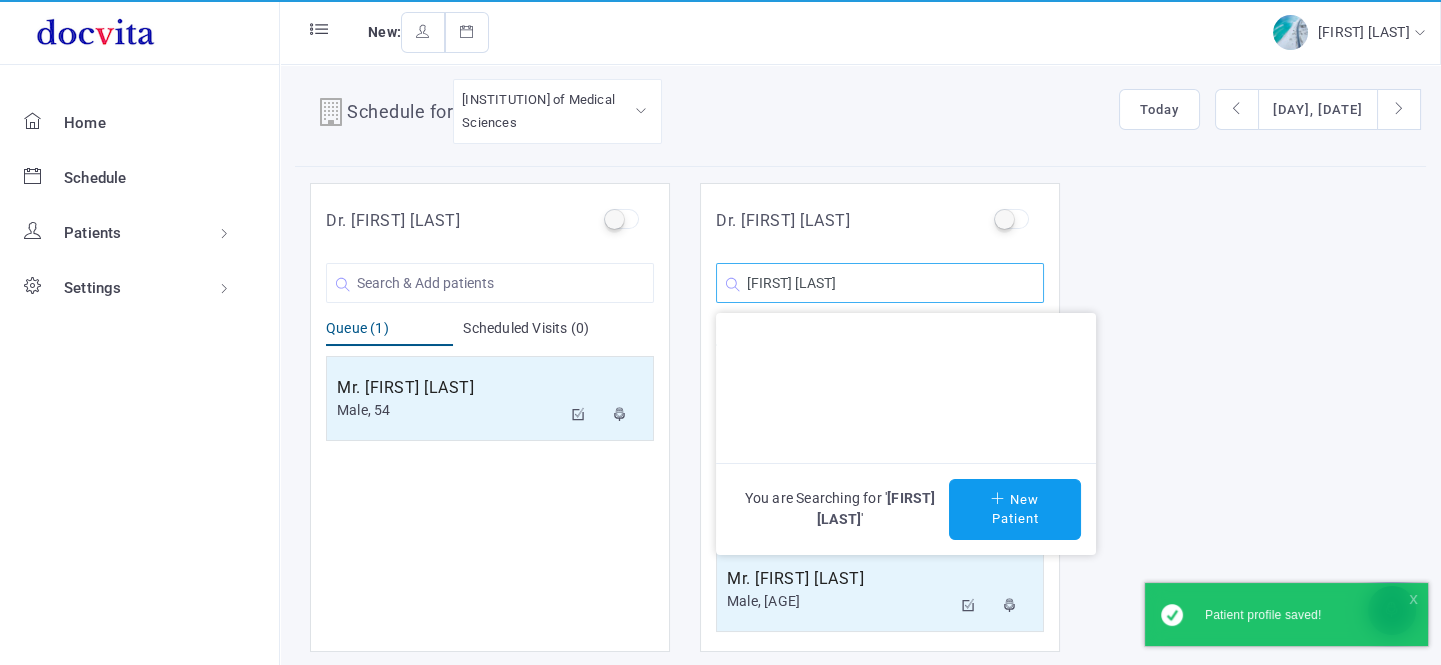 click on "[FIRST] [LAST]" 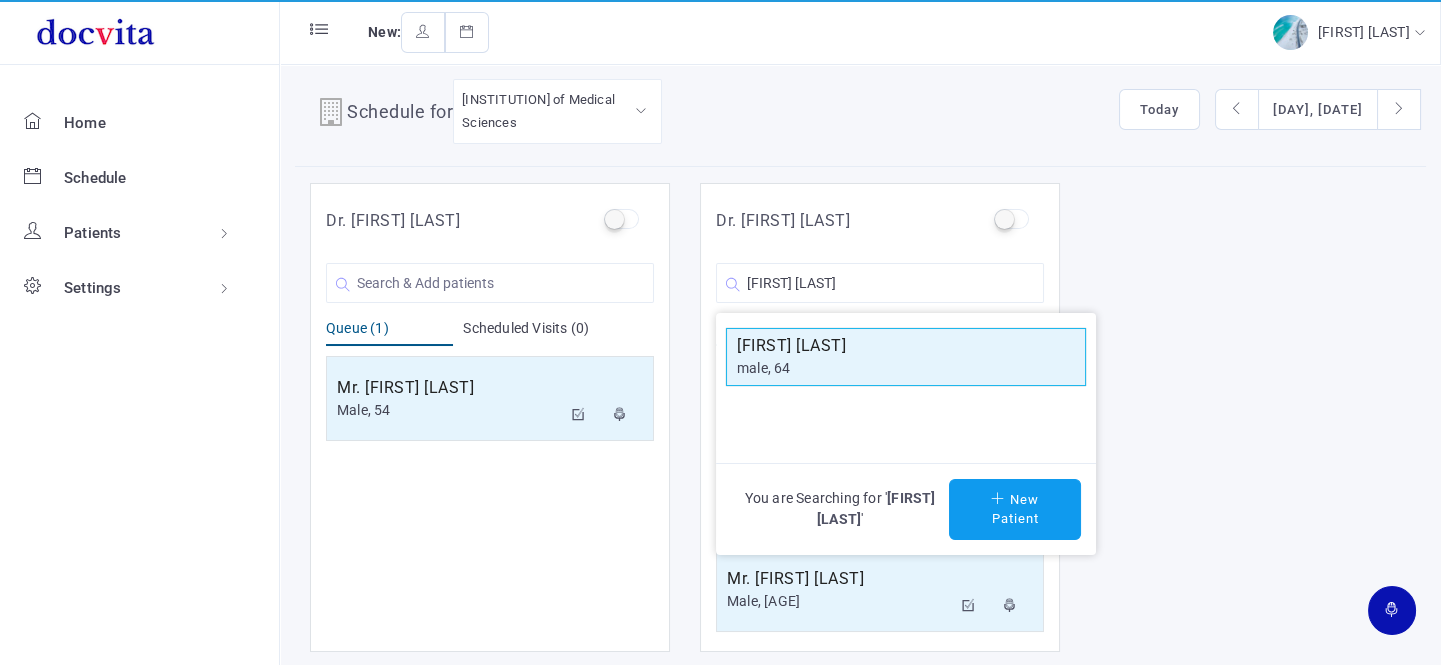 click on "male, 64" 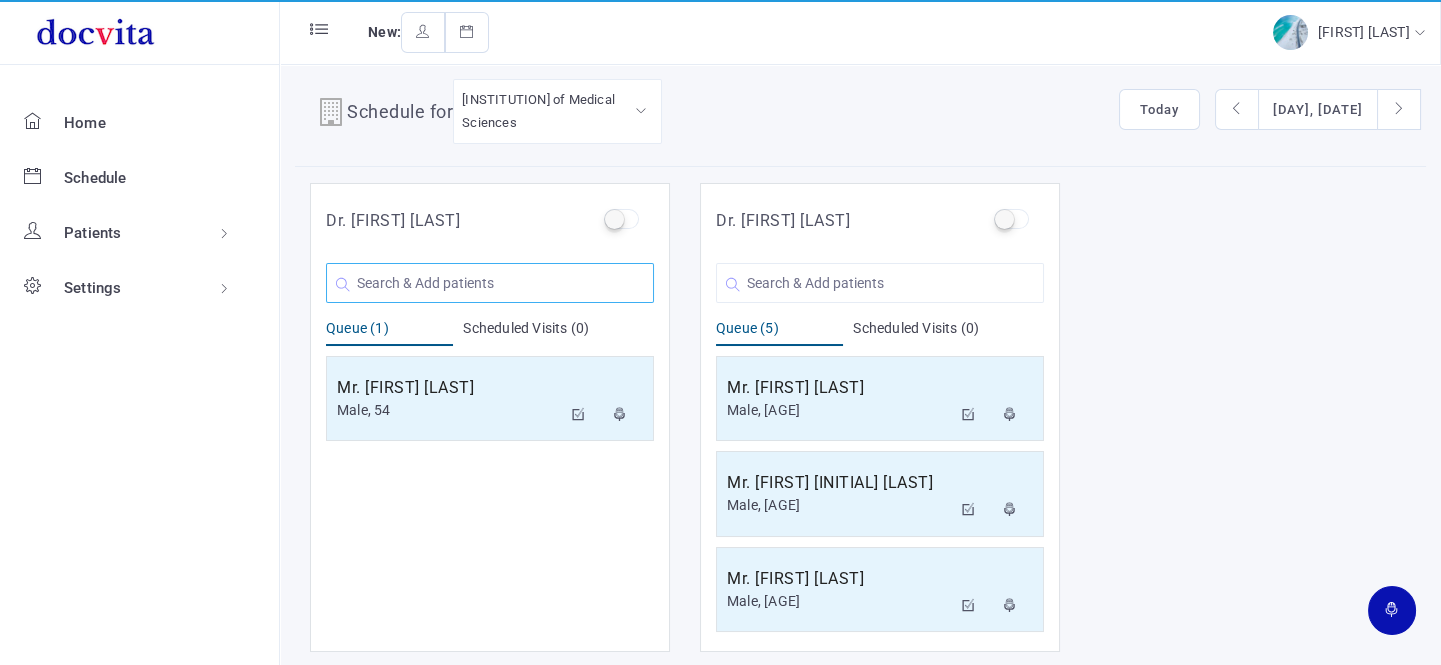 click 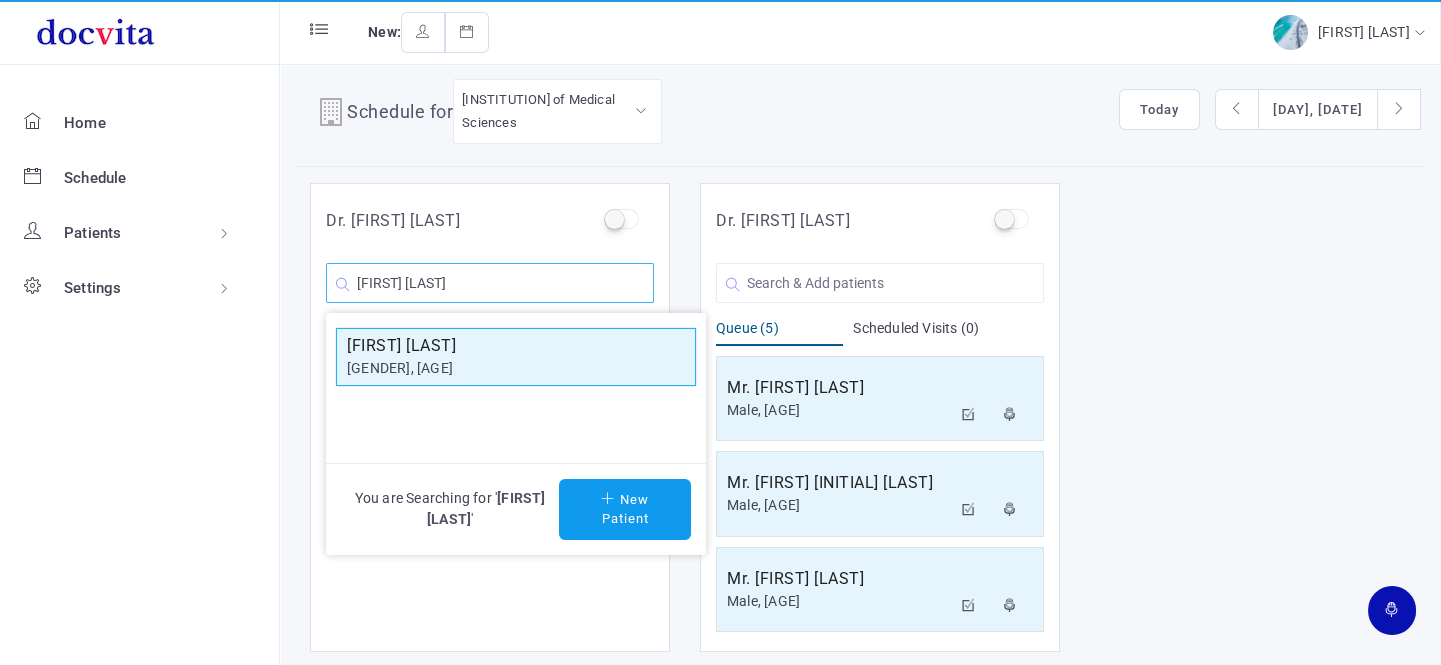 type on "[FIRST] [LAST]" 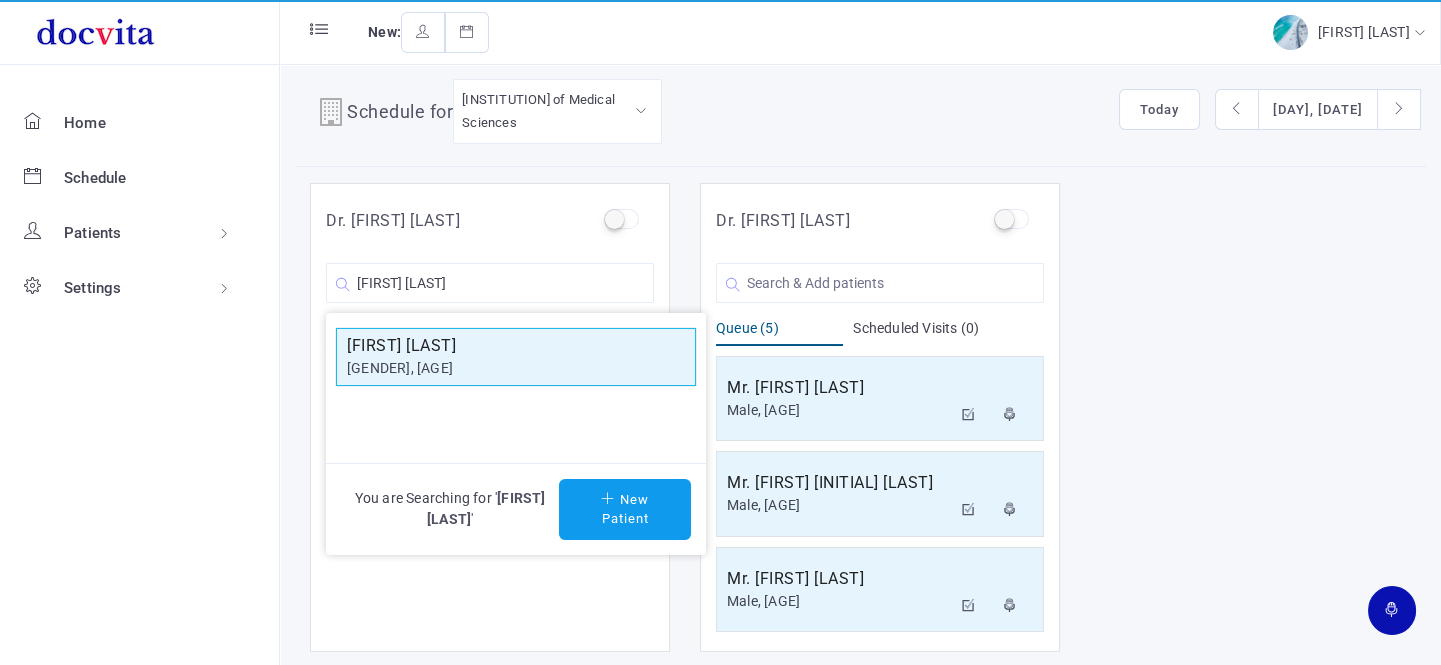 click on "[FIRST] [LAST]" 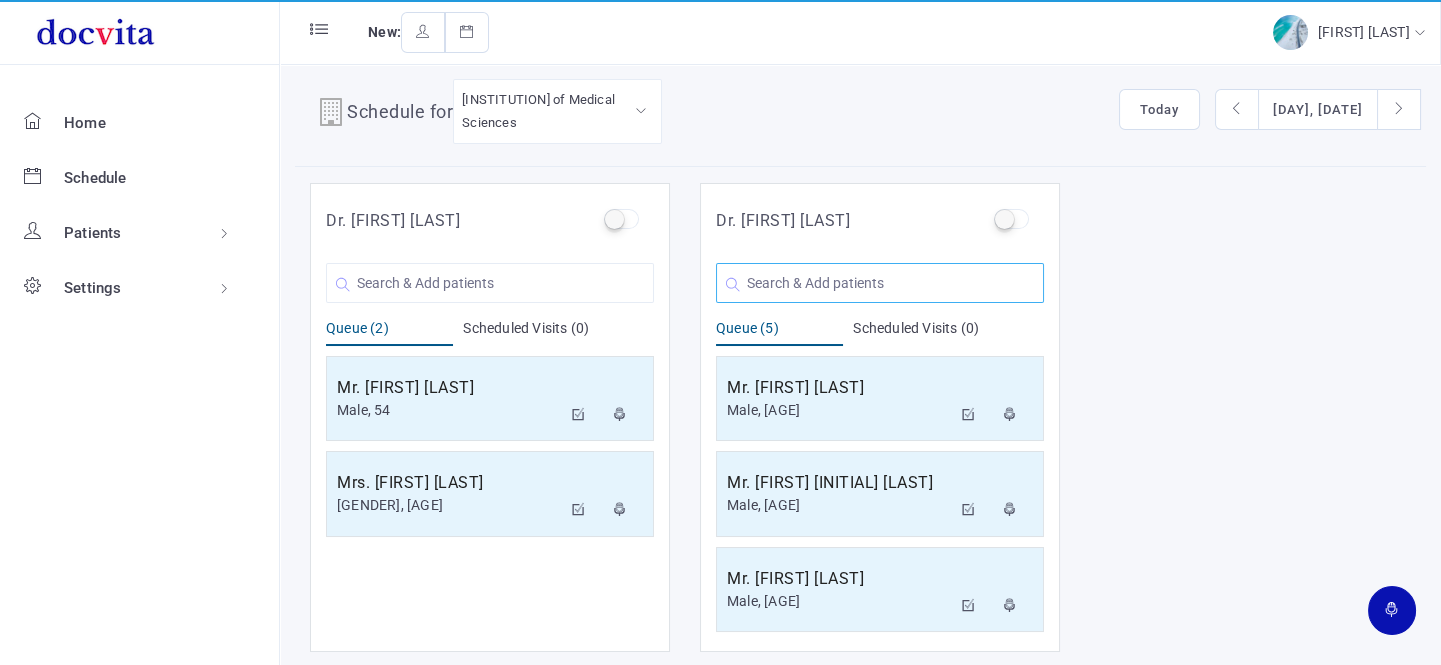 click 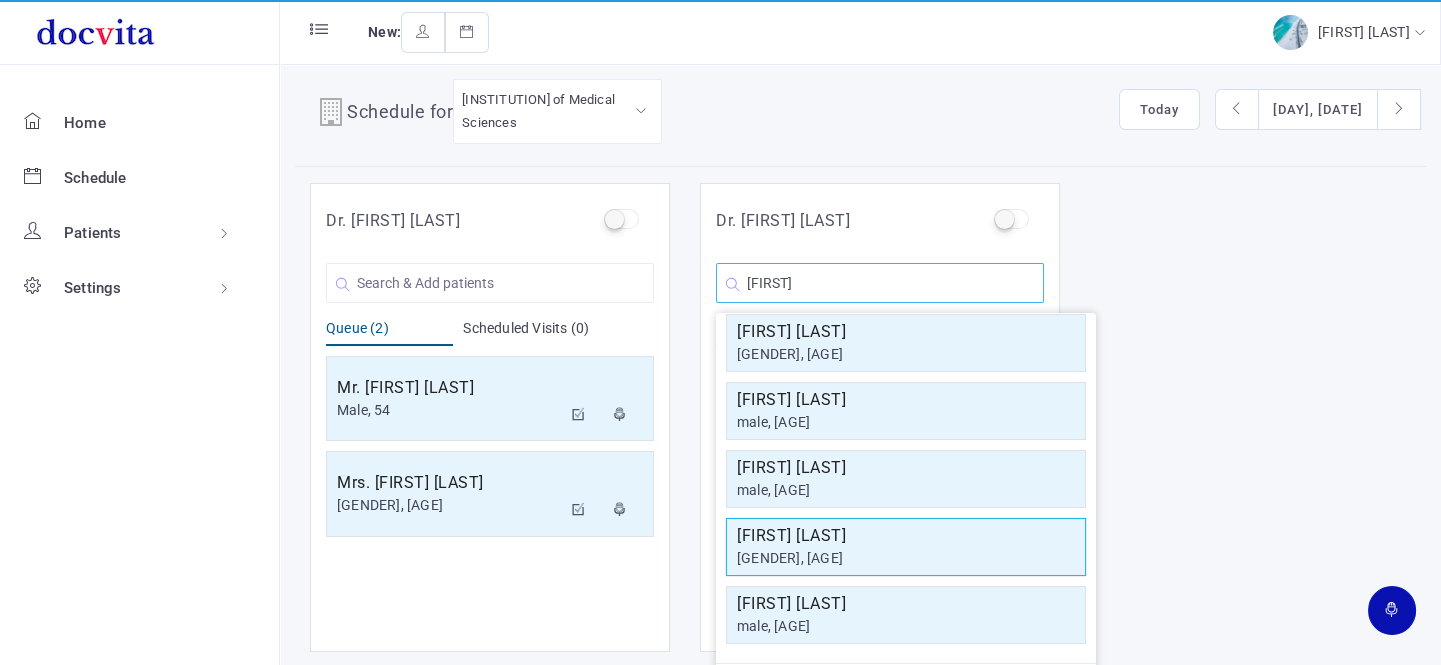 scroll, scrollTop: 358, scrollLeft: 0, axis: vertical 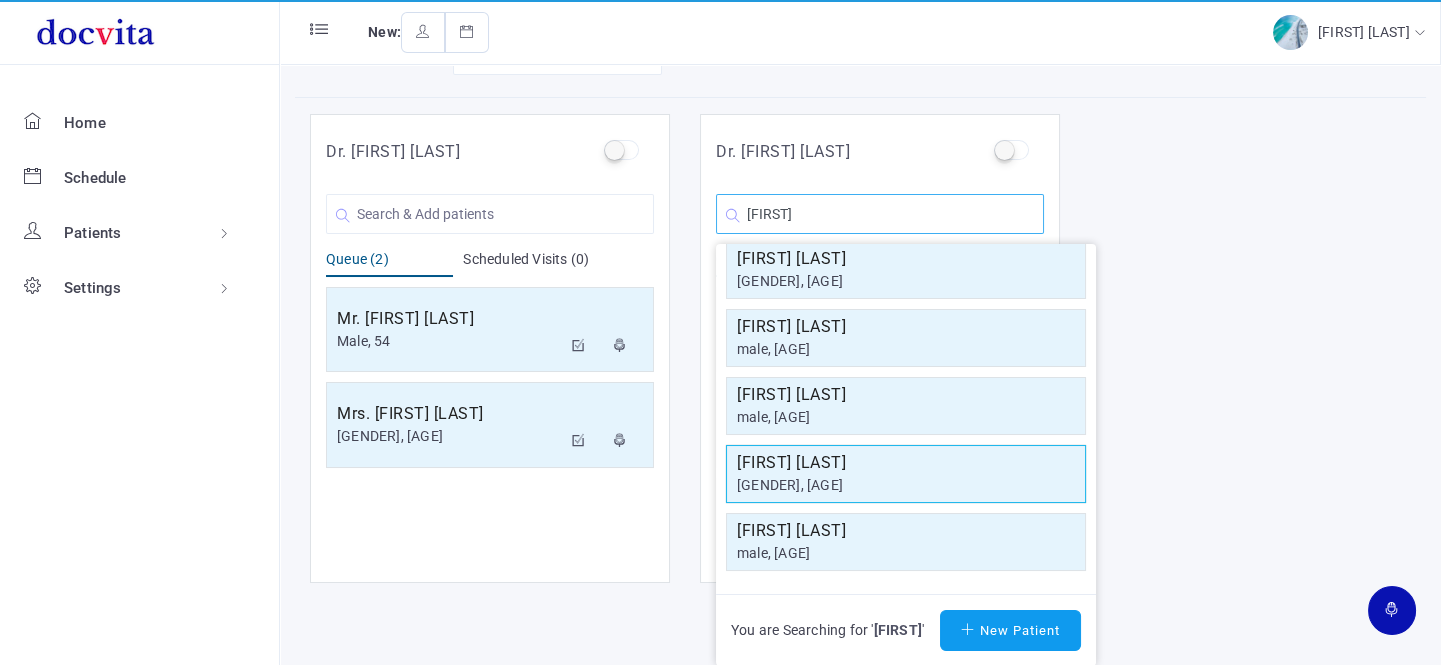 type on "[FIRST]" 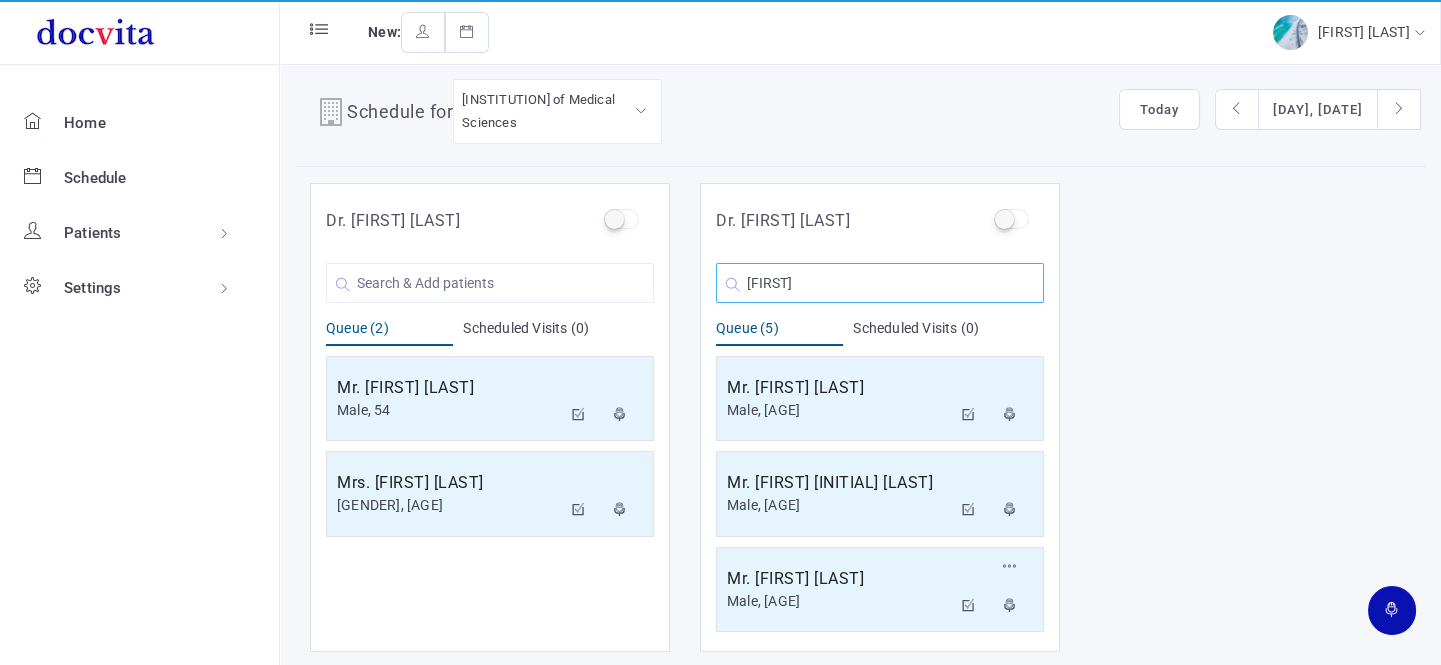 scroll, scrollTop: 16, scrollLeft: 0, axis: vertical 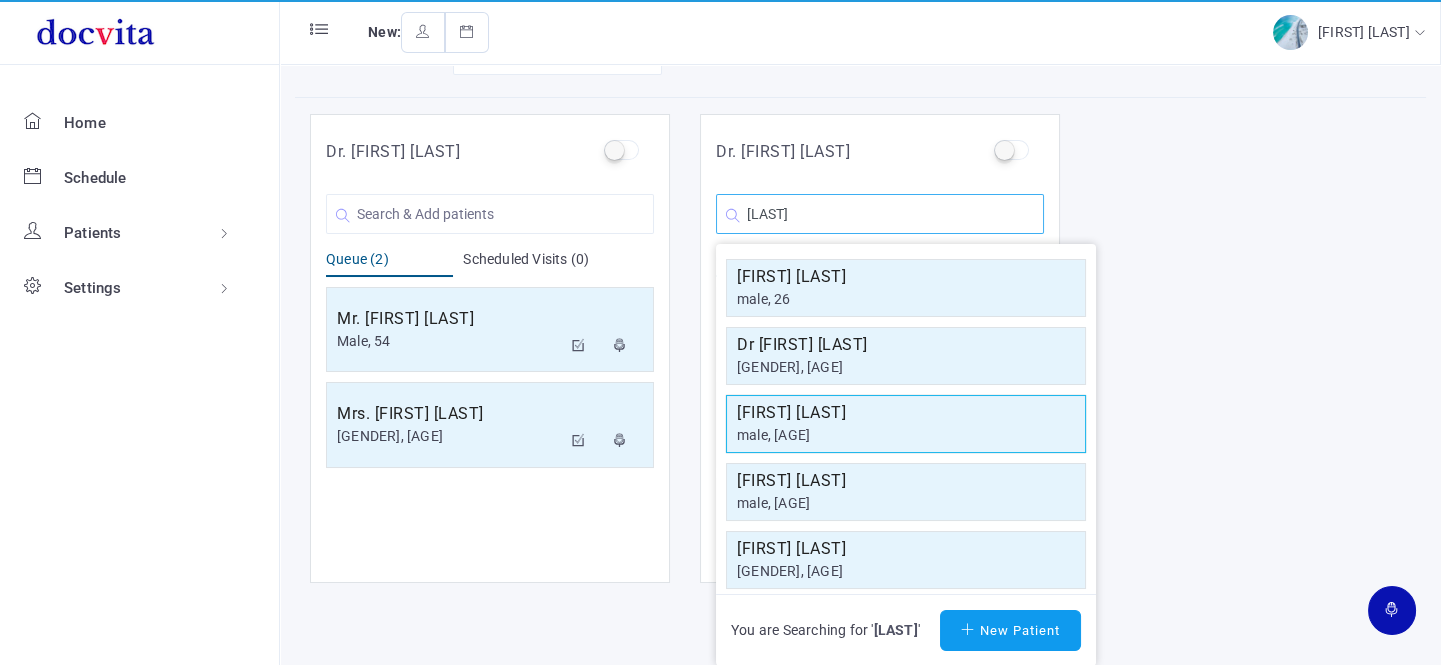 type on "[LAST]" 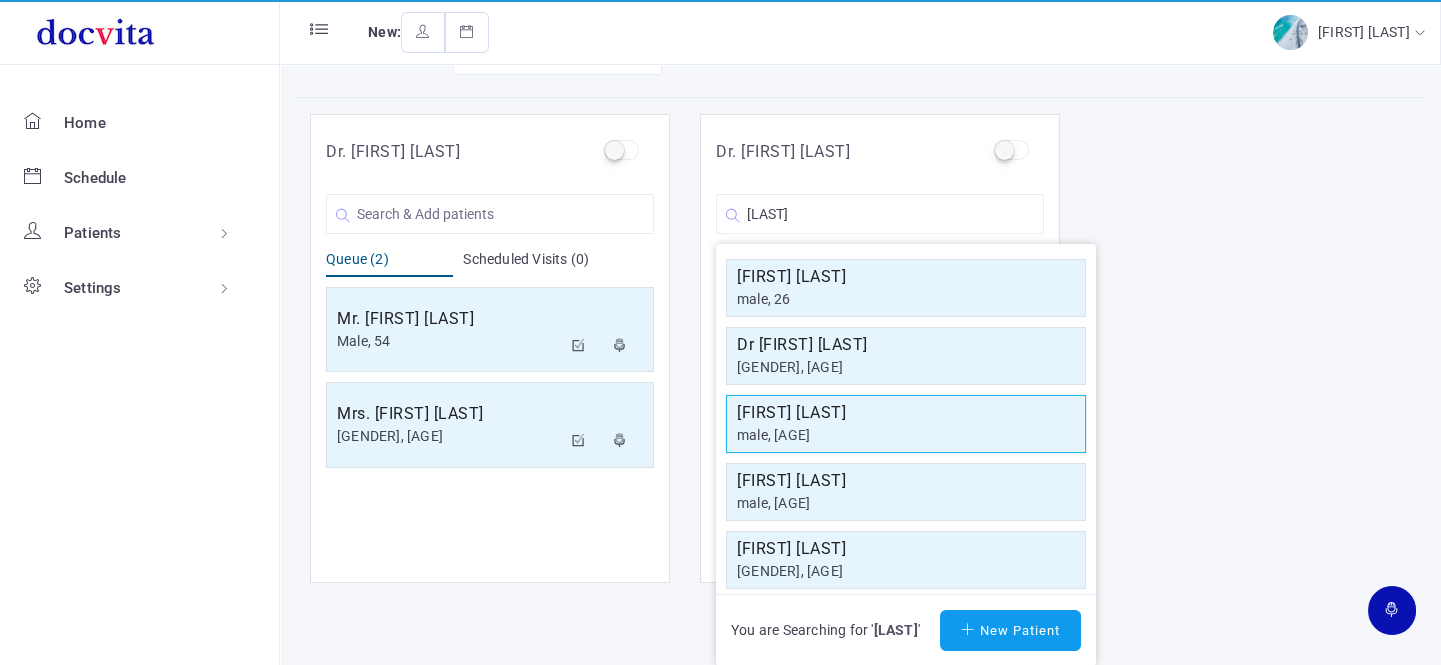 click on "[FIRST] [LAST]" 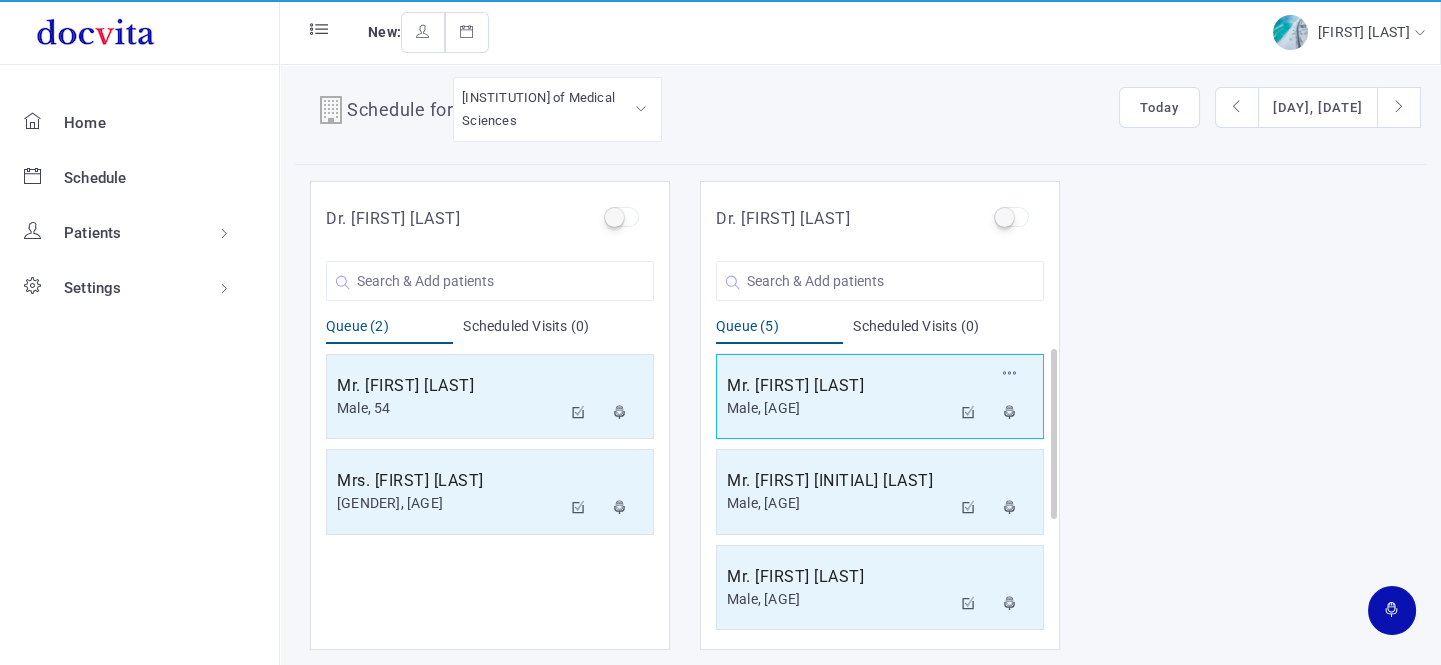 scroll, scrollTop: 16, scrollLeft: 0, axis: vertical 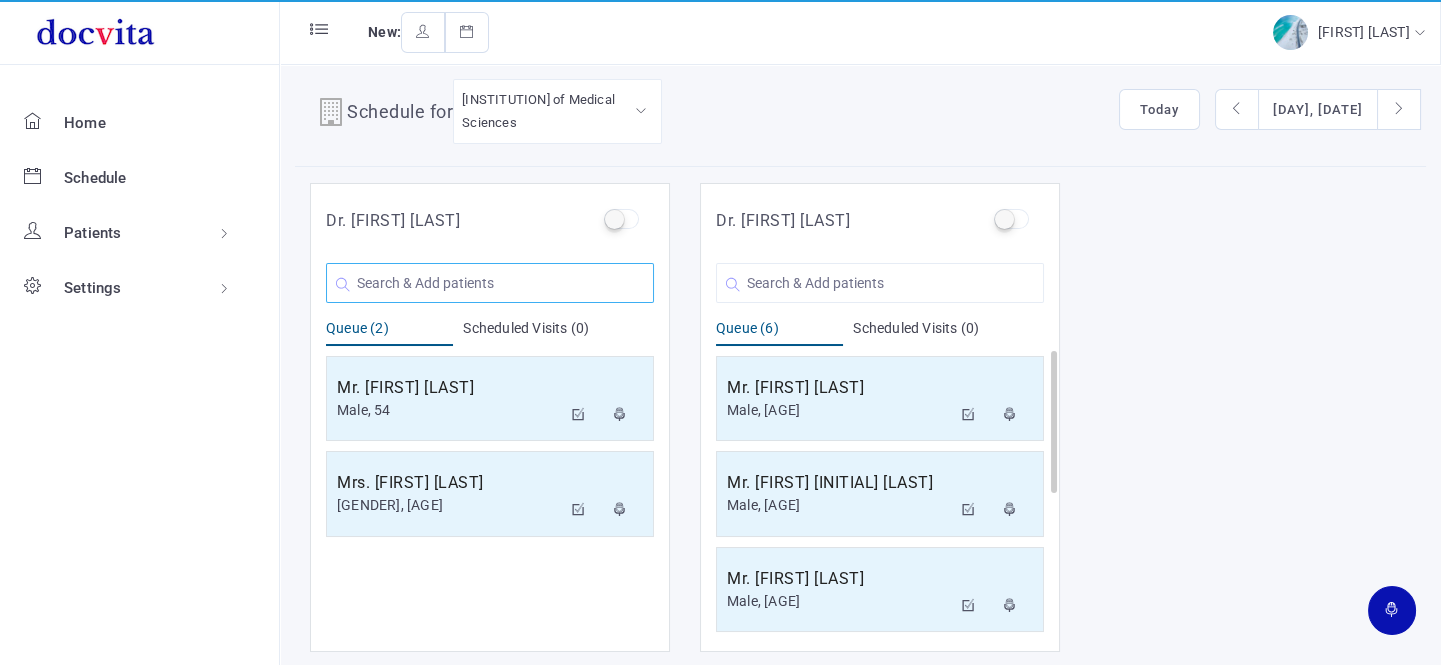 click 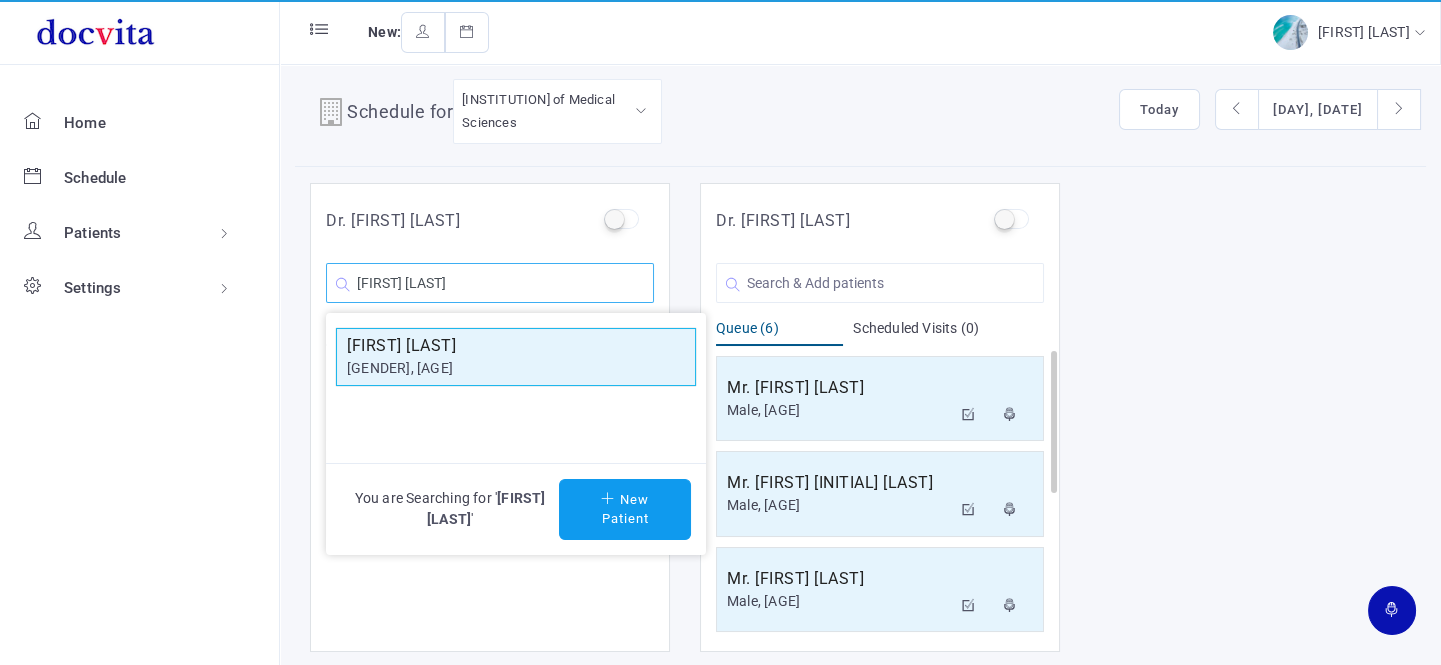 type on "[FIRST] [LAST]" 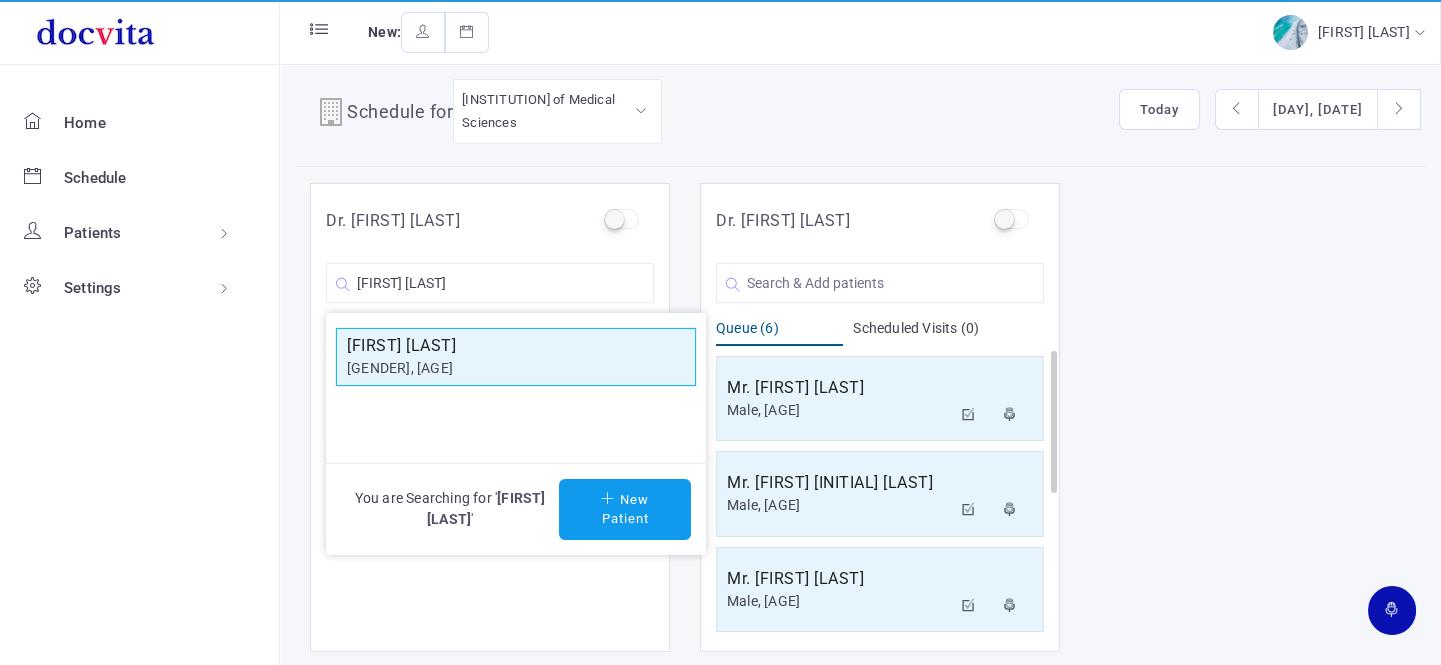 click on "[GENDER], [AGE]" 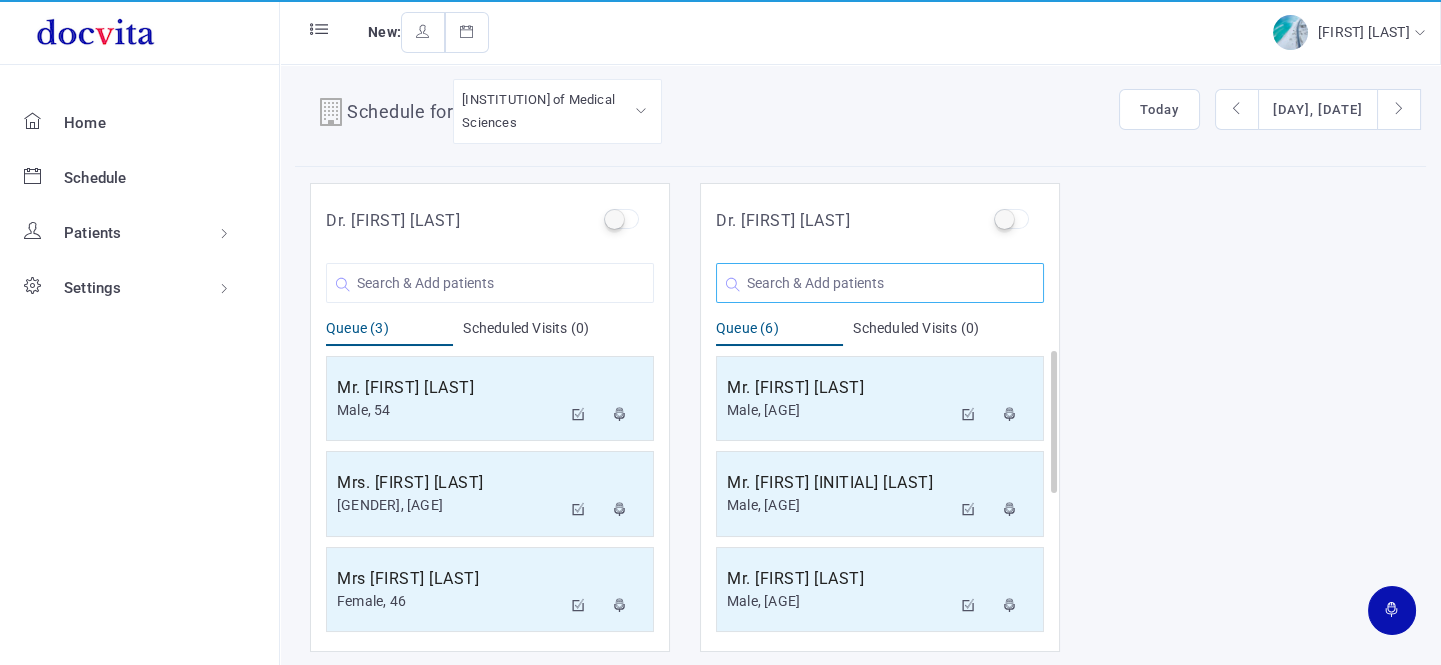 click 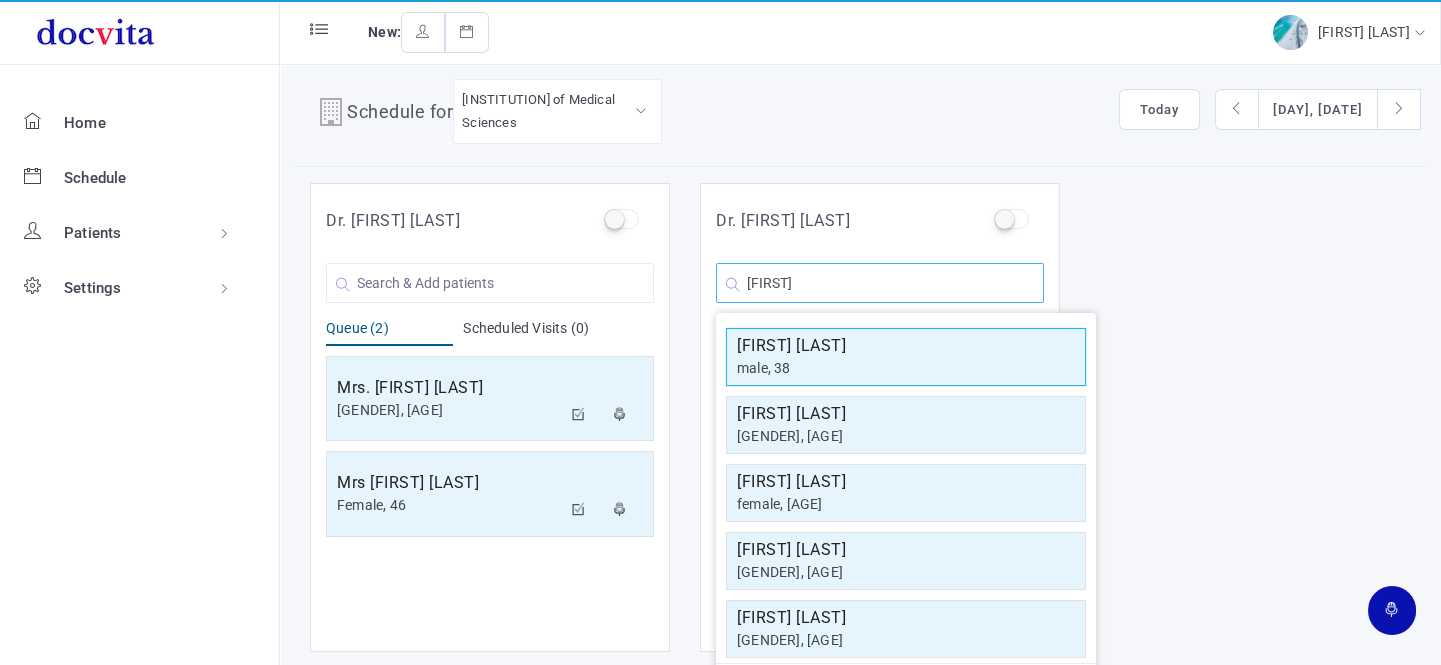 type on "[FIRST]" 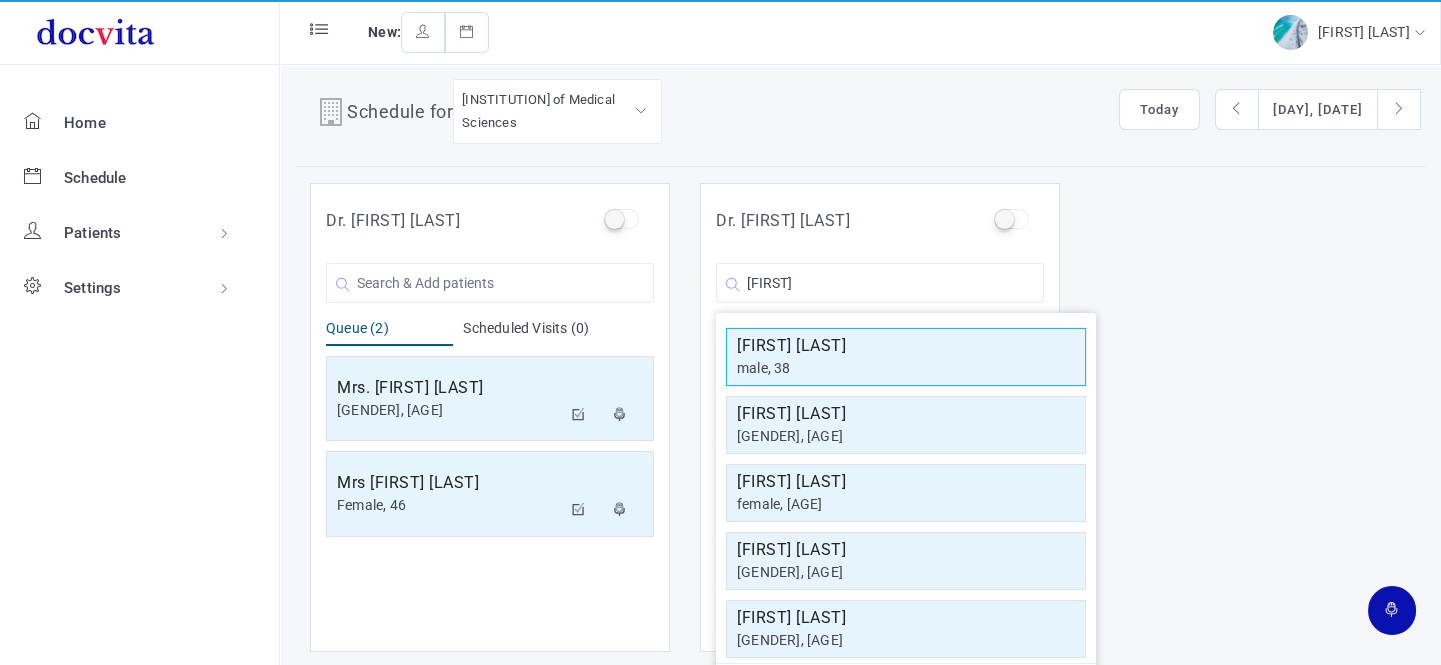 click on "[FIRST] [LAST]" 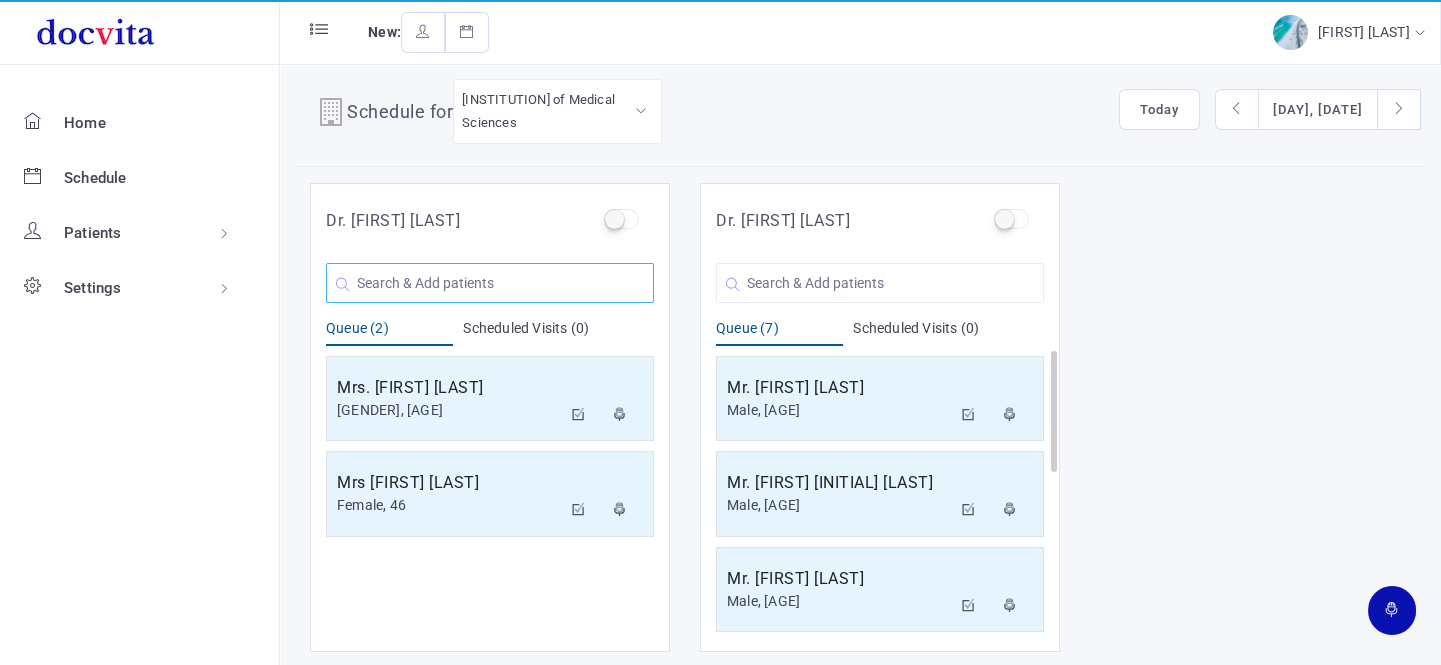click 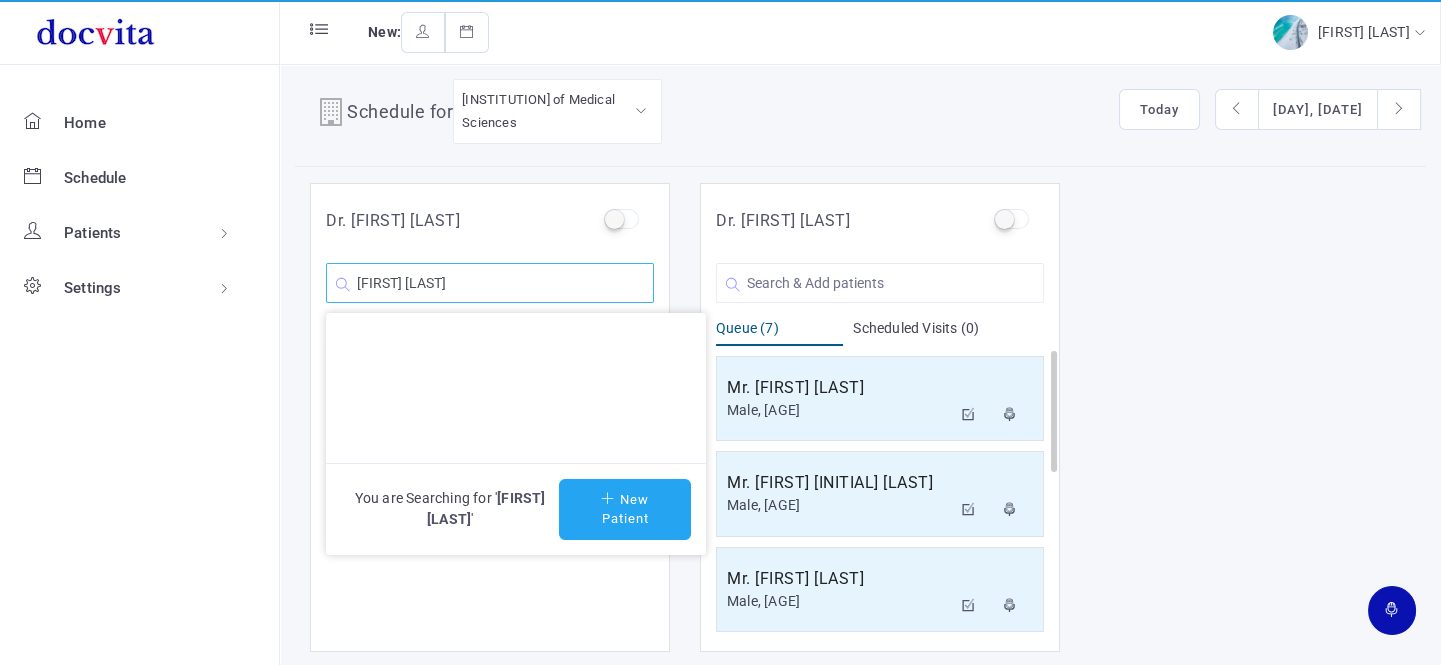 type on "[FIRST] [LAST]" 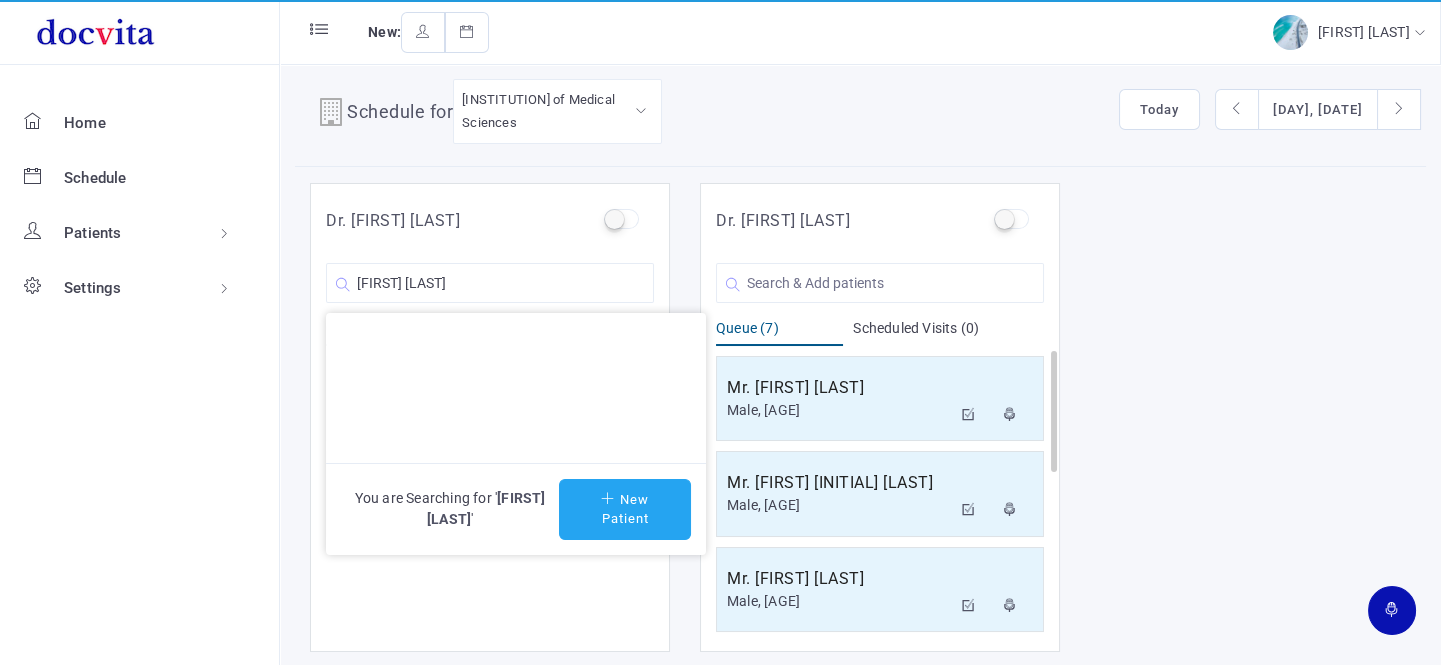 click on "New Patient" 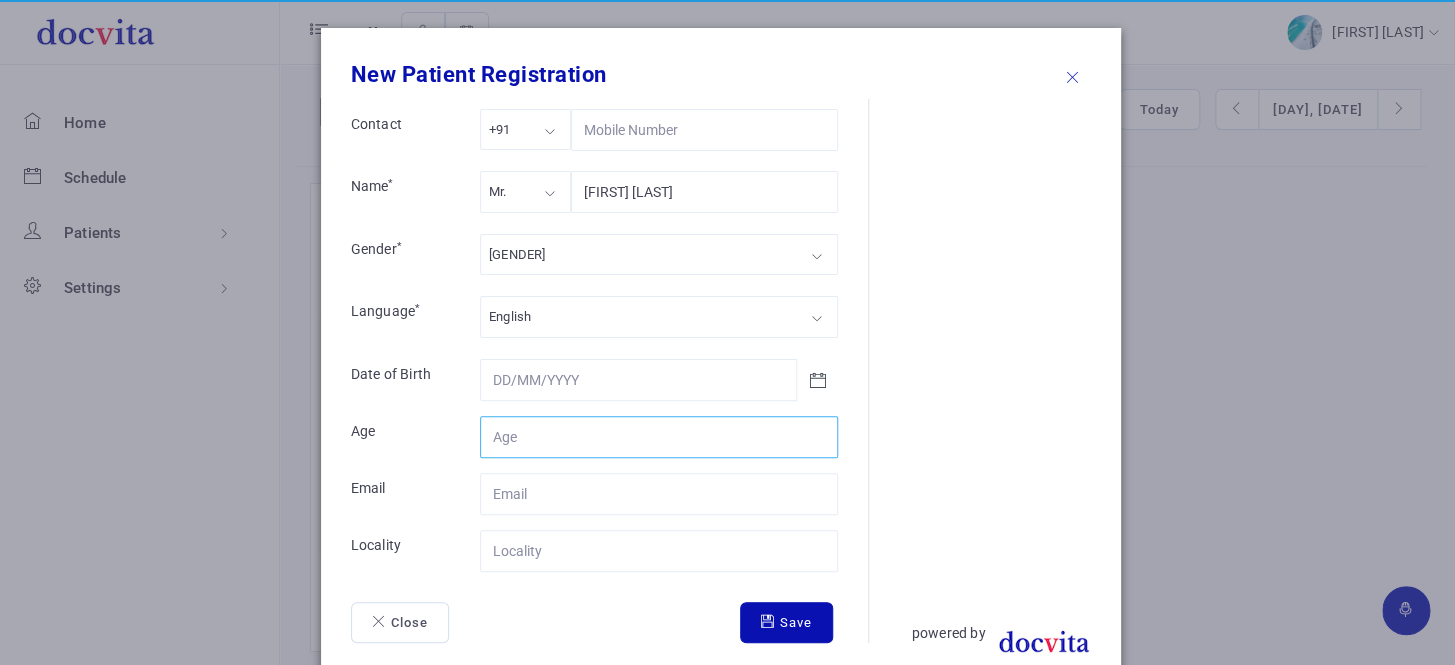 click on "Contact" at bounding box center [659, 437] 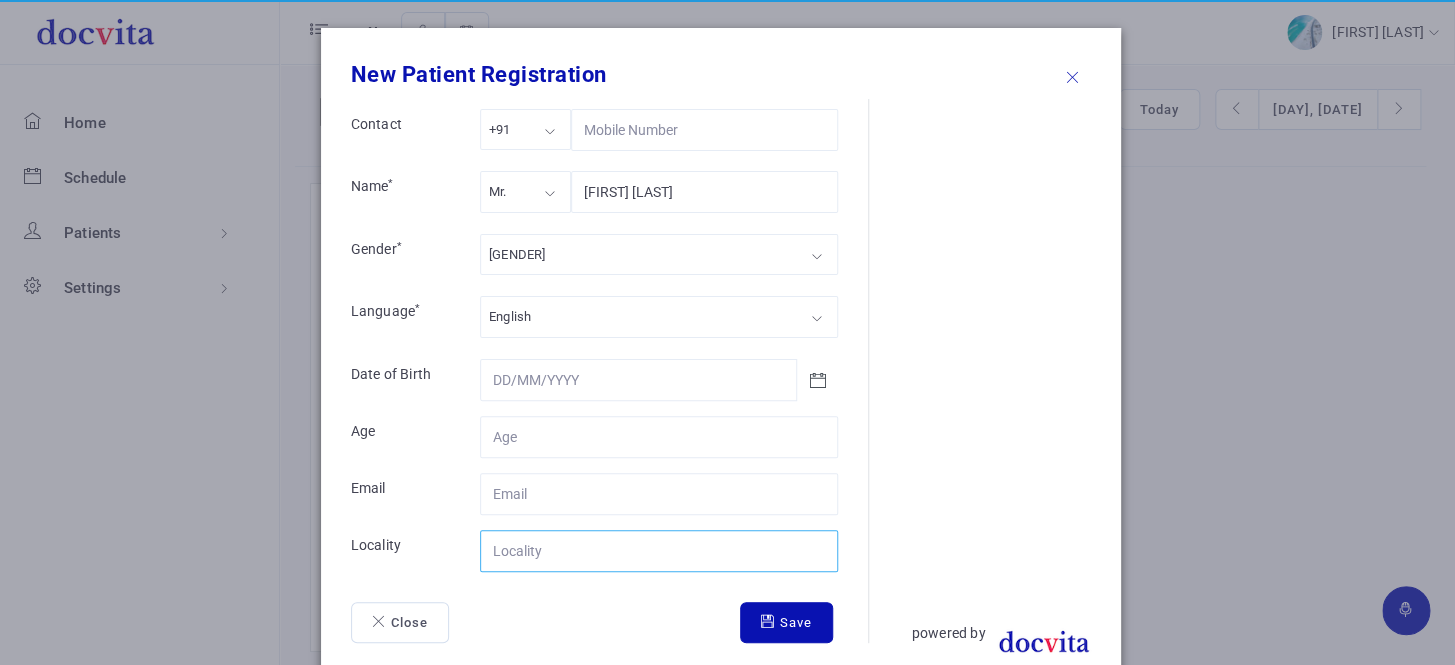 click on "Contact" at bounding box center [659, 551] 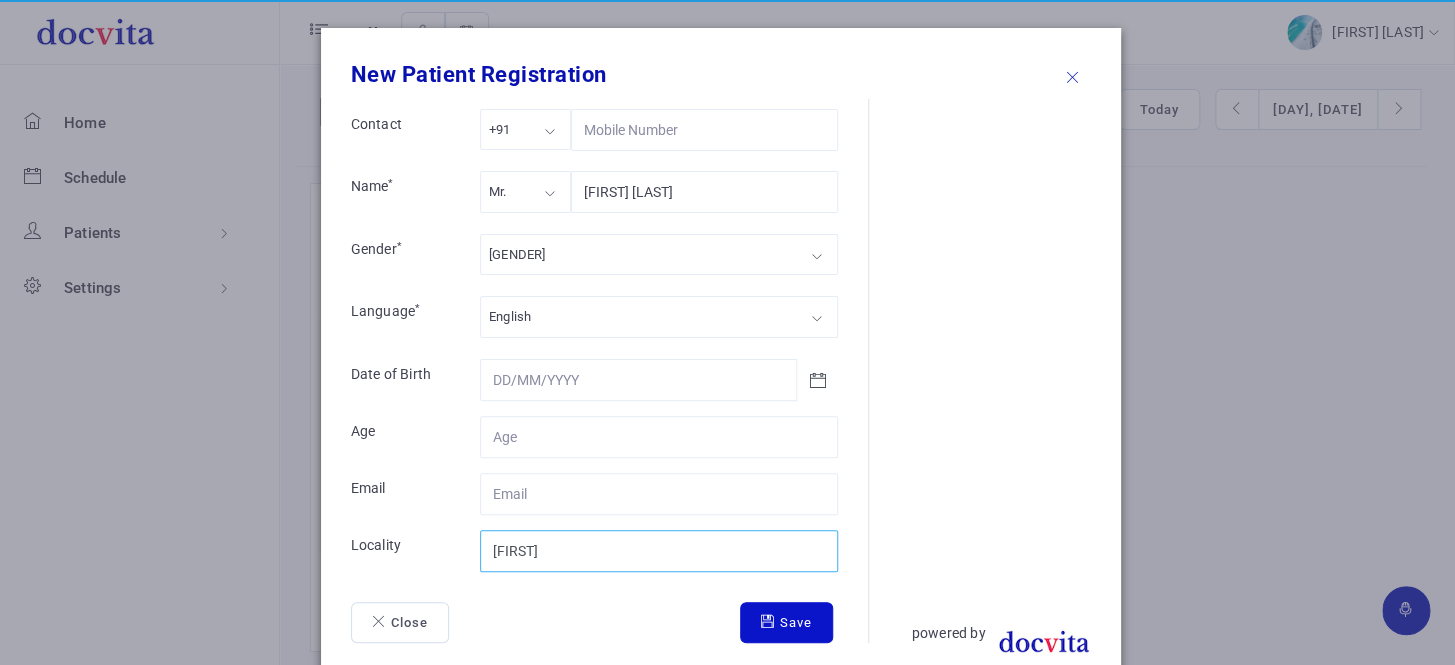 type on "[FIRST]" 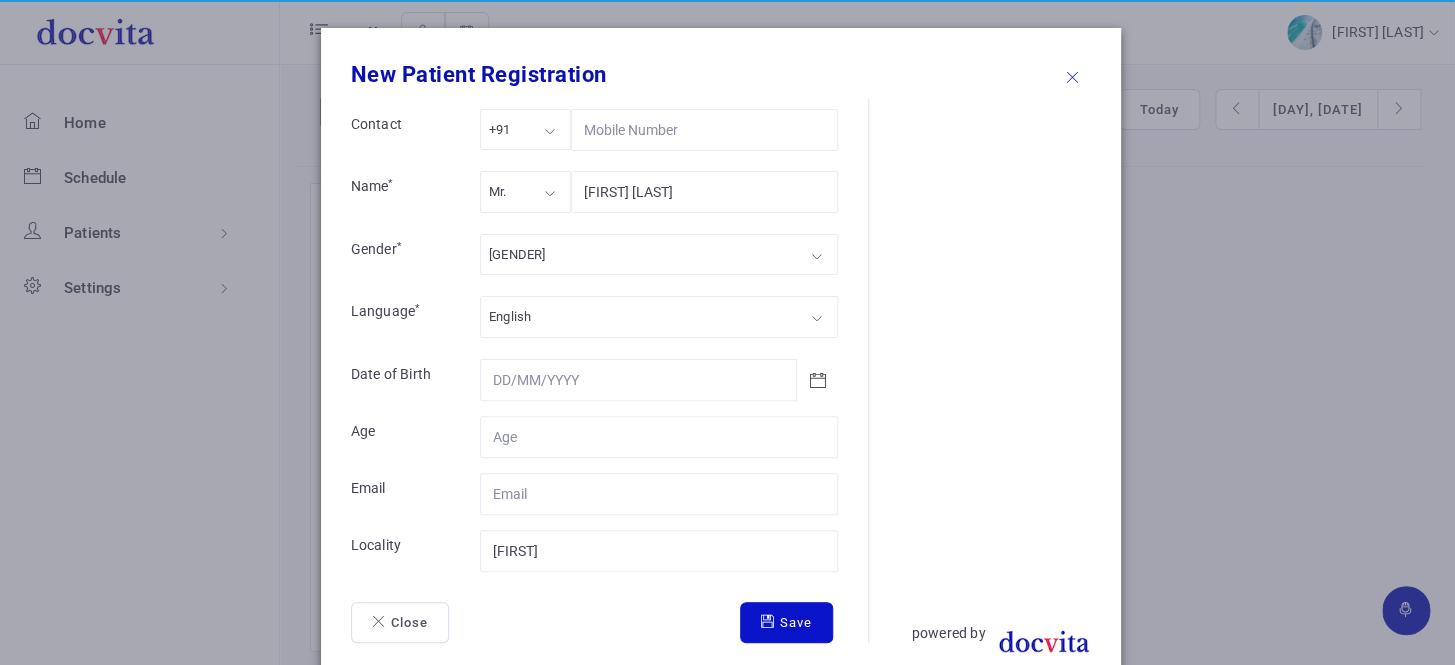 click on "Save" at bounding box center (786, 623) 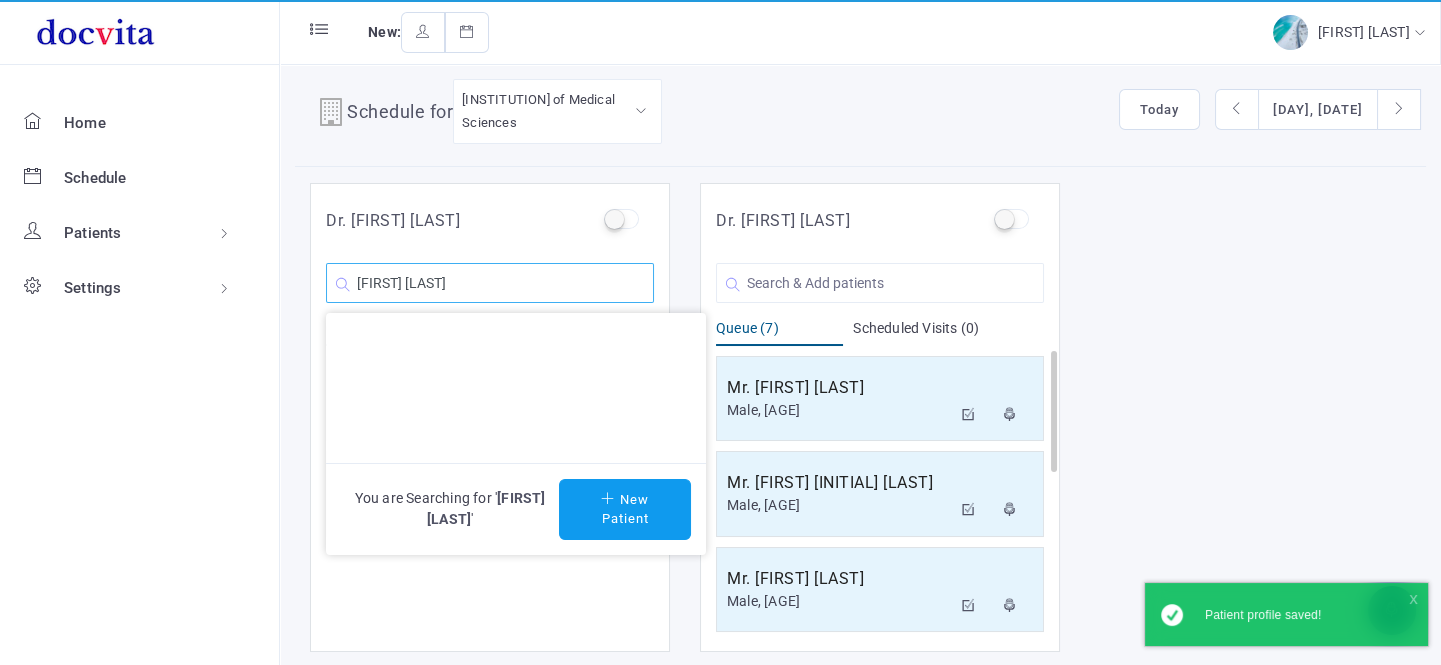 click on "[FIRST] [LAST]" 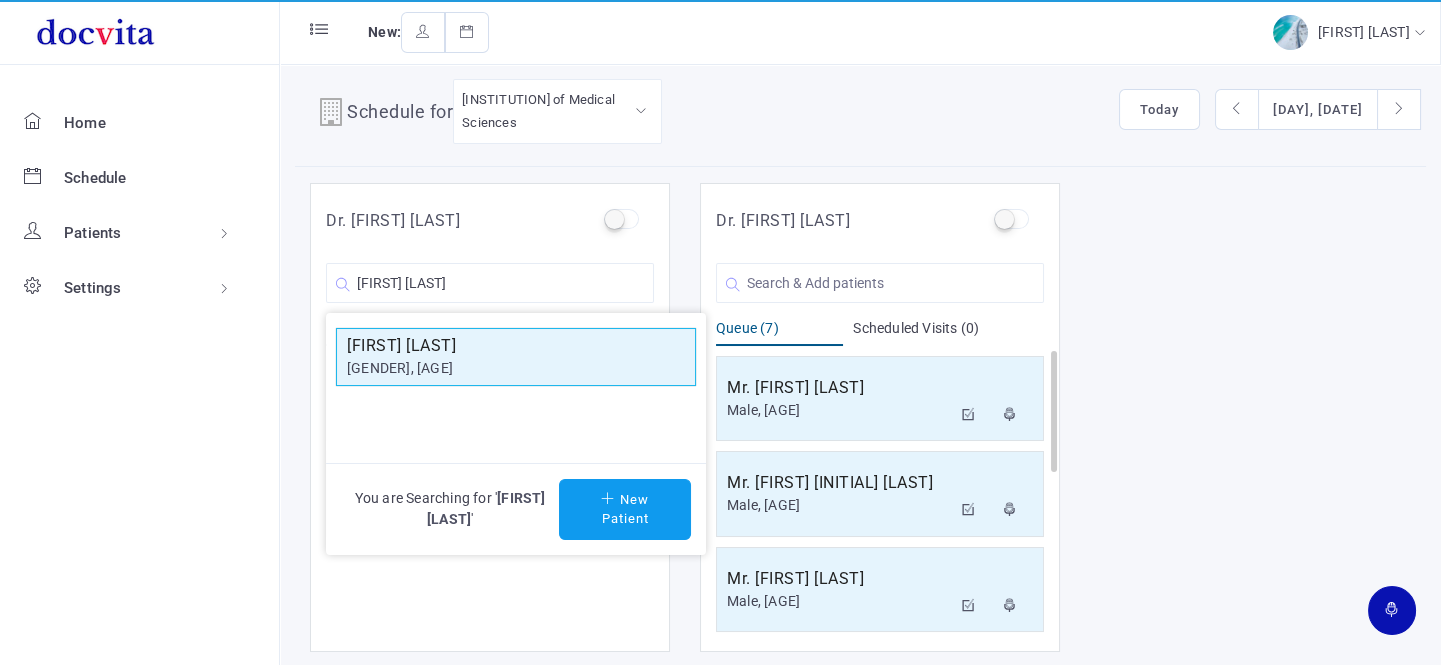 click on "[FIRST] [LAST]" 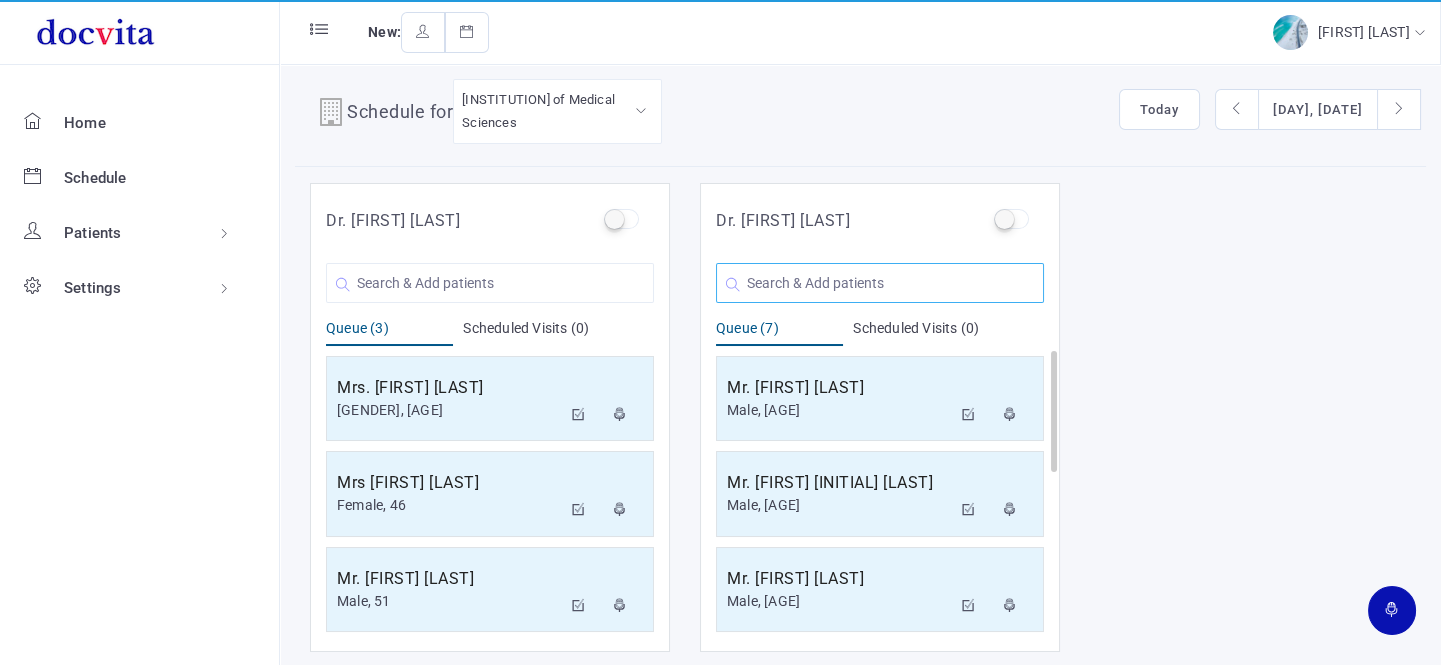 click 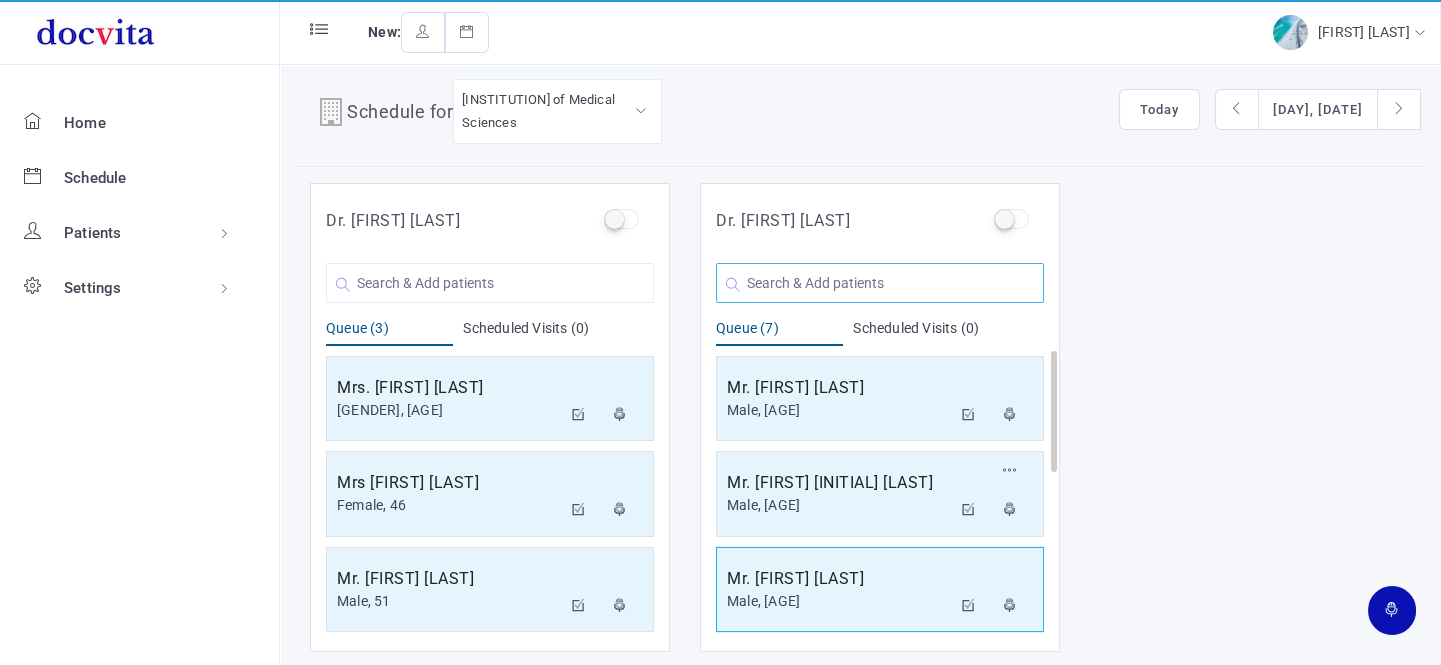 scroll, scrollTop: 382, scrollLeft: 0, axis: vertical 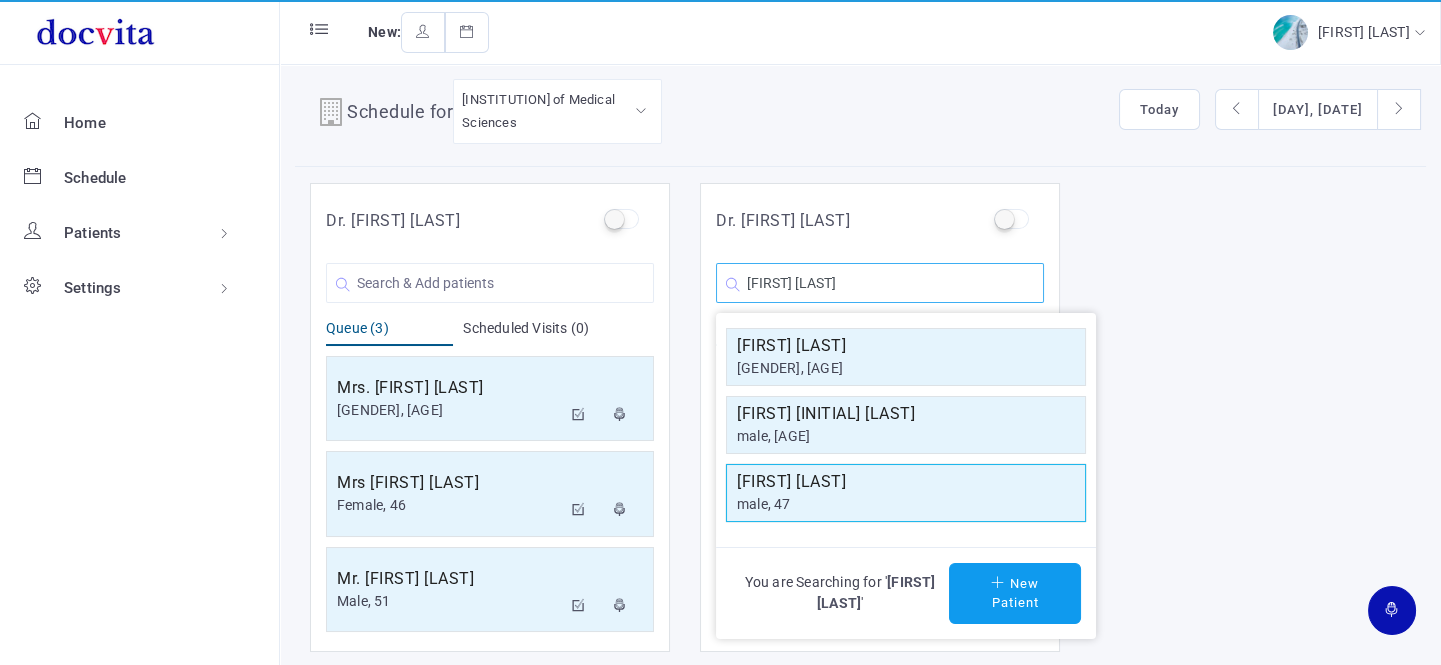 type on "[FIRST] [LAST]" 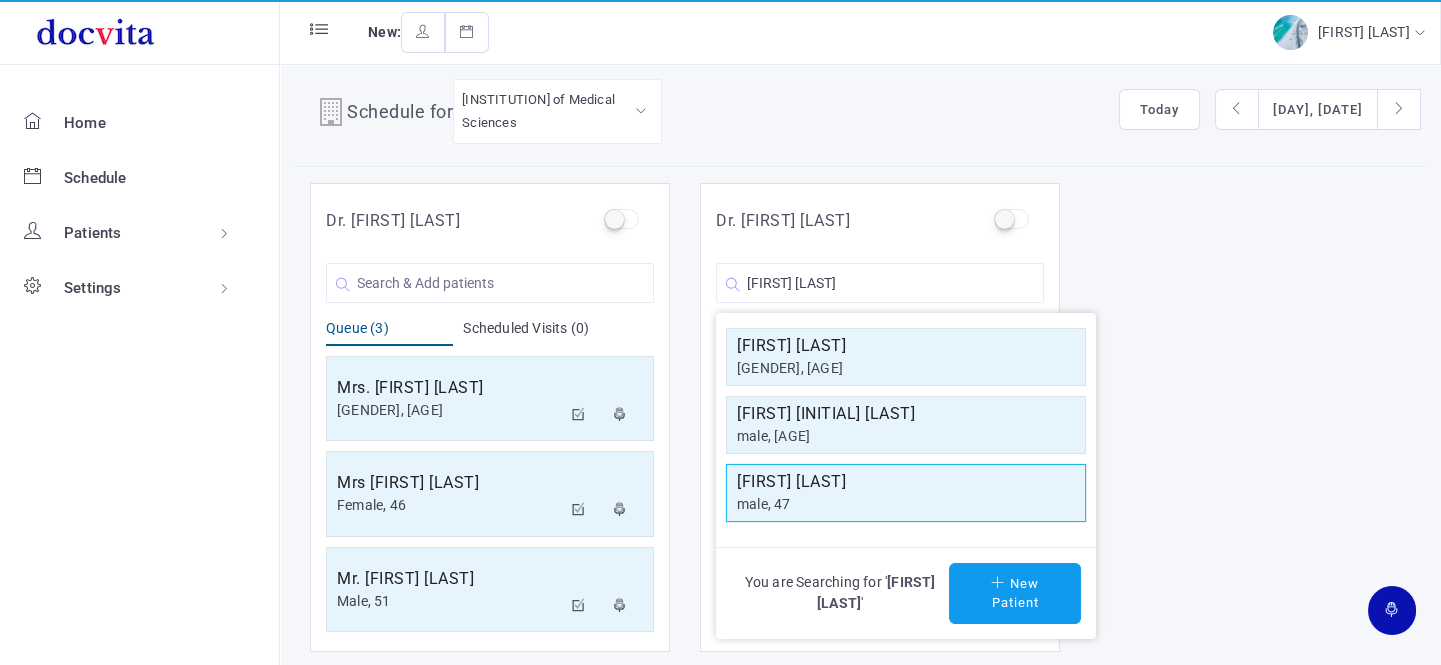 click on "male, 47" 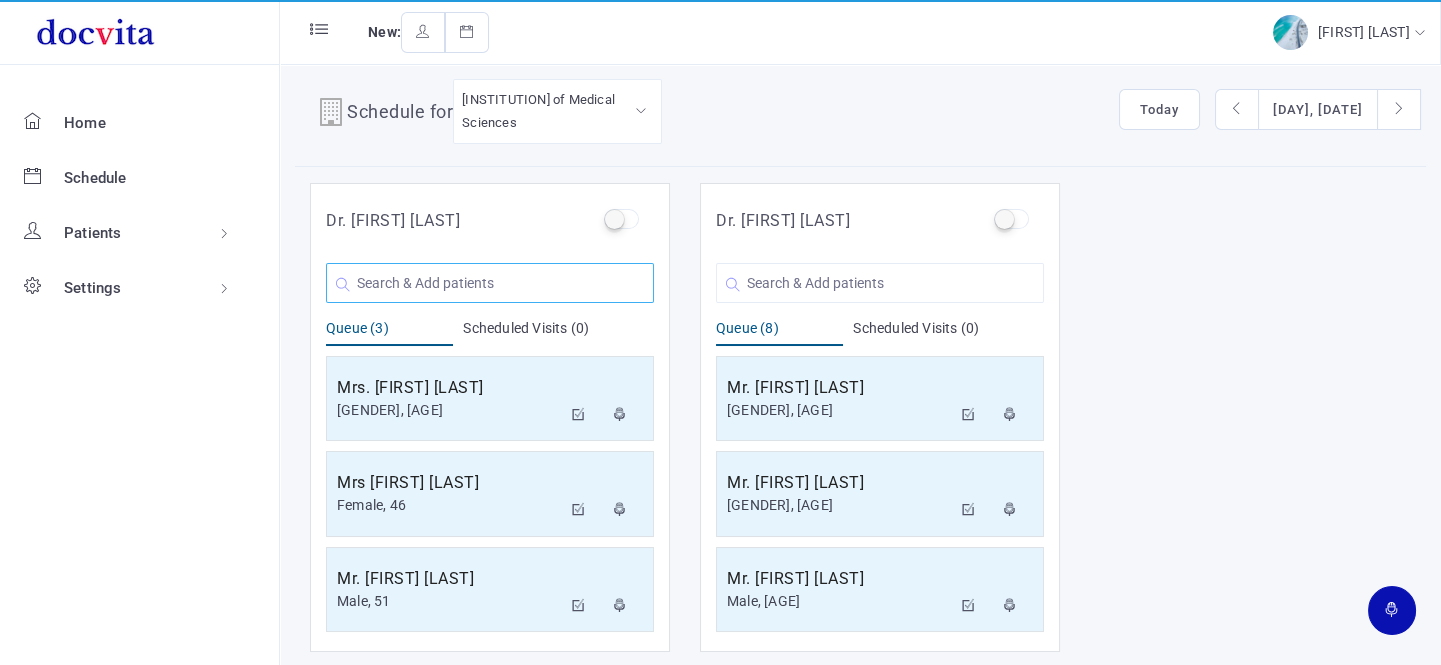 click 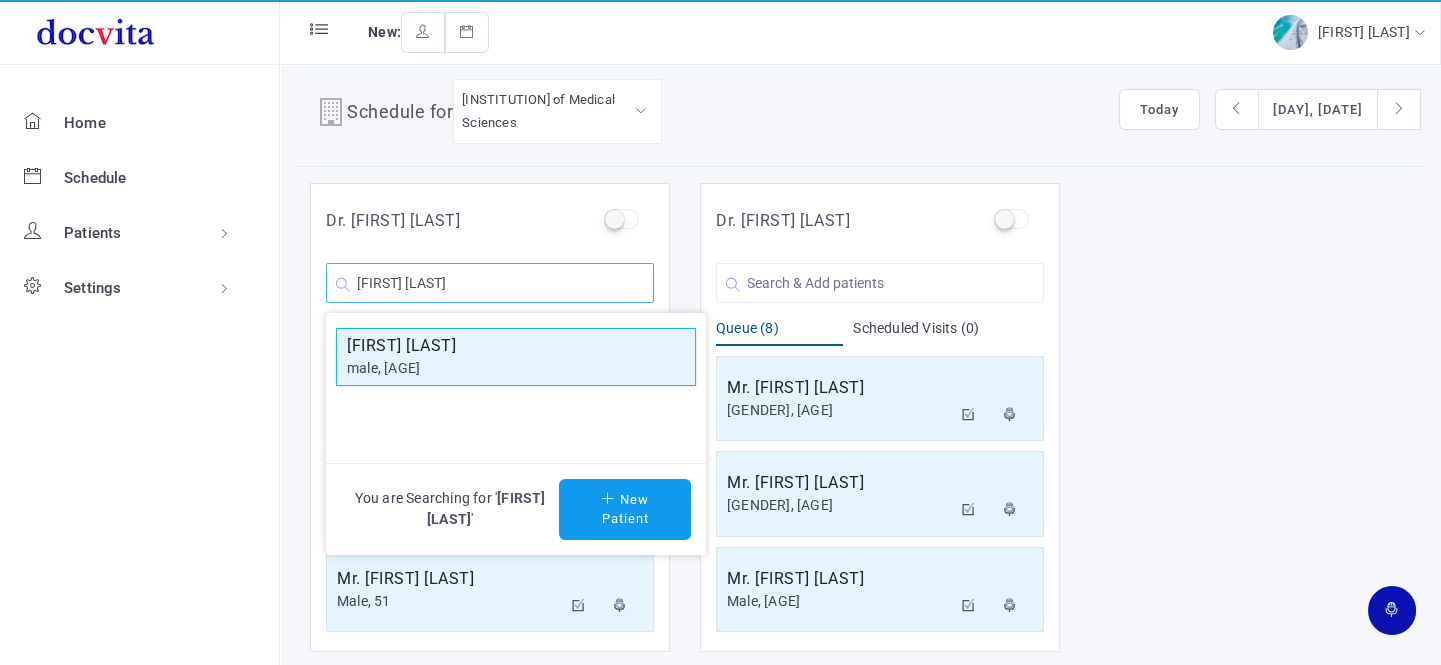 type on "[FIRST] [LAST]" 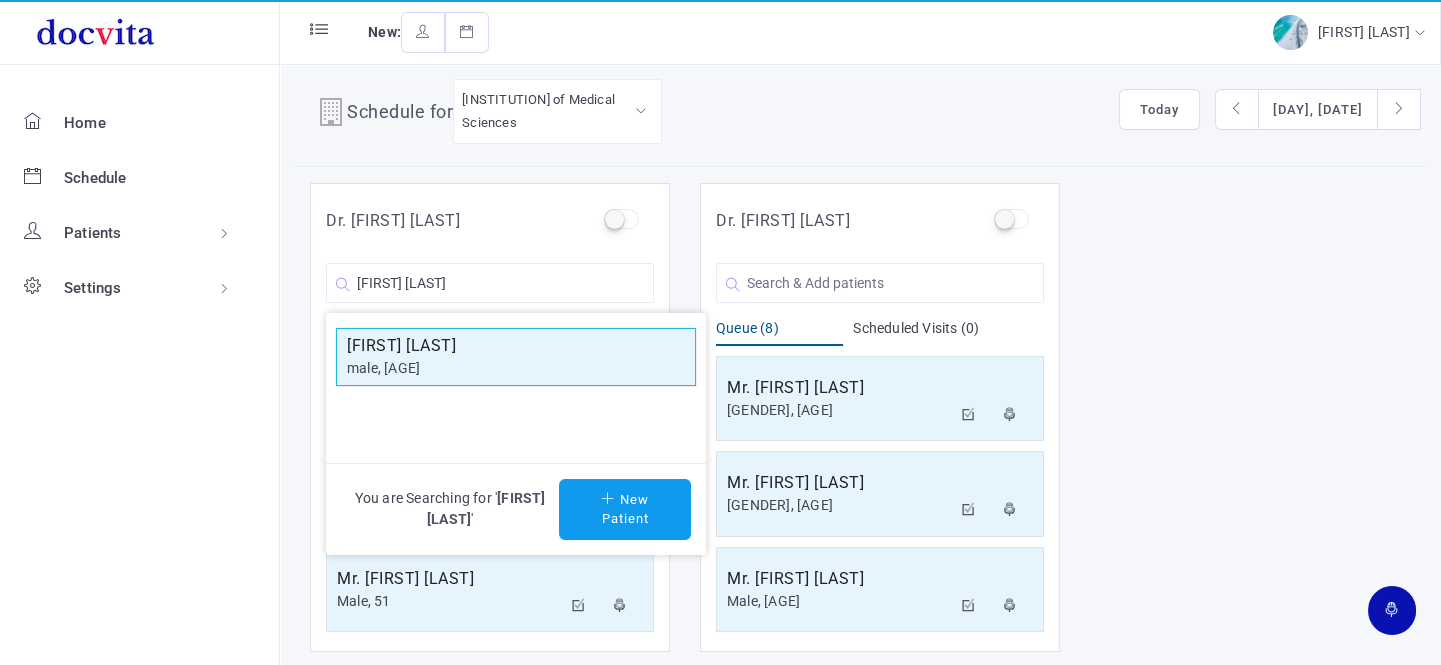 click on "male, [AGE]" 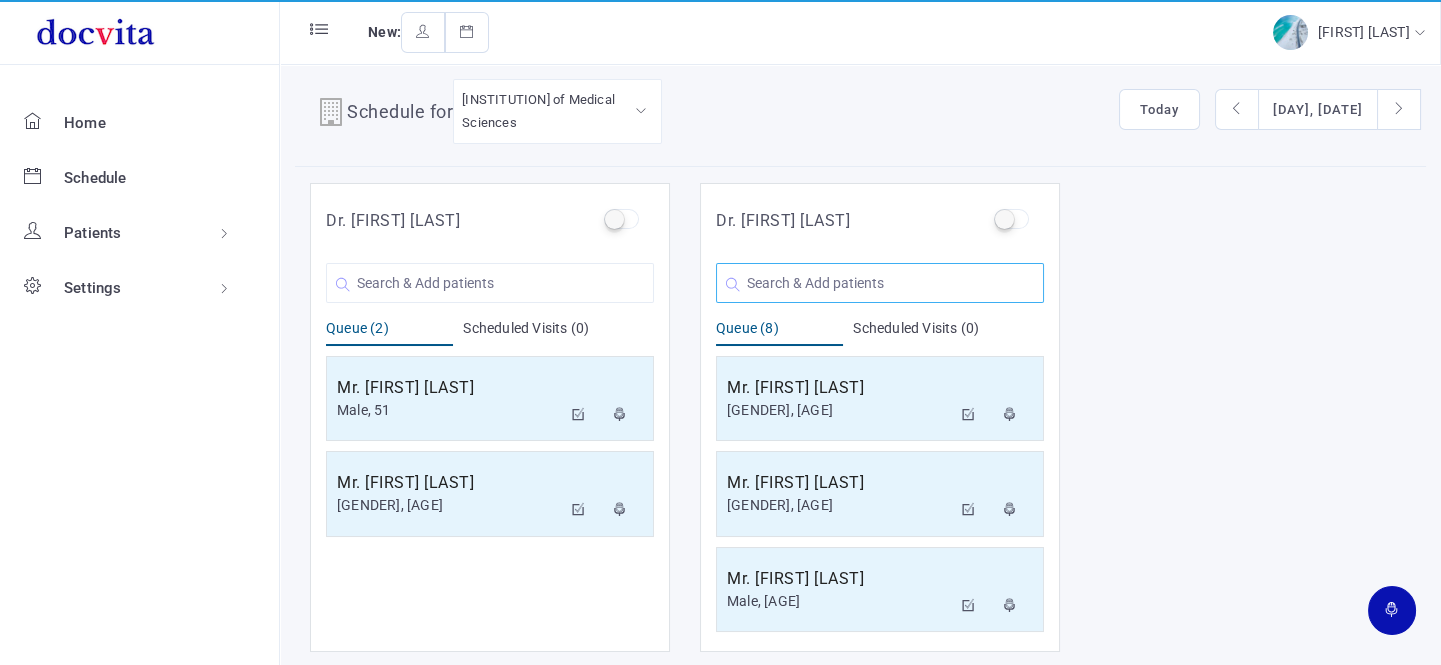 click 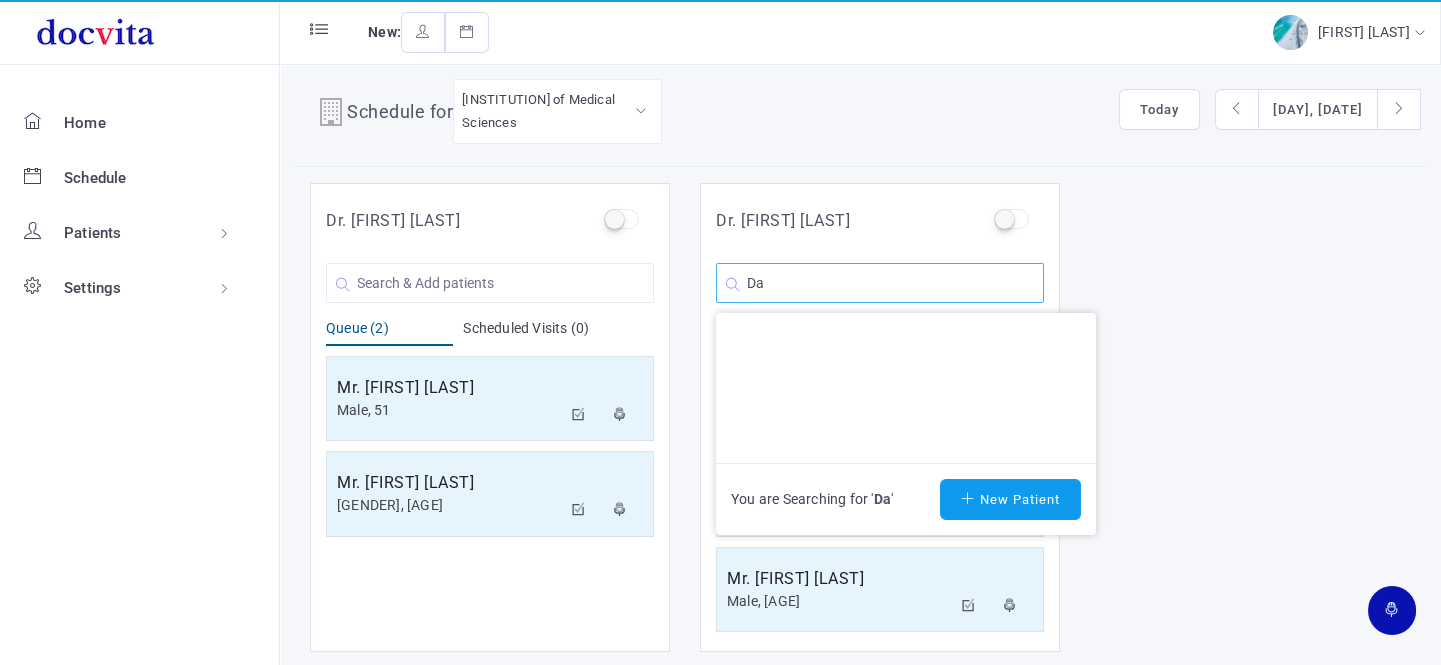 type on "[FIRST]" 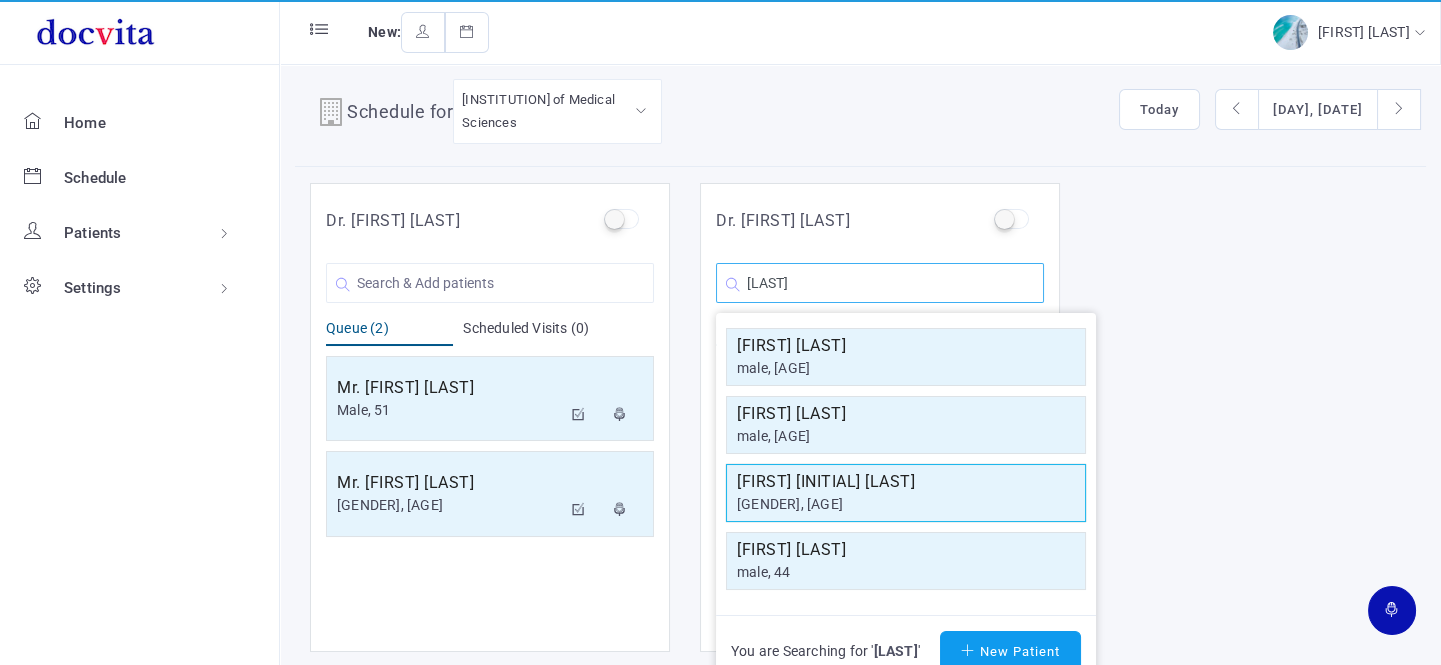 type on "[LAST]" 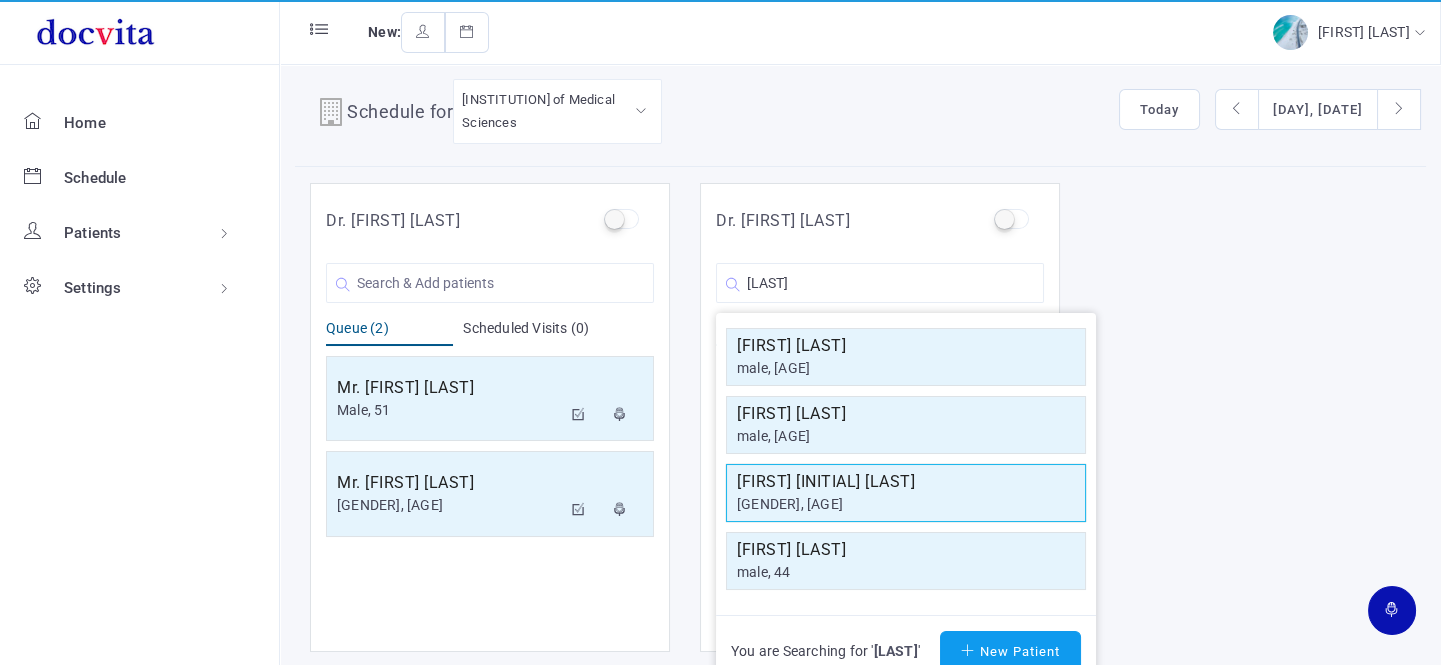 click on "[FIRST] [INITIAL] [LAST]" 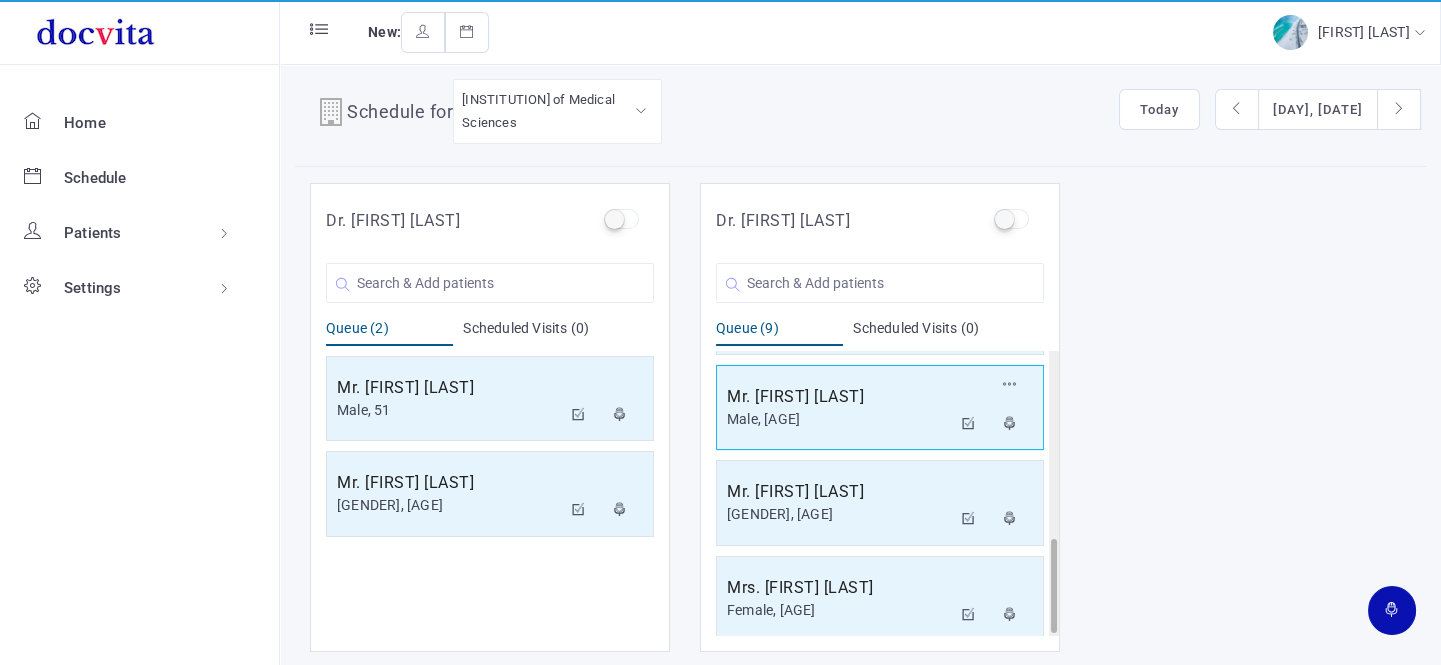 scroll, scrollTop: 572, scrollLeft: 0, axis: vertical 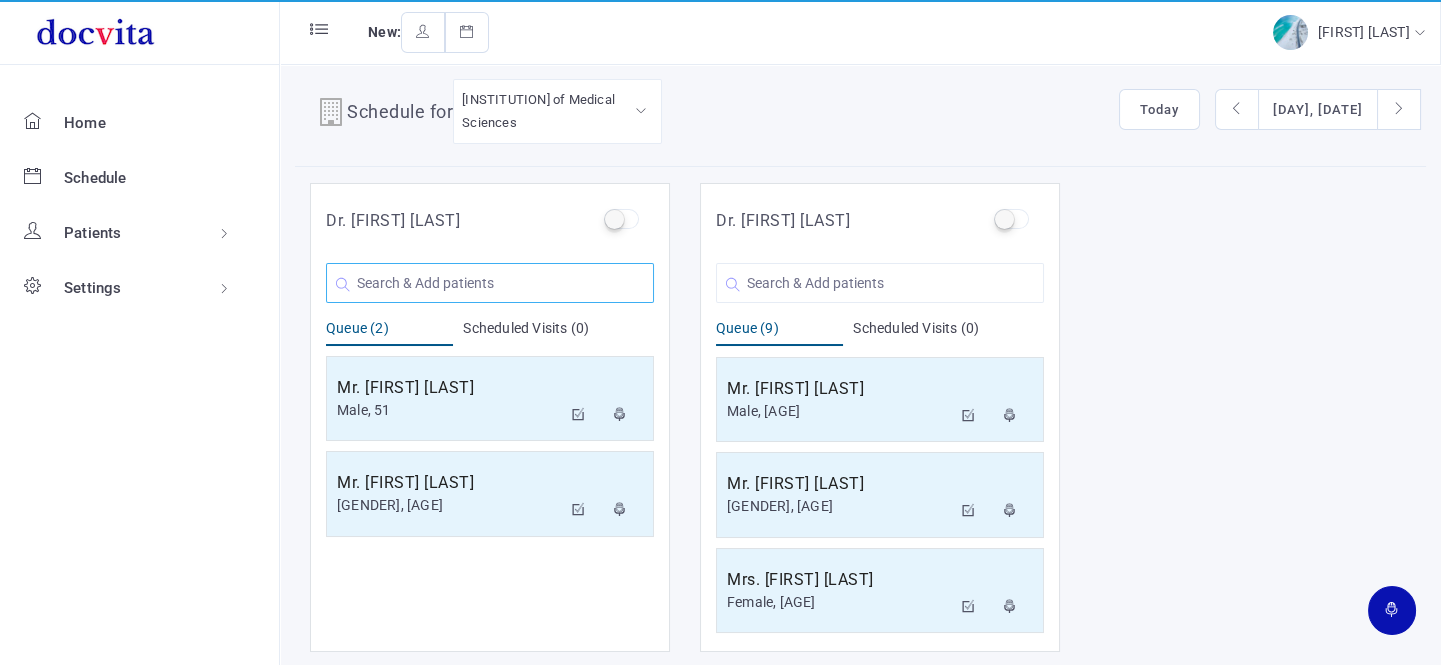 click 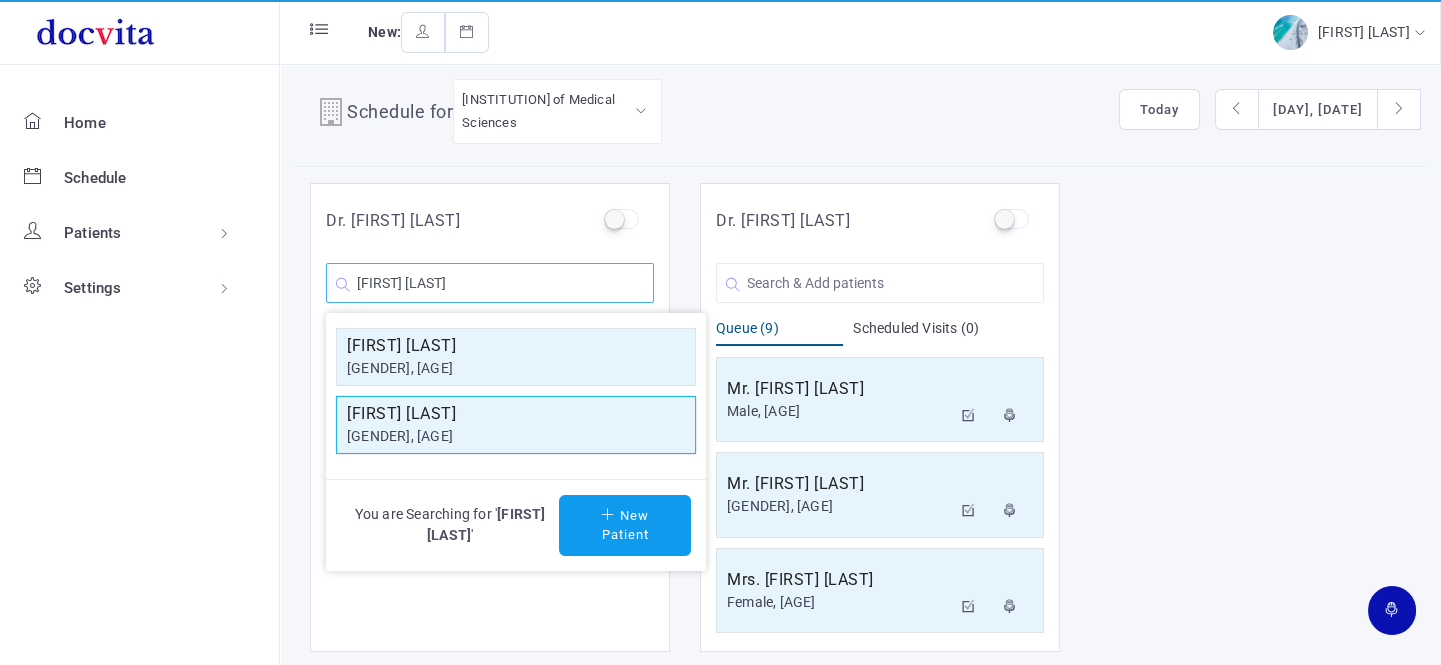 type on "[FIRST] [LAST]" 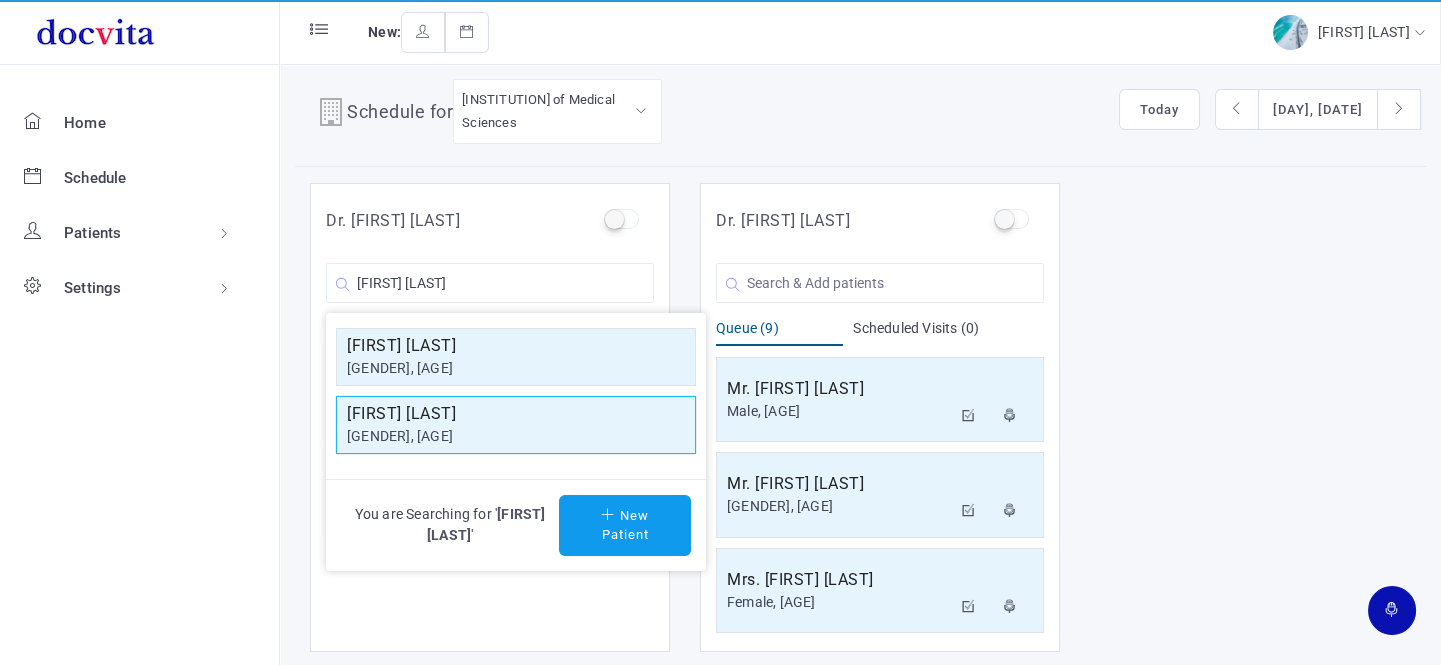 click on "[FIRST] [LAST]" 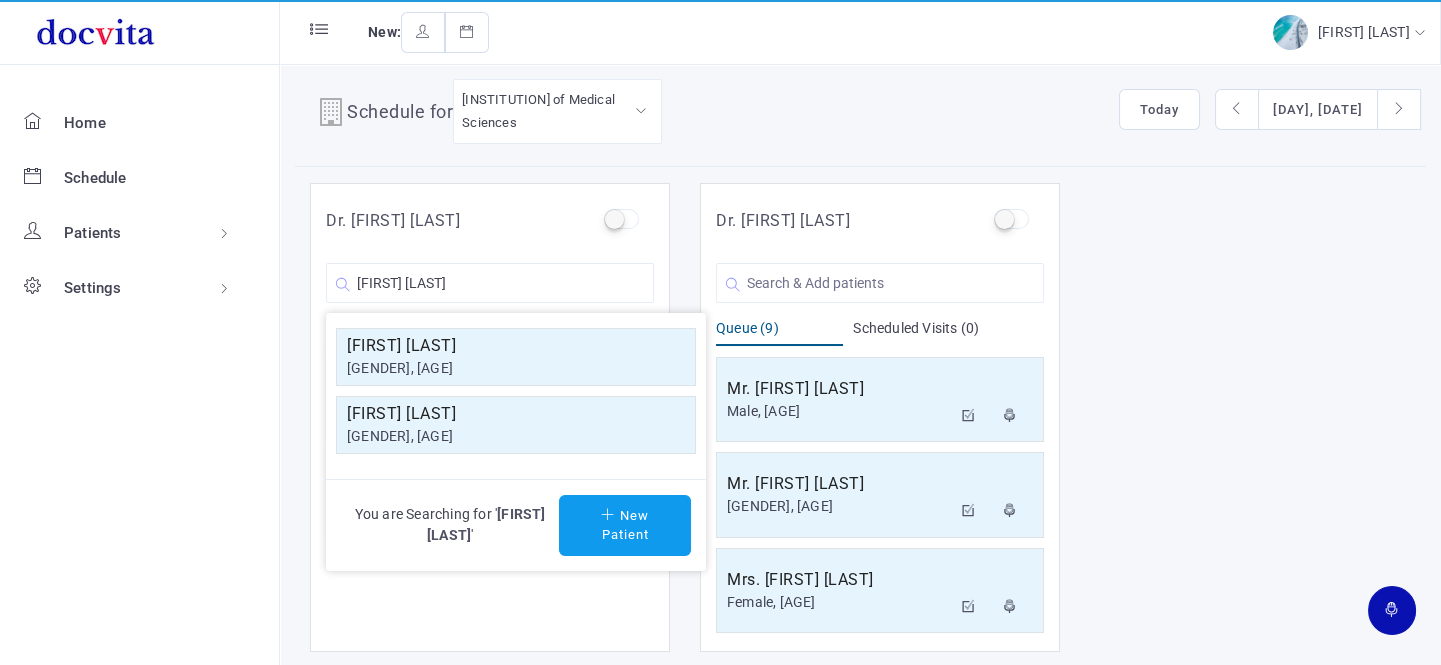 type 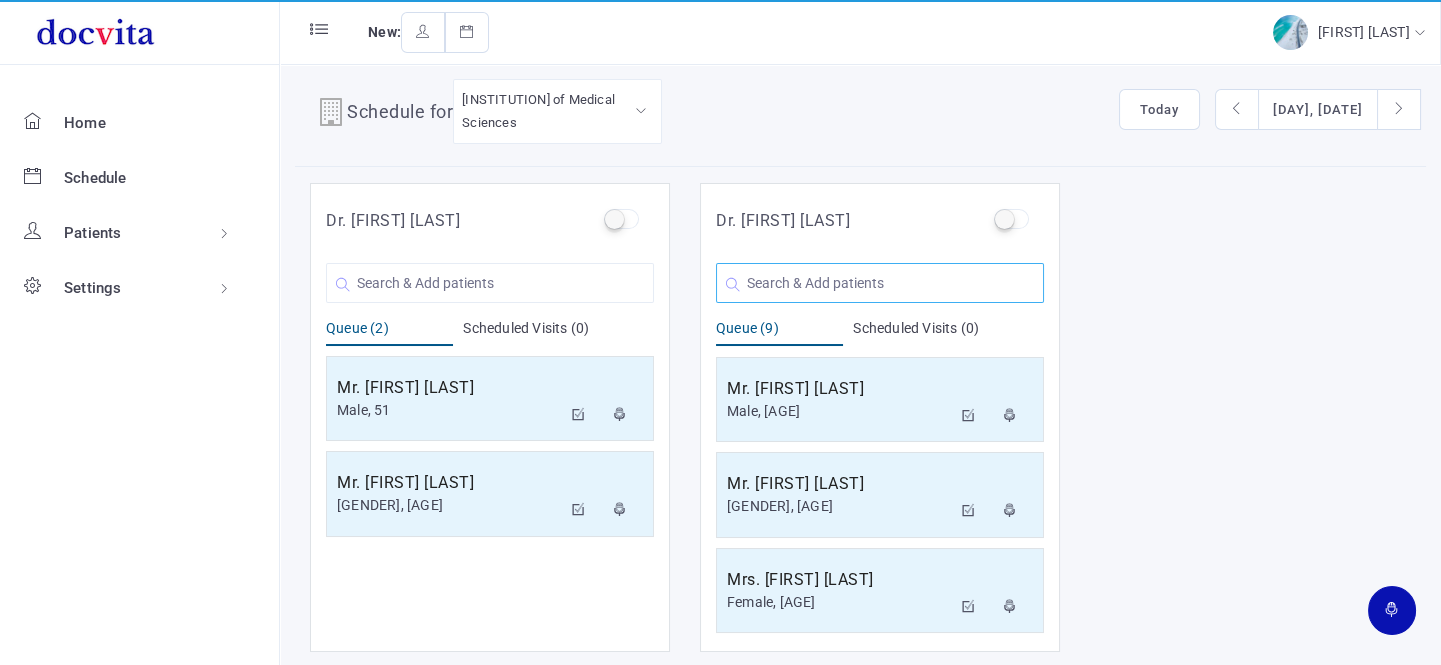 click 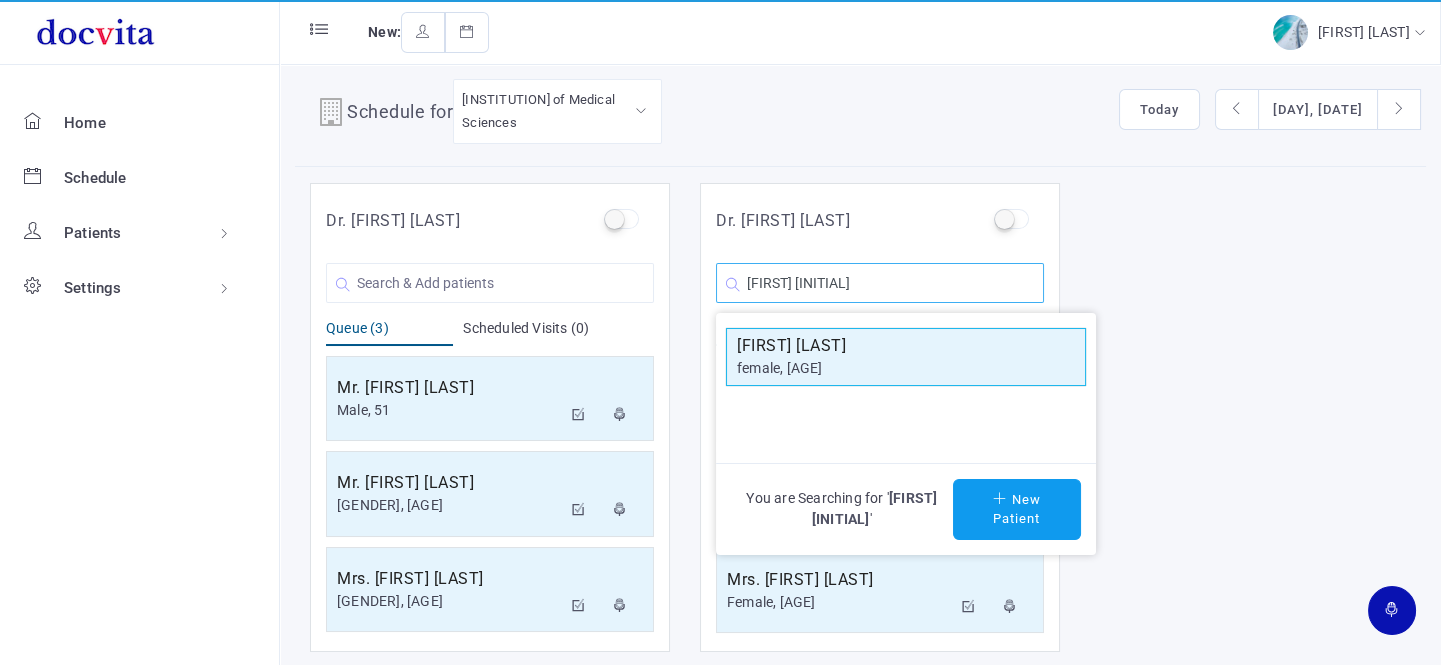 type on "[FIRST] [INITIAL]" 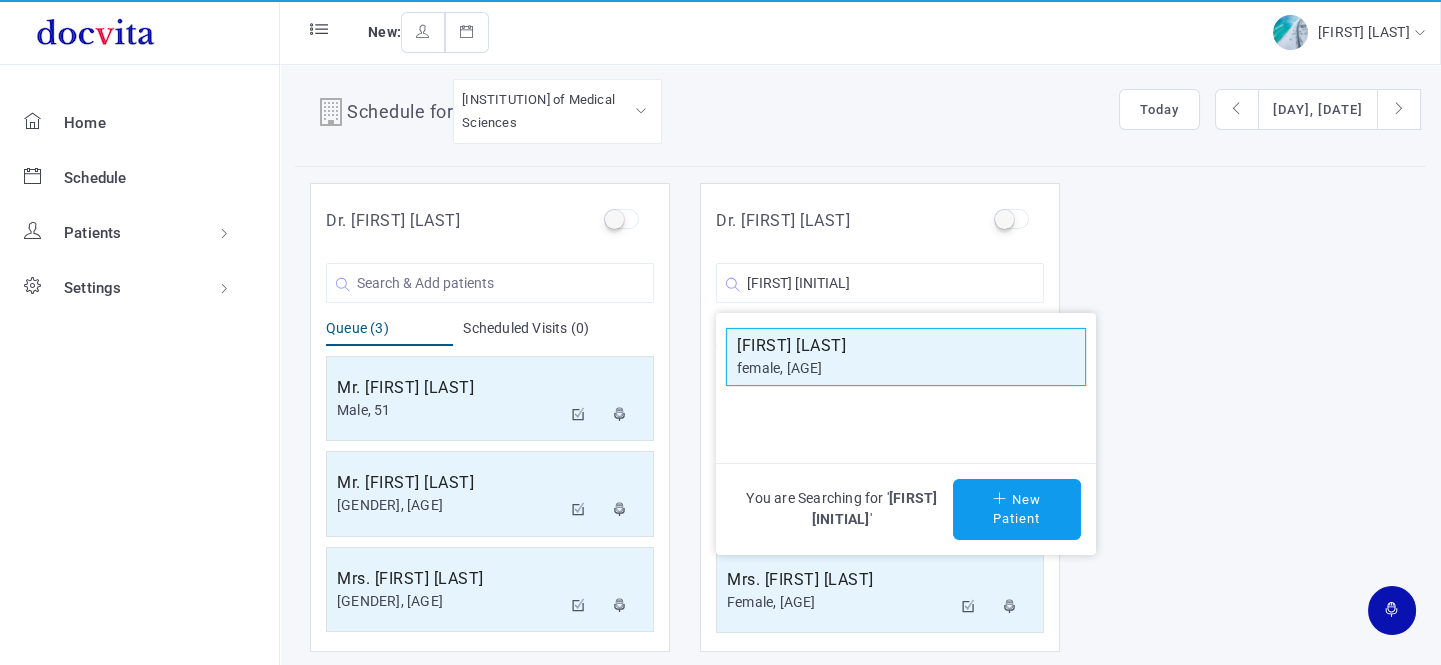 click on "[FIRST] [LAST]" 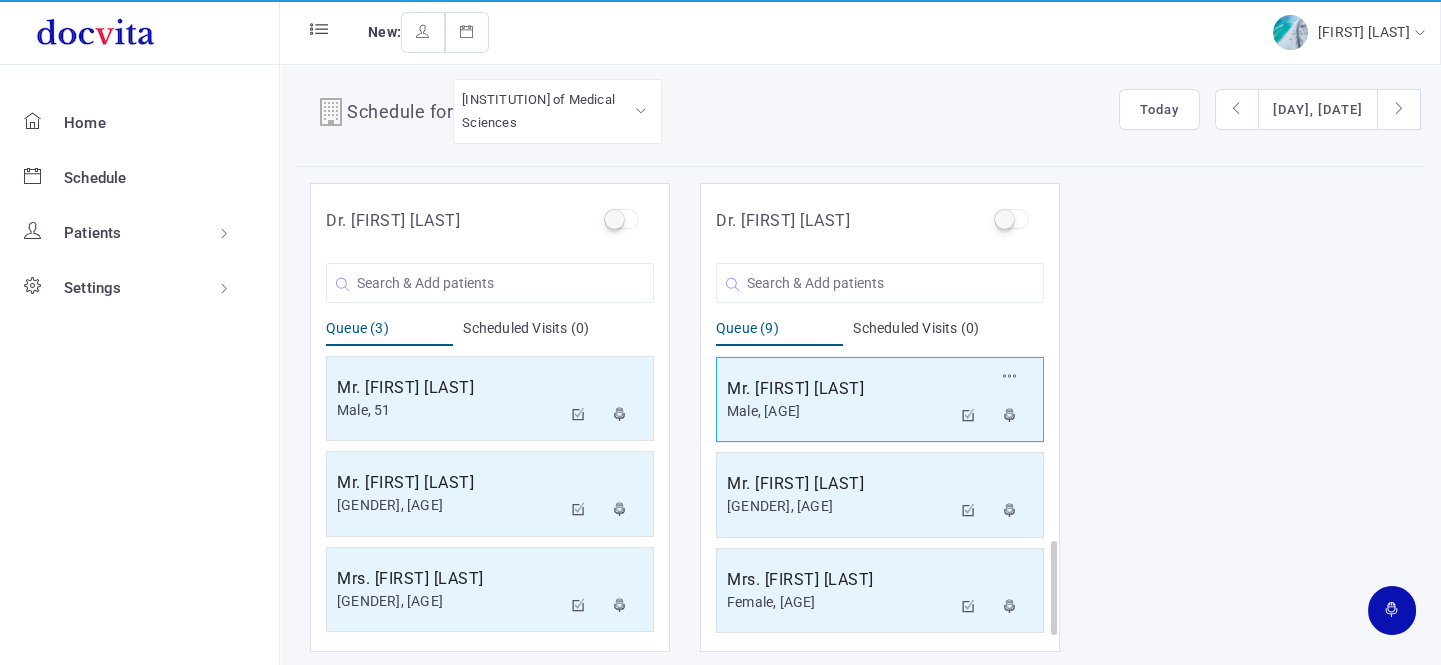 scroll, scrollTop: 668, scrollLeft: 0, axis: vertical 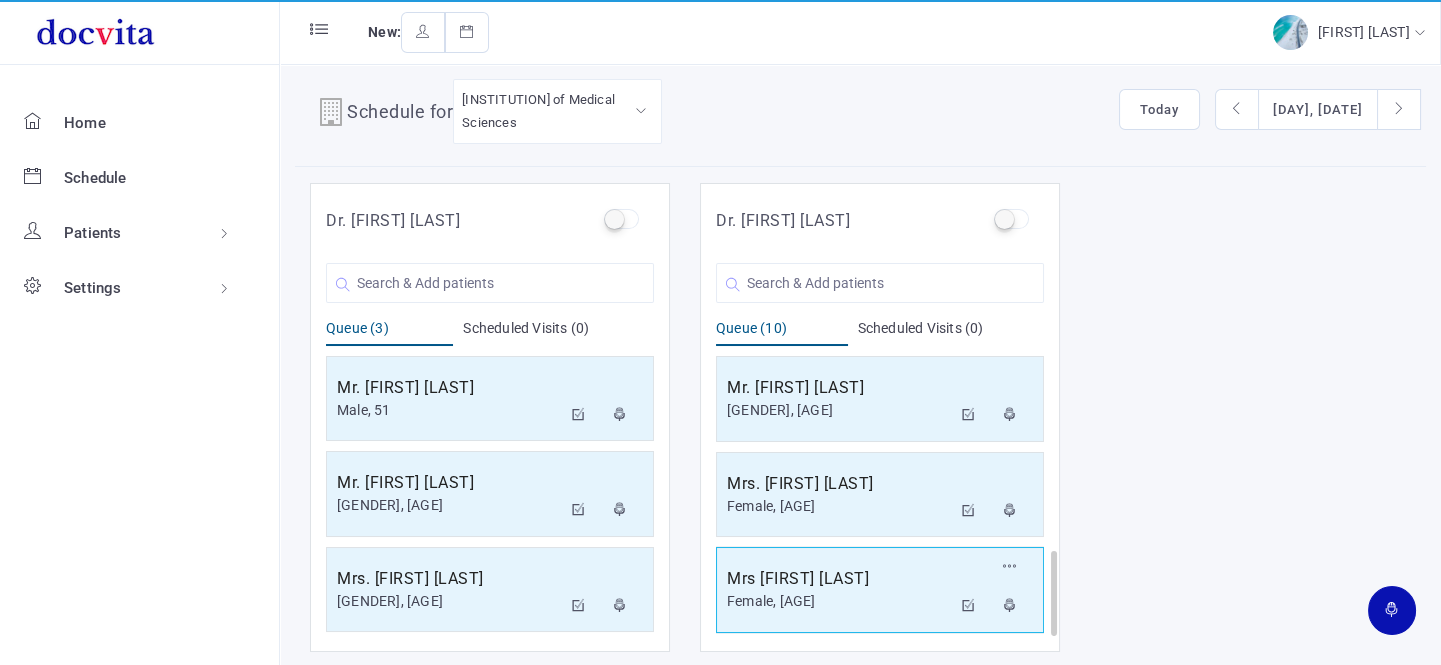 click on "Female, [AGE]" at bounding box center (839, 601) 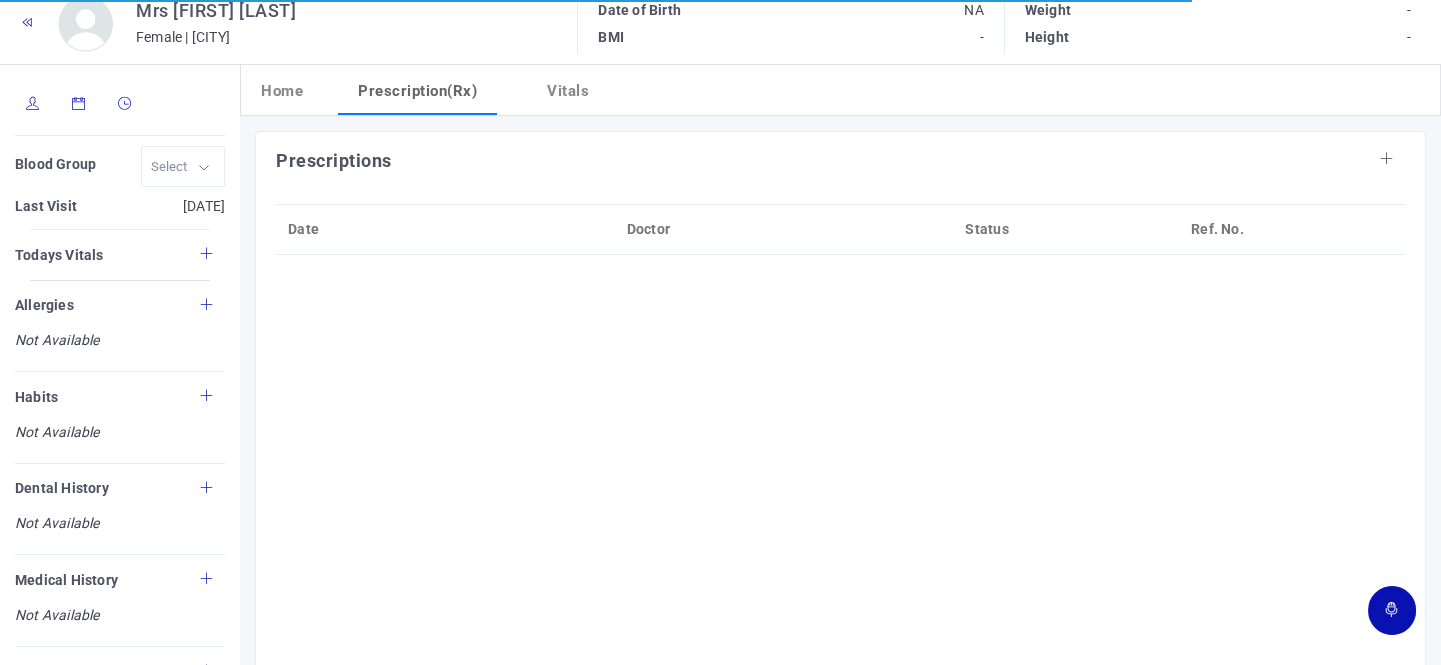 click at bounding box center [33, 103] 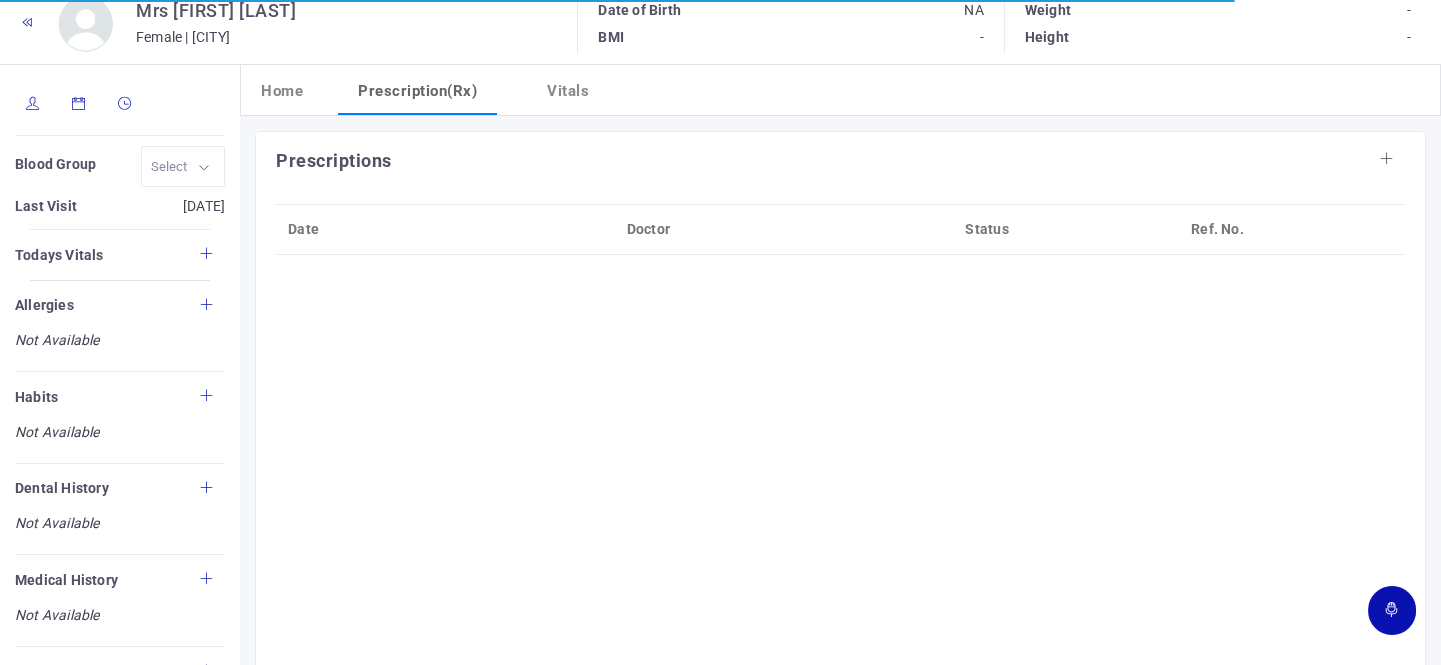 type on "[FIRST] [LAST]" 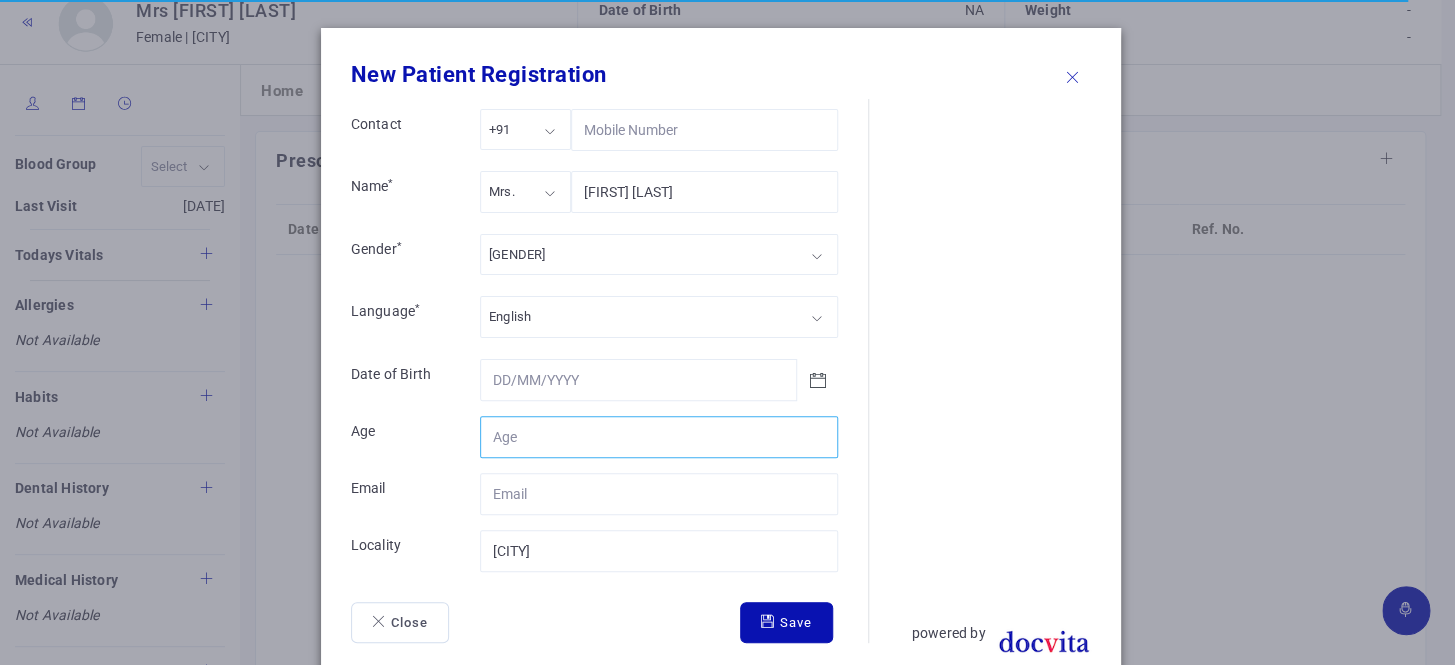 click on "[AGE]" at bounding box center [659, 437] 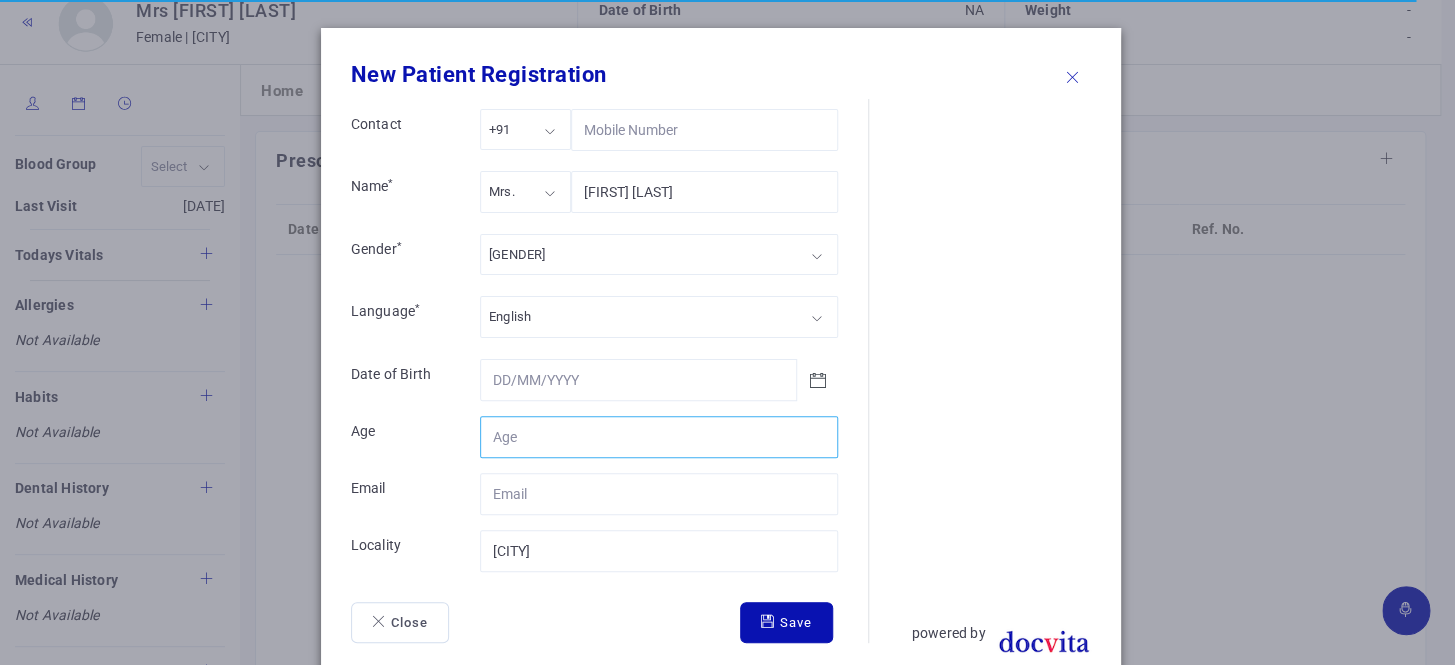 click on "[AGE]" at bounding box center (659, 437) 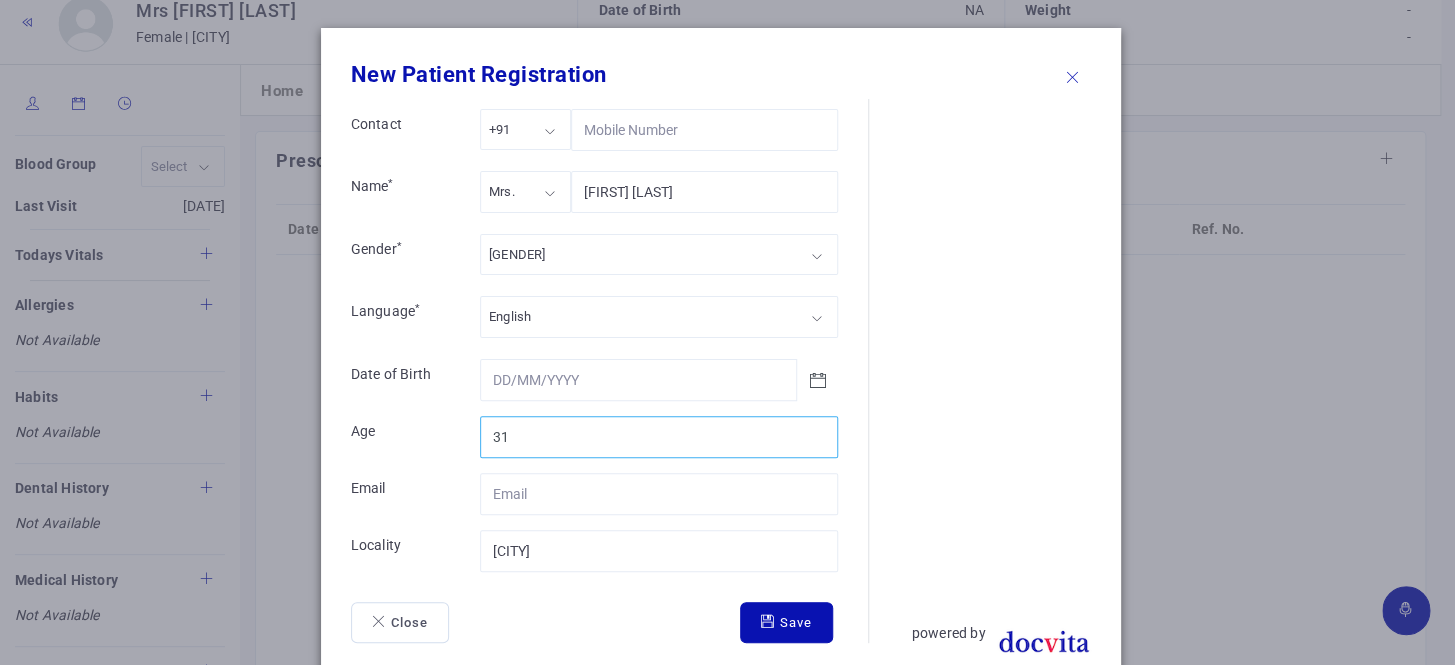 type on "31" 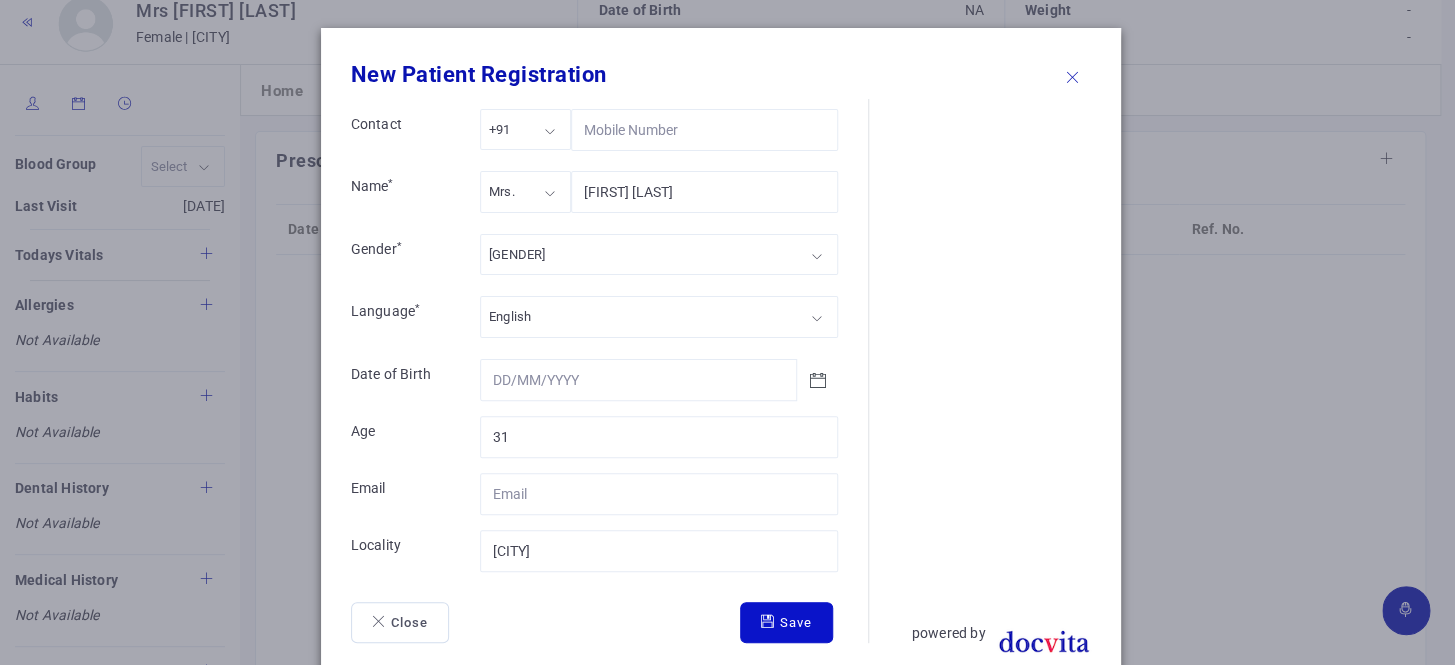 click on "Save" at bounding box center (786, 623) 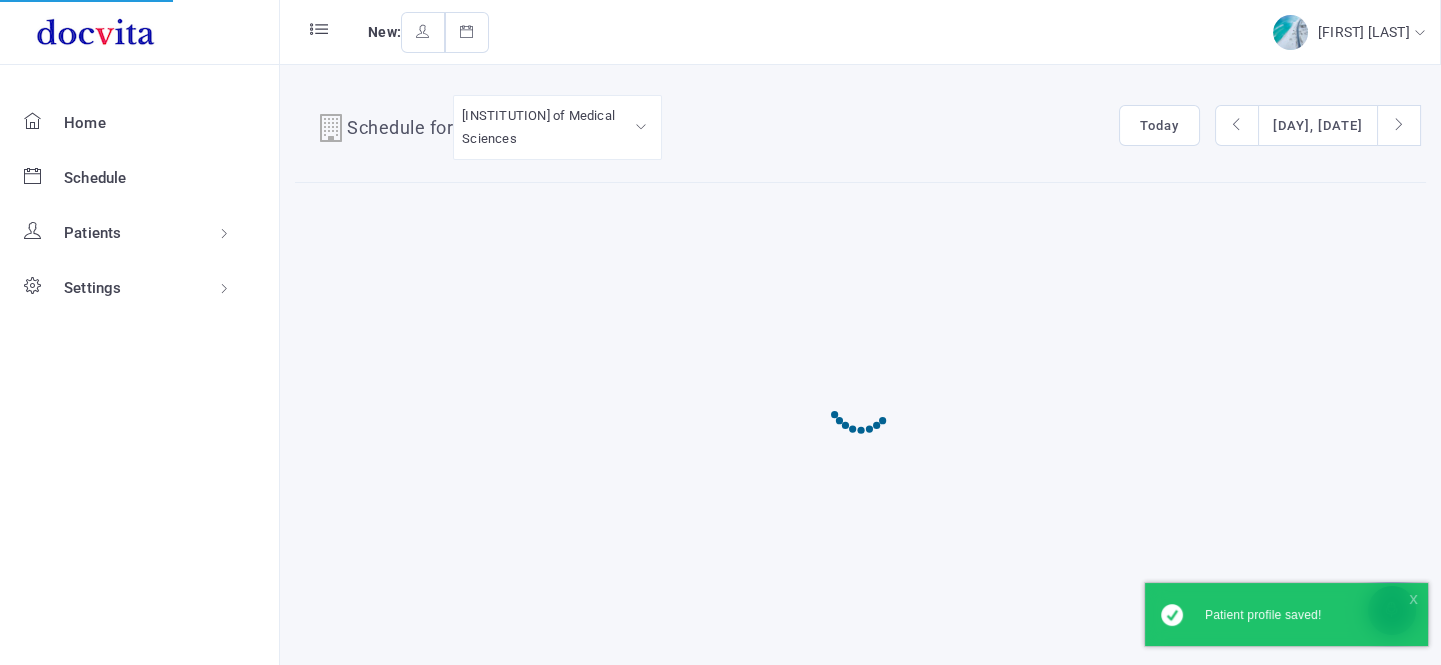 scroll, scrollTop: 0, scrollLeft: 0, axis: both 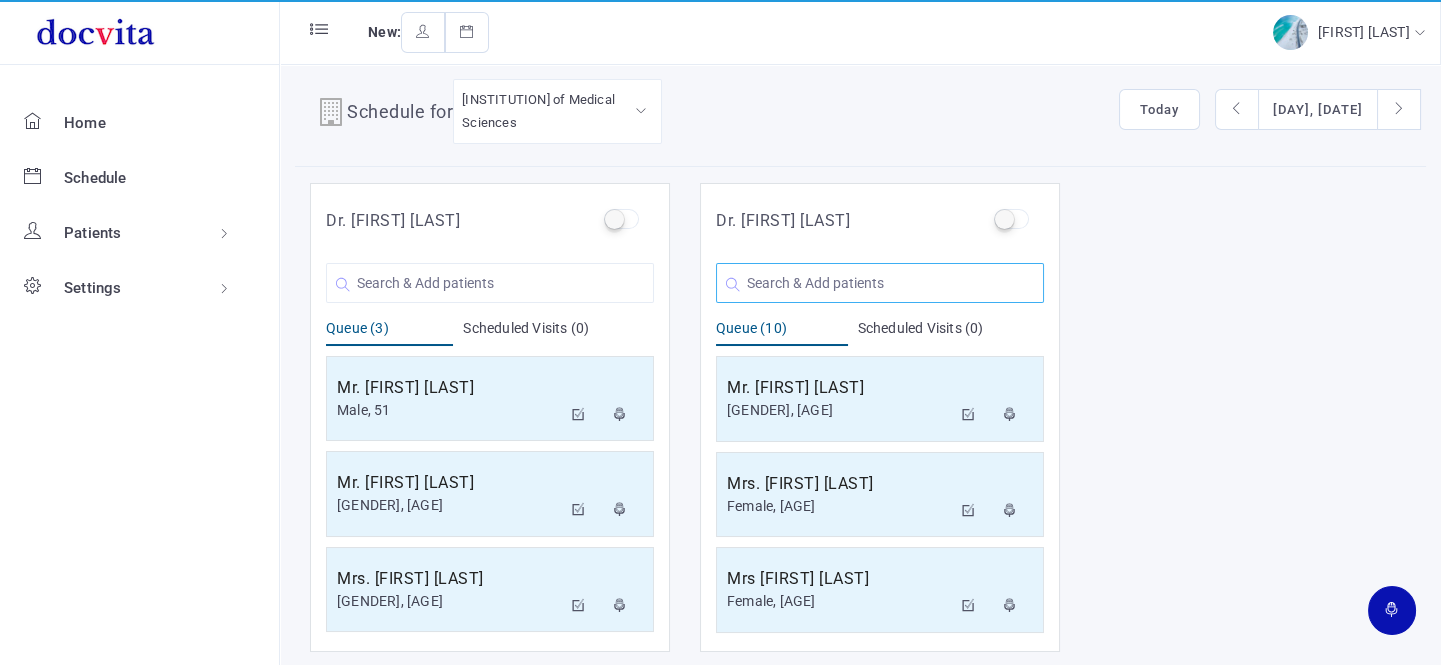 click 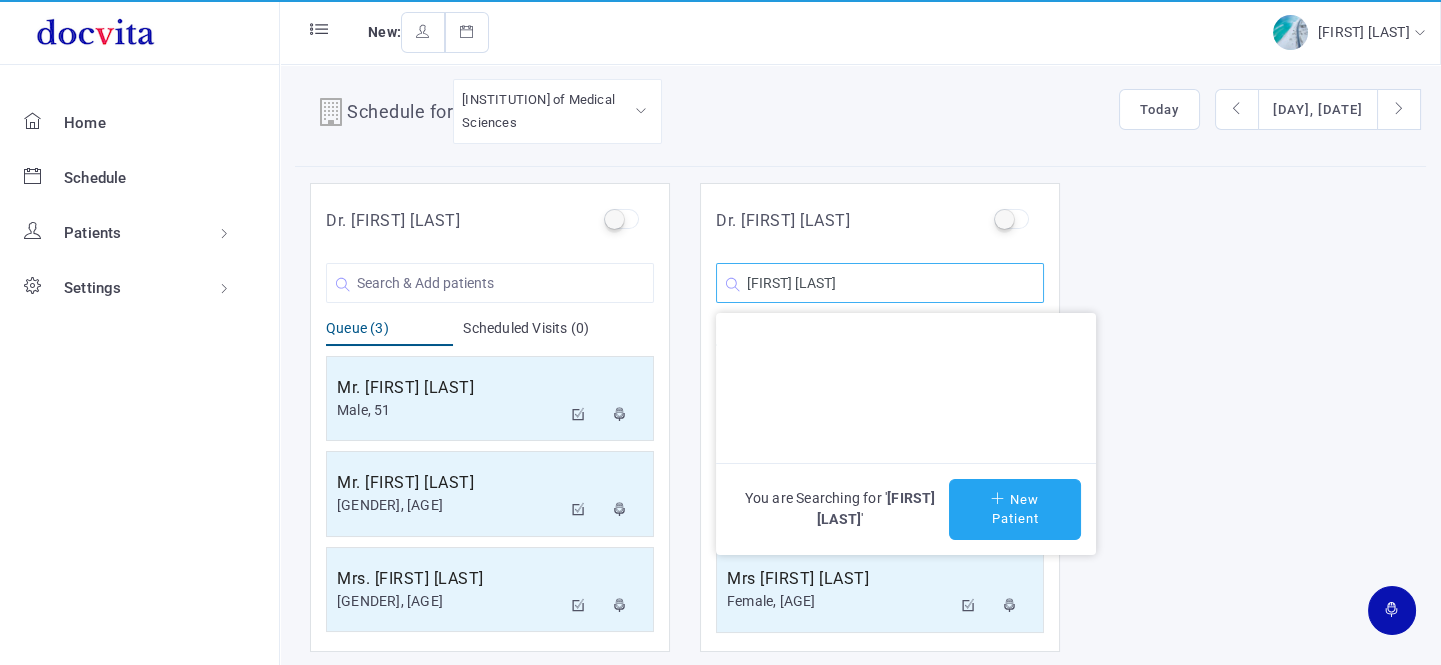 type on "[FIRST] [LAST]" 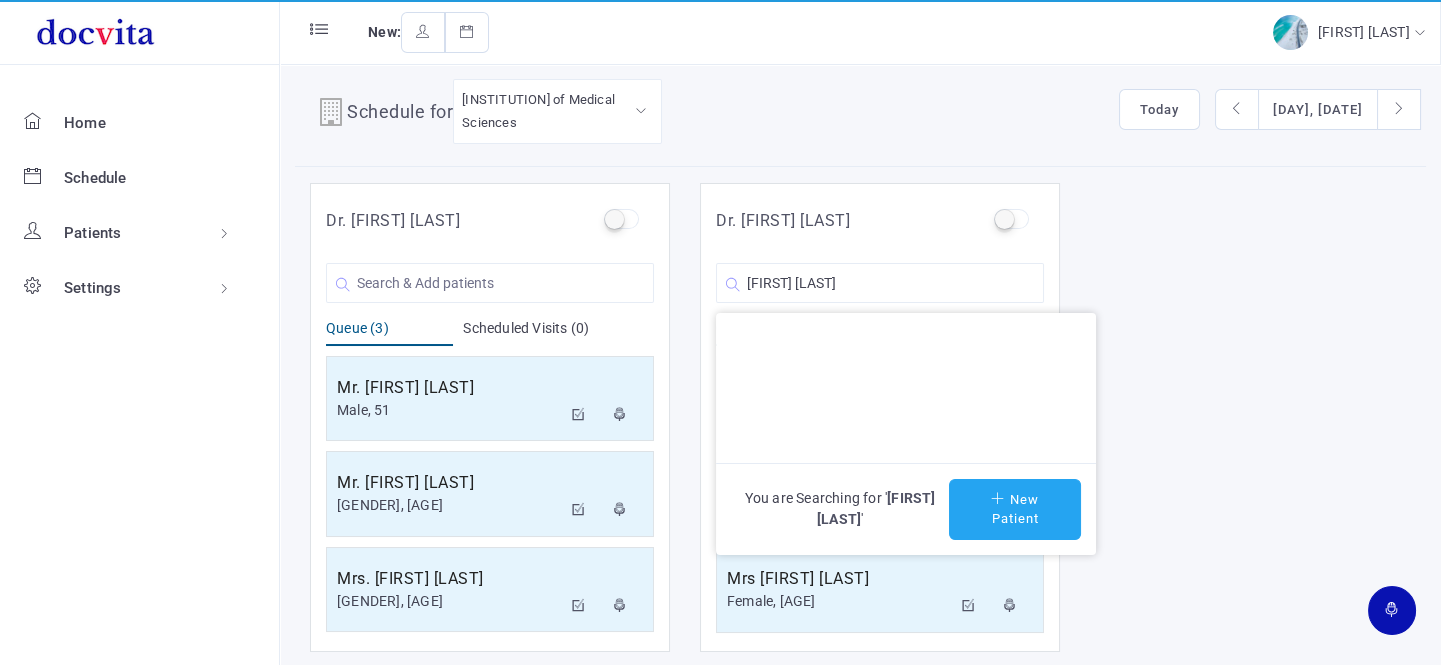 click on "New Patient" 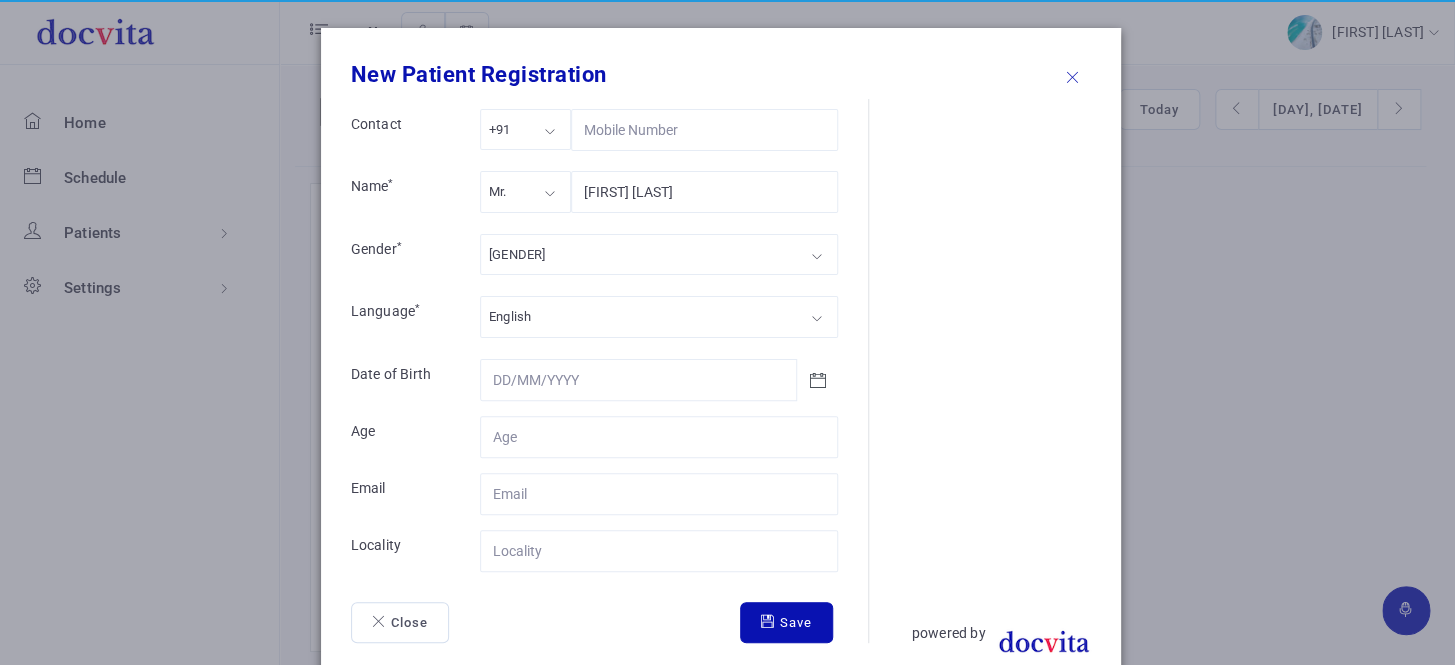 click on "Mr." at bounding box center [525, 191] 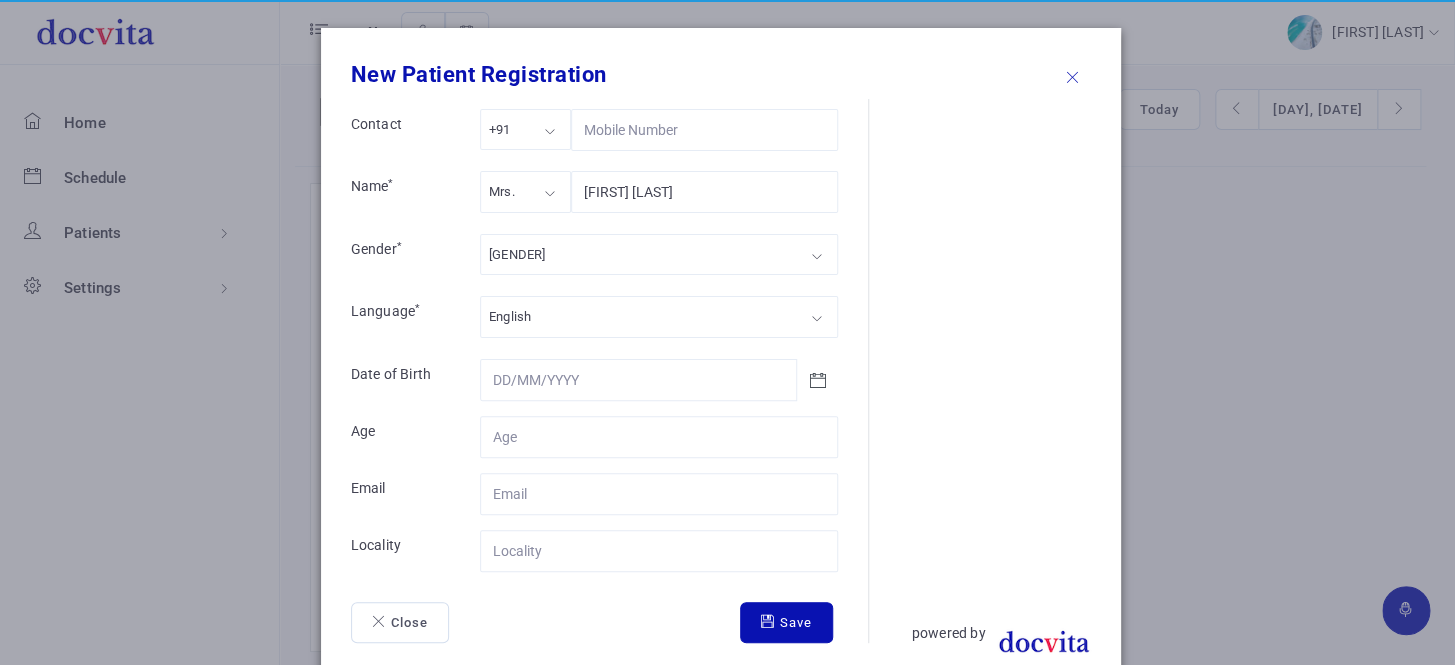 click on "[GENDER]" at bounding box center [659, 254] 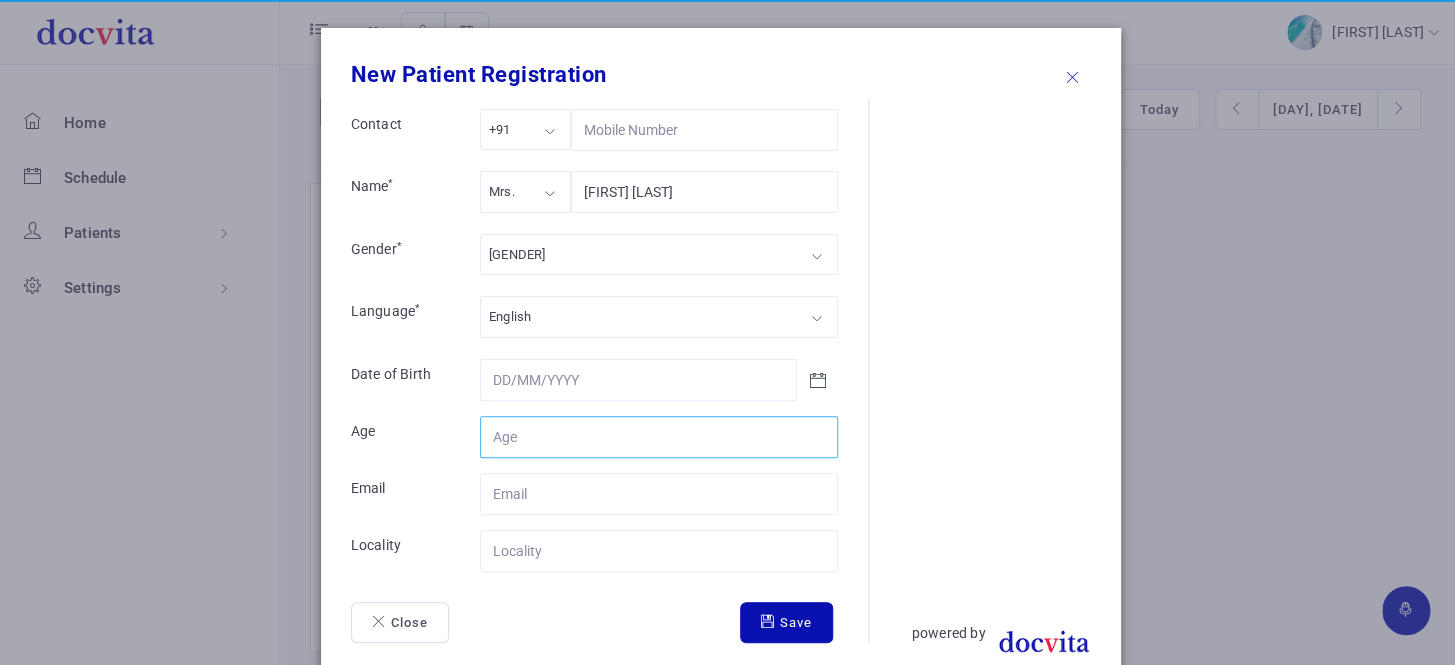 click on "Contact" at bounding box center (659, 437) 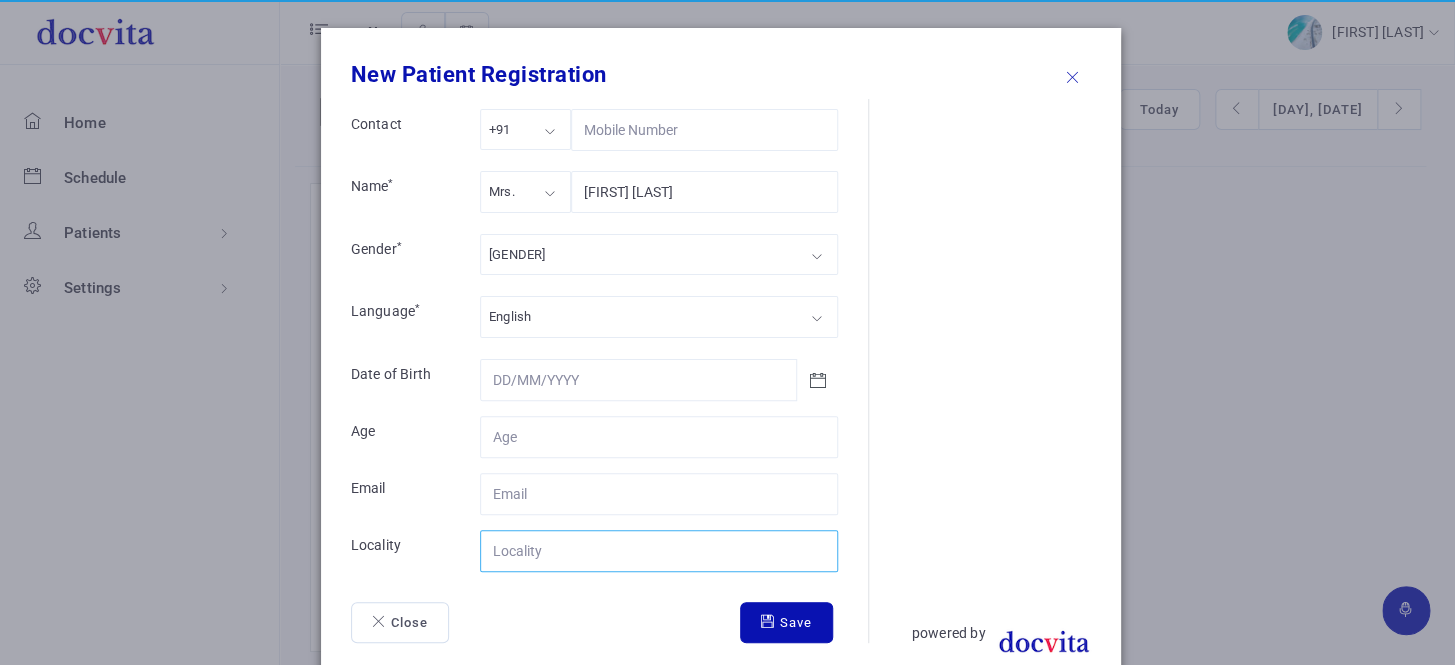 click on "Contact" at bounding box center (659, 551) 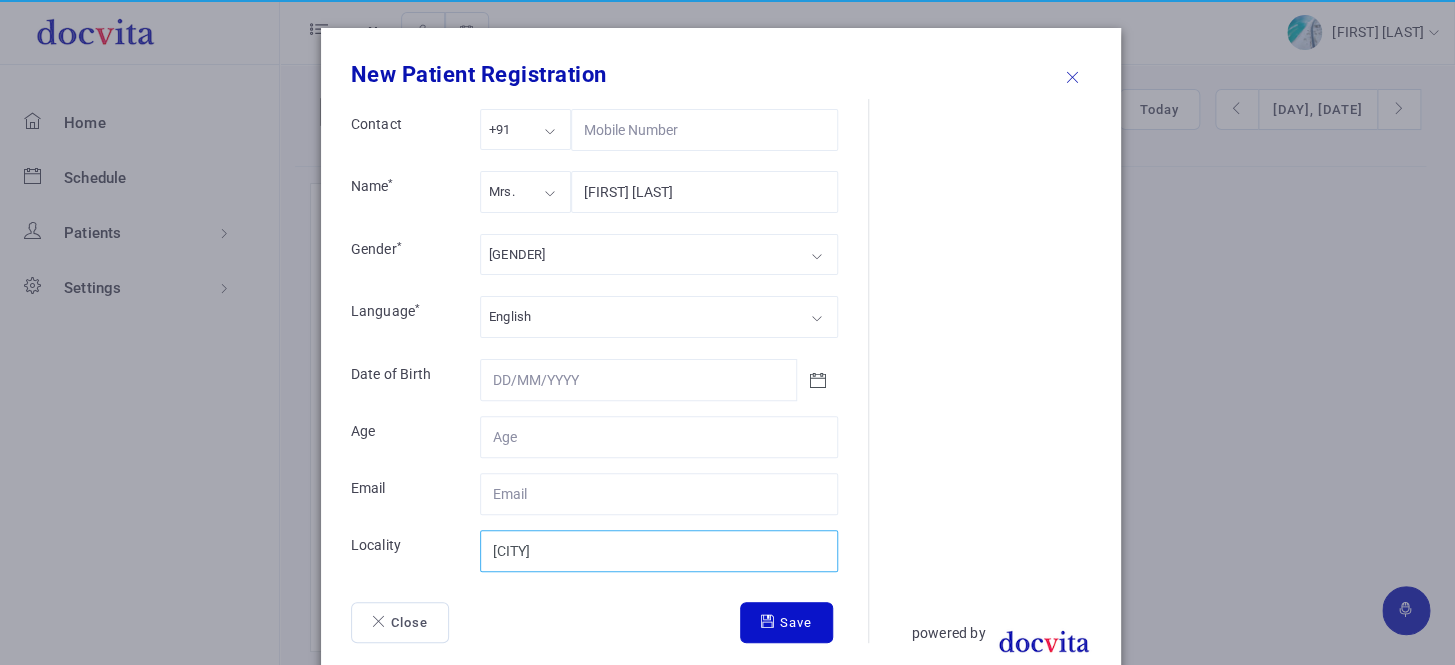 type on "[CITY]" 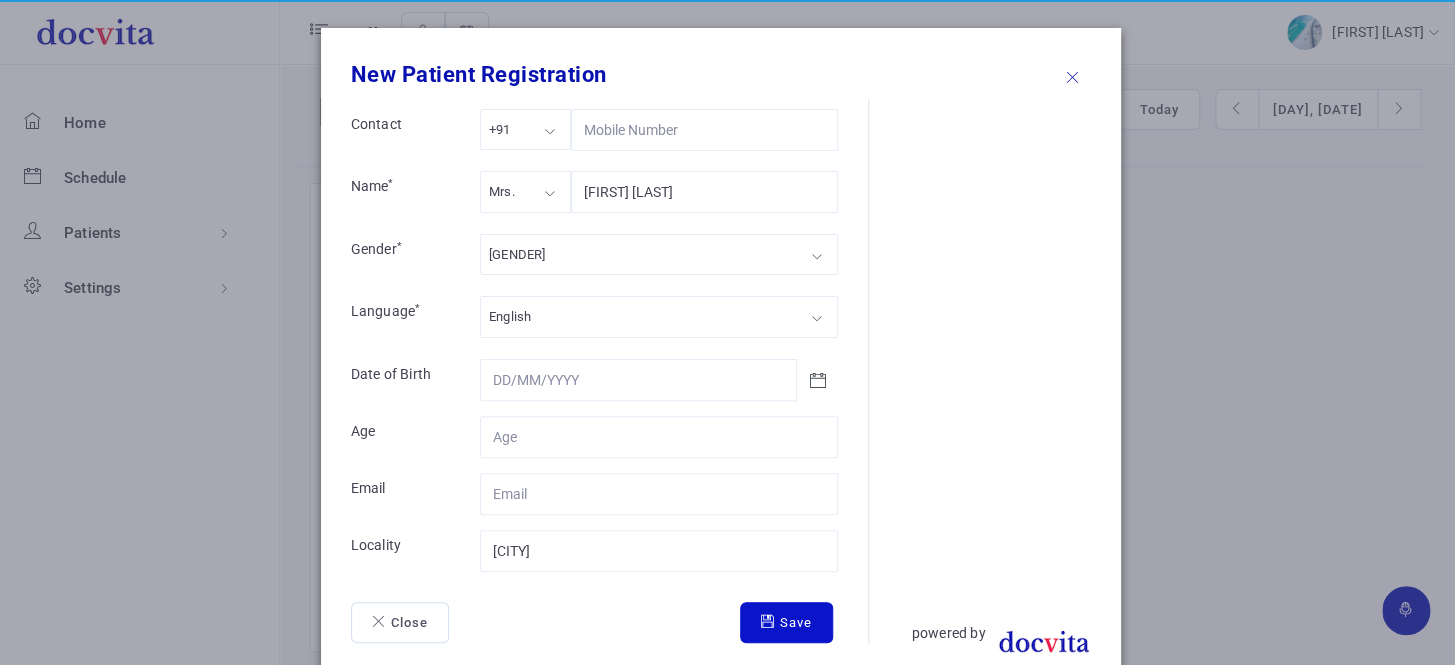 click on "Save" at bounding box center (786, 623) 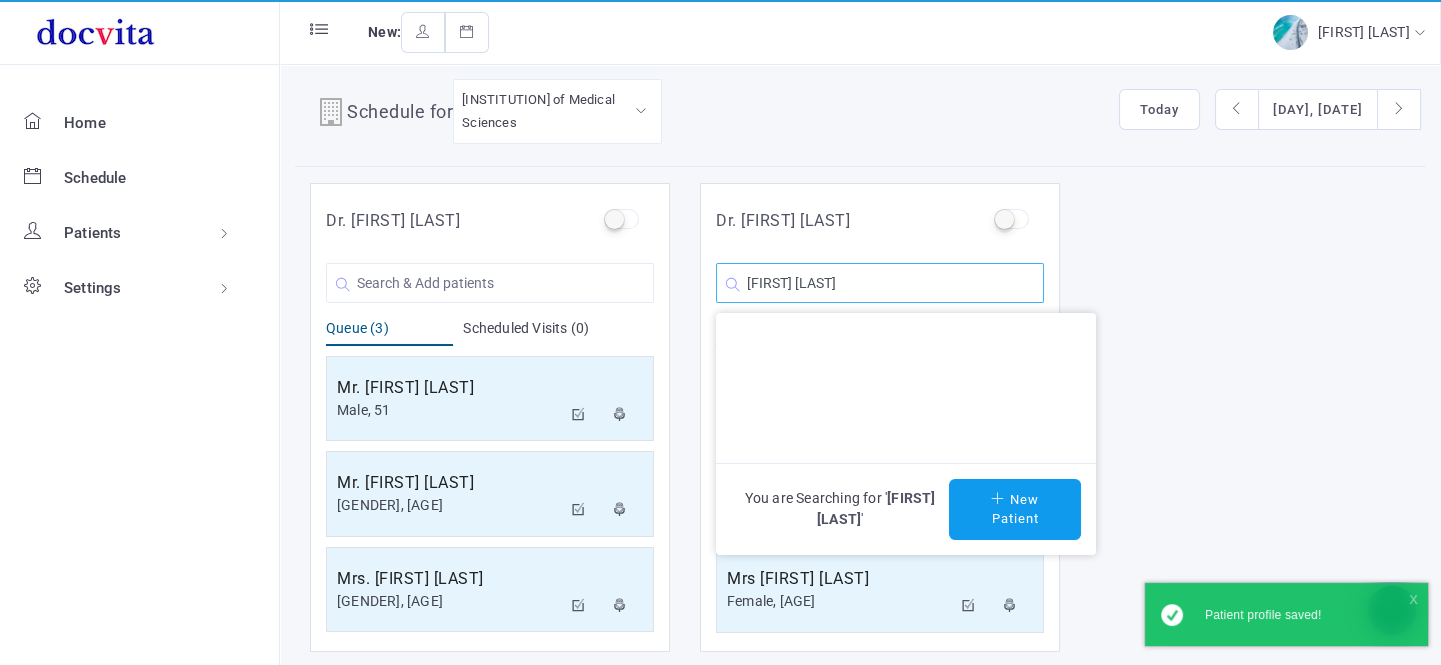 click on "[FIRST] [LAST]" 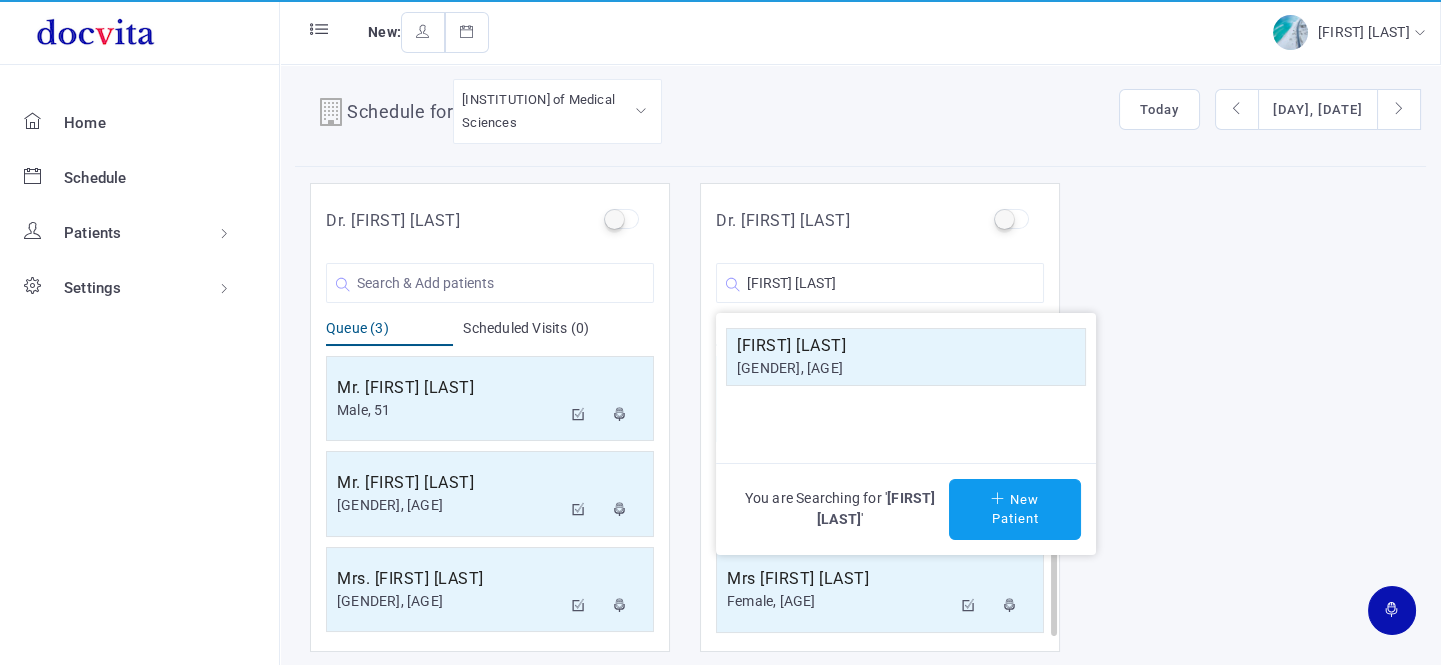 click on "[GENDER], [AGE]" 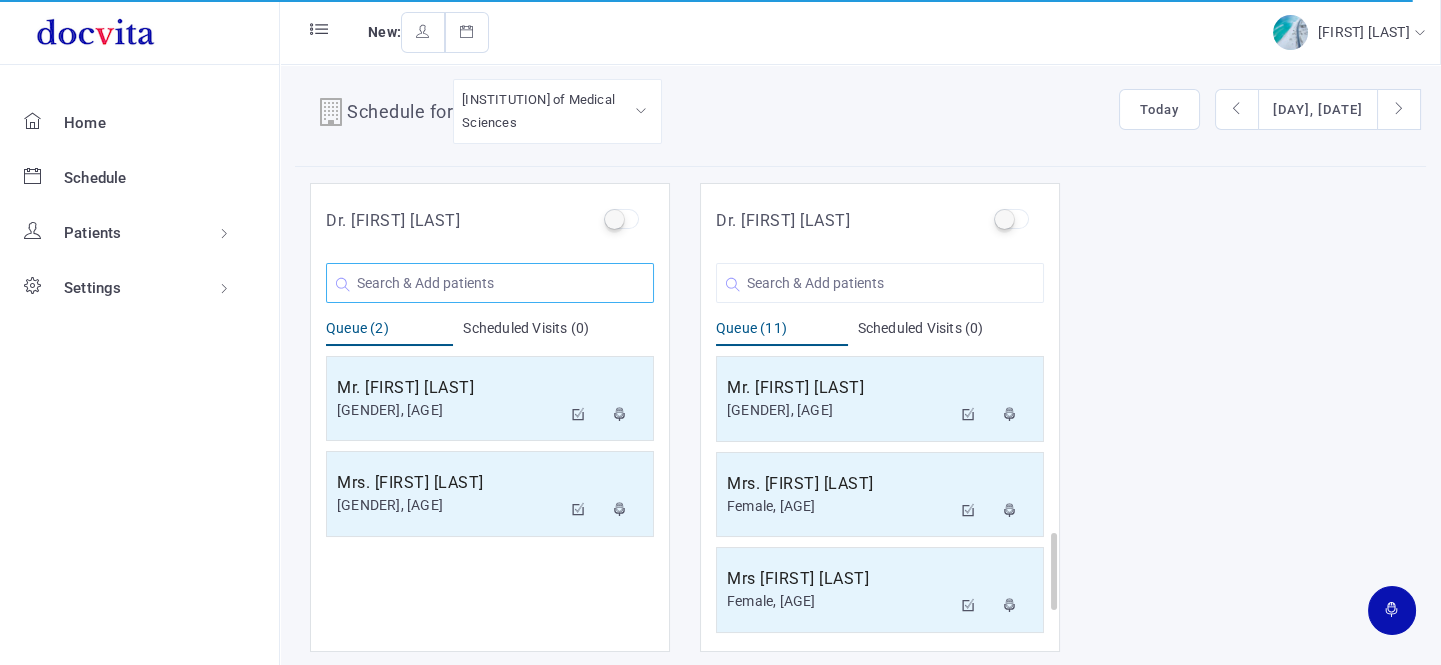 click 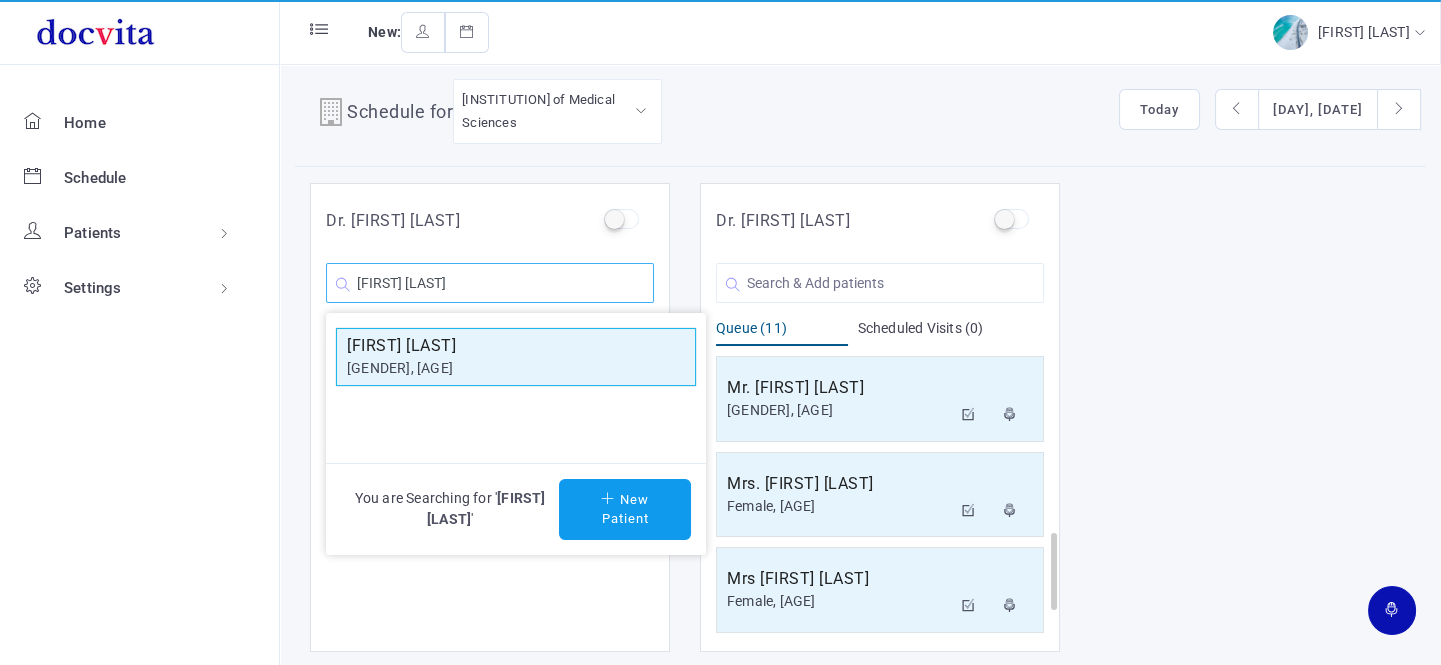 type on "[FIRST] [LAST]" 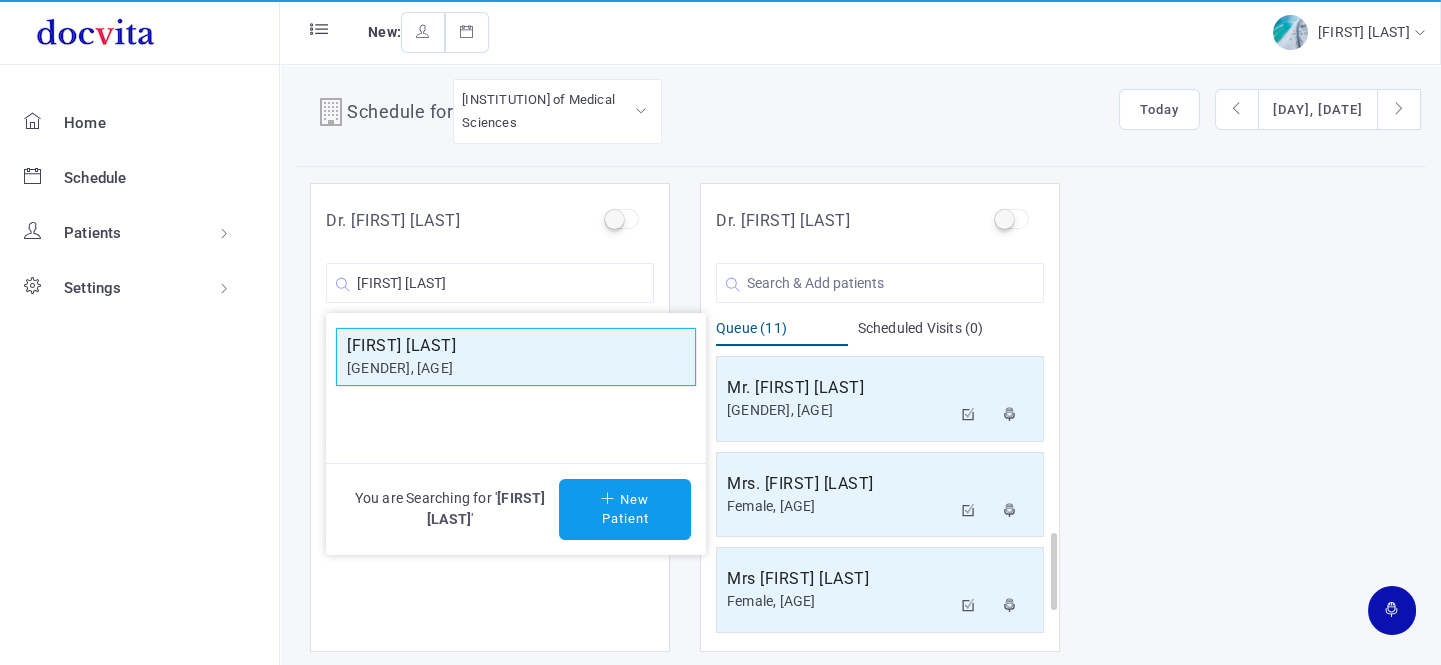 click on "[GENDER], [AGE]" 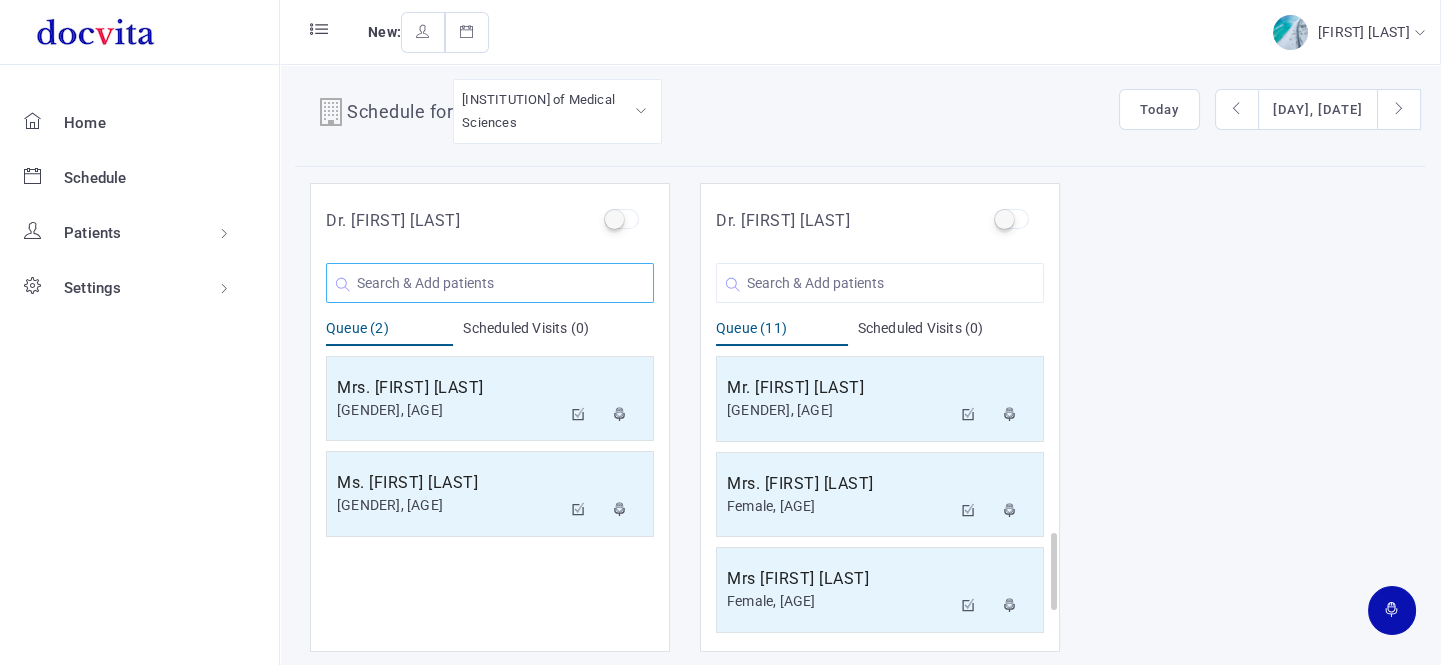 click 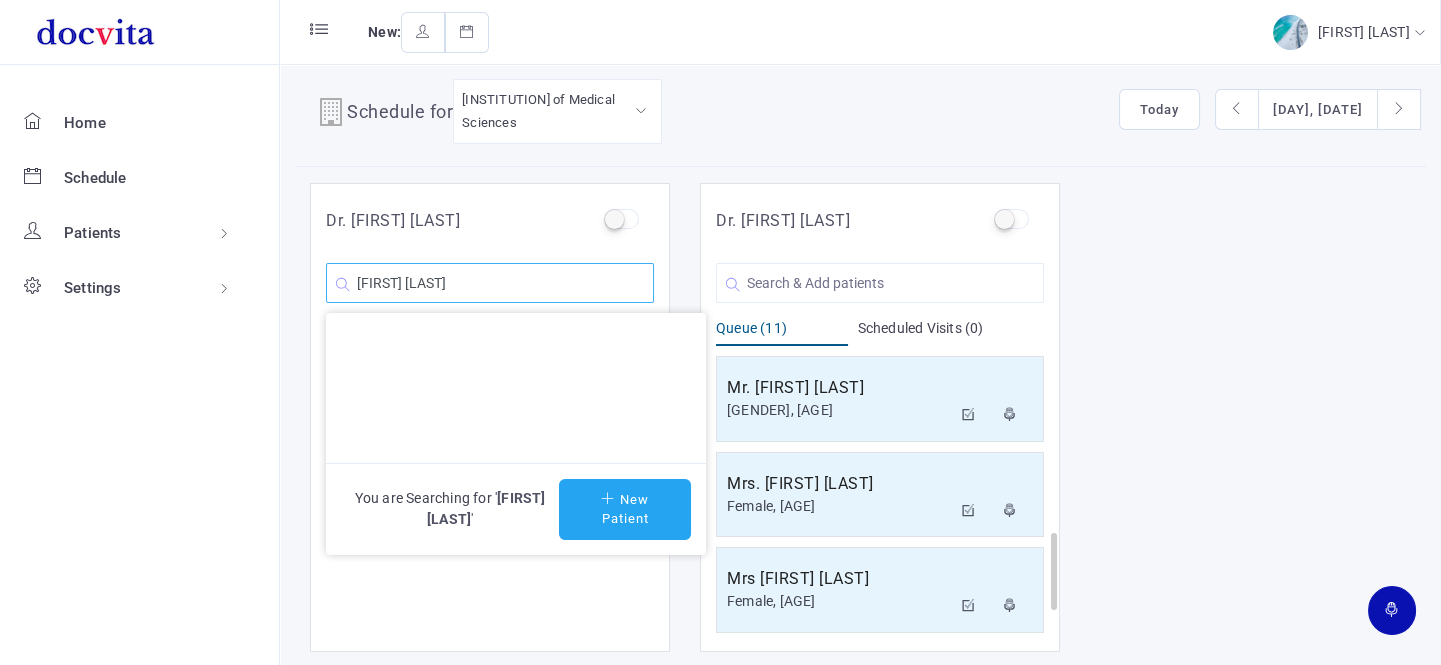 type on "[FIRST] [LAST]" 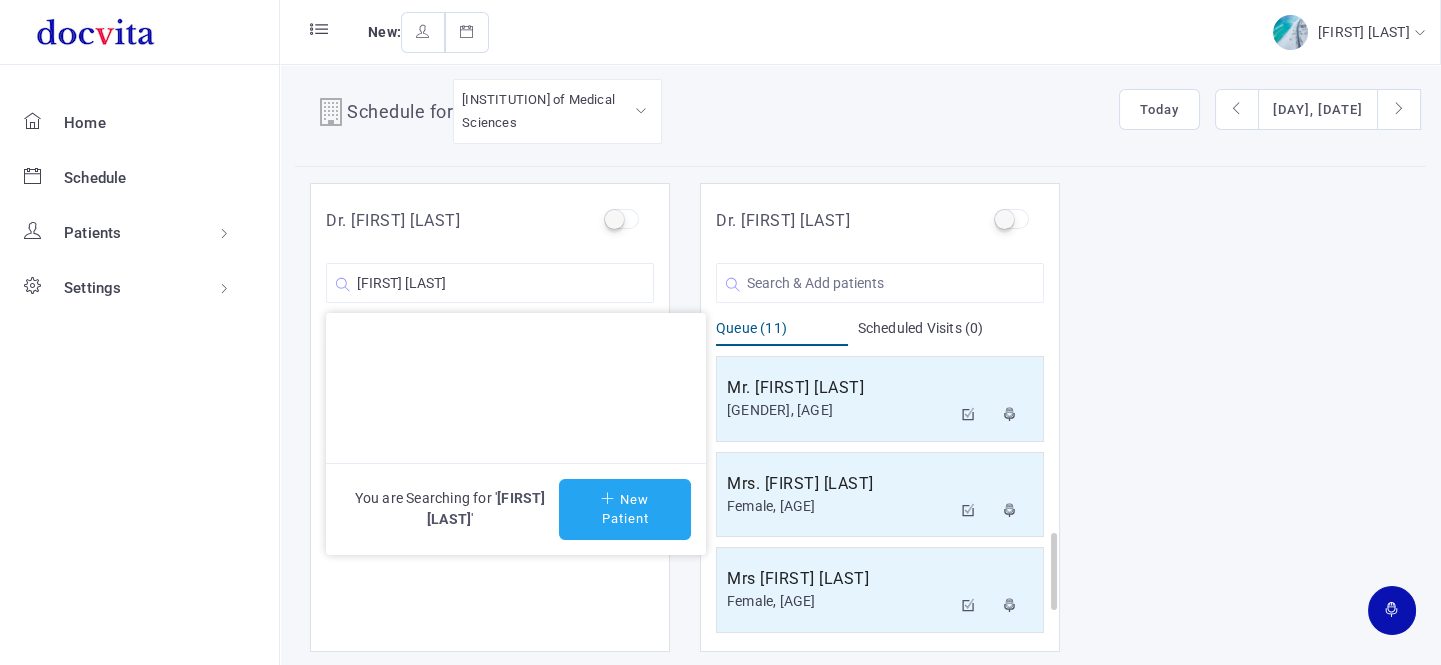 click on "New Patient" 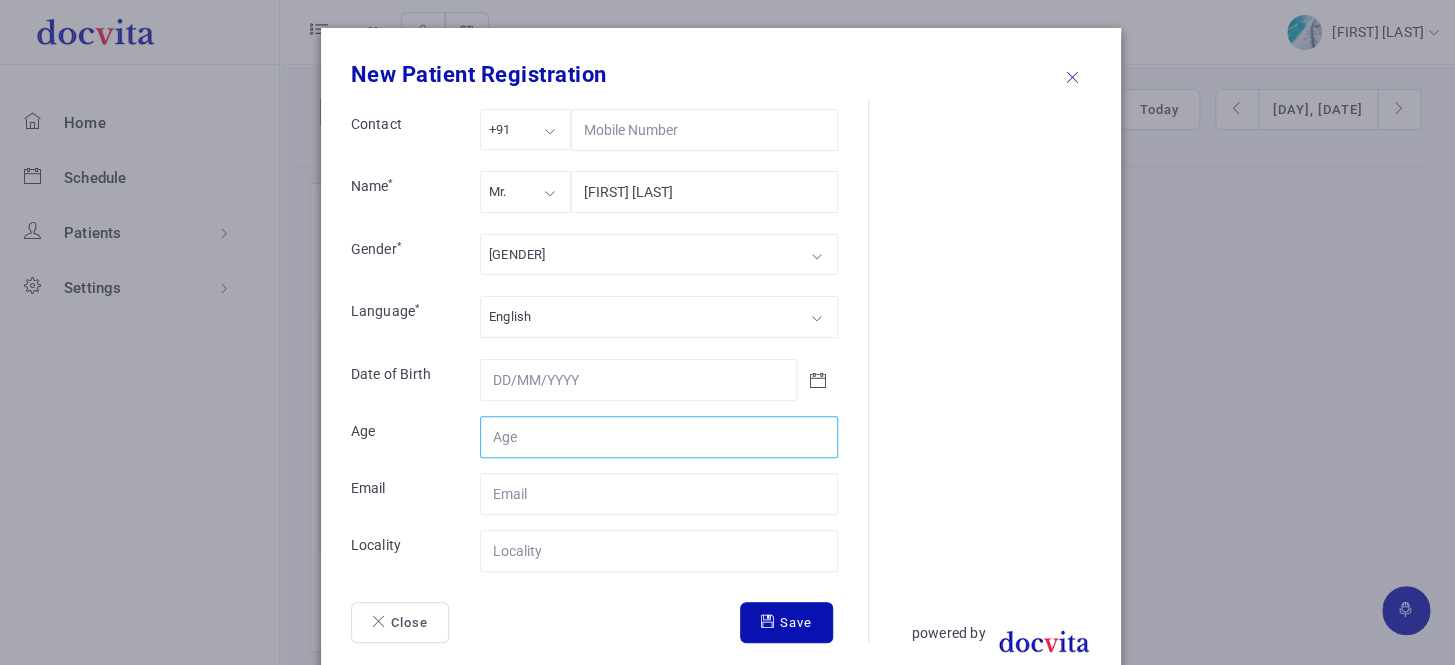 click on "Contact" at bounding box center (659, 437) 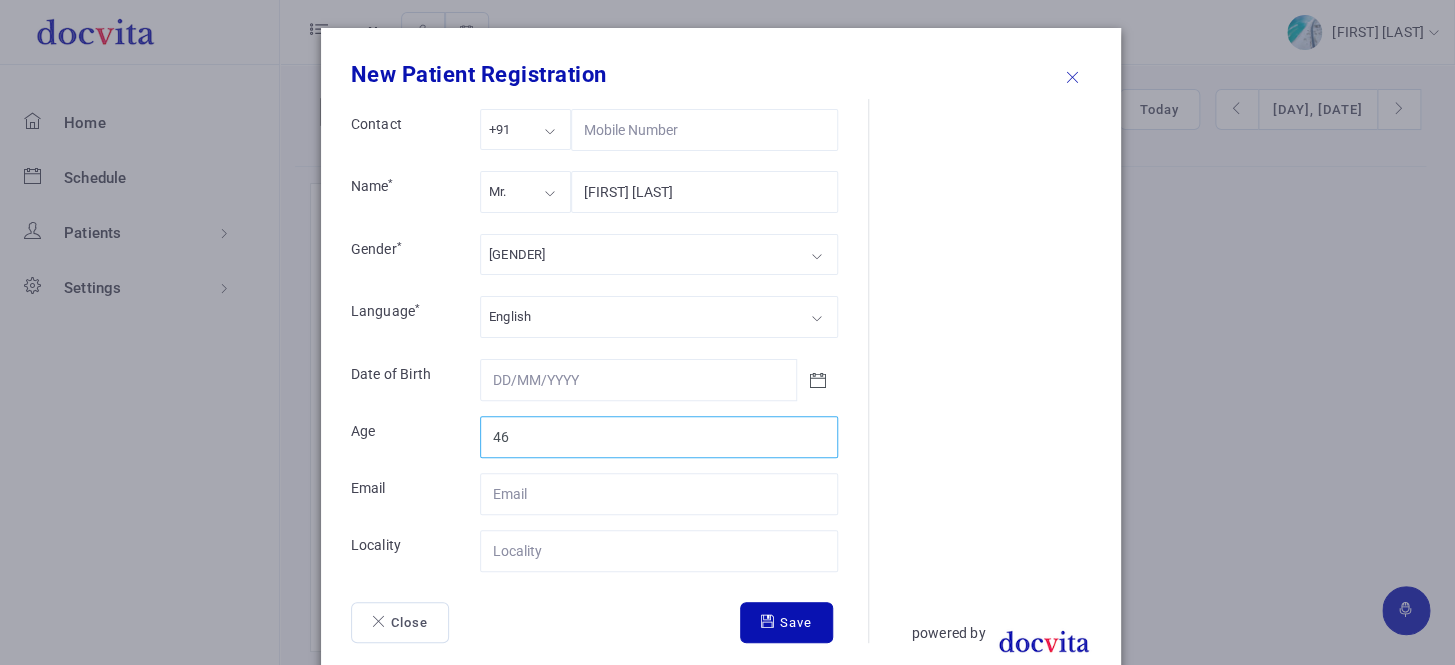 type on "46" 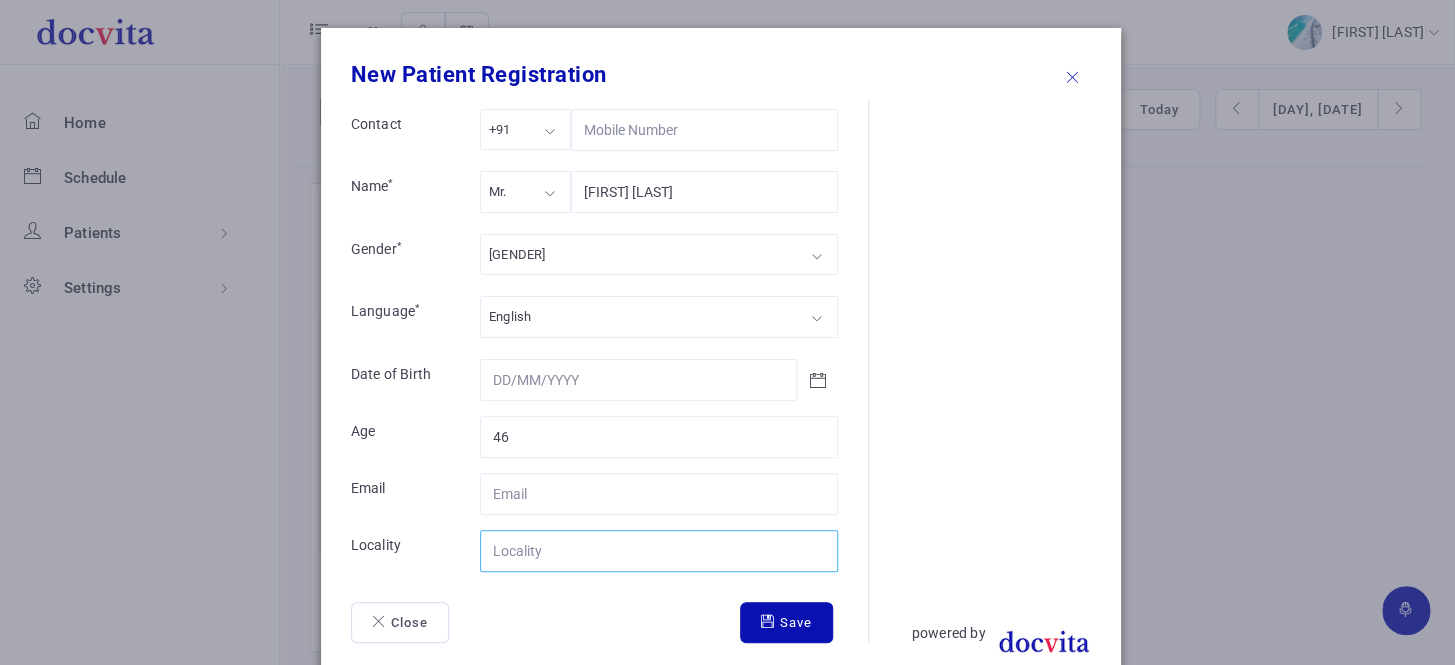 click on "Contact" at bounding box center (659, 551) 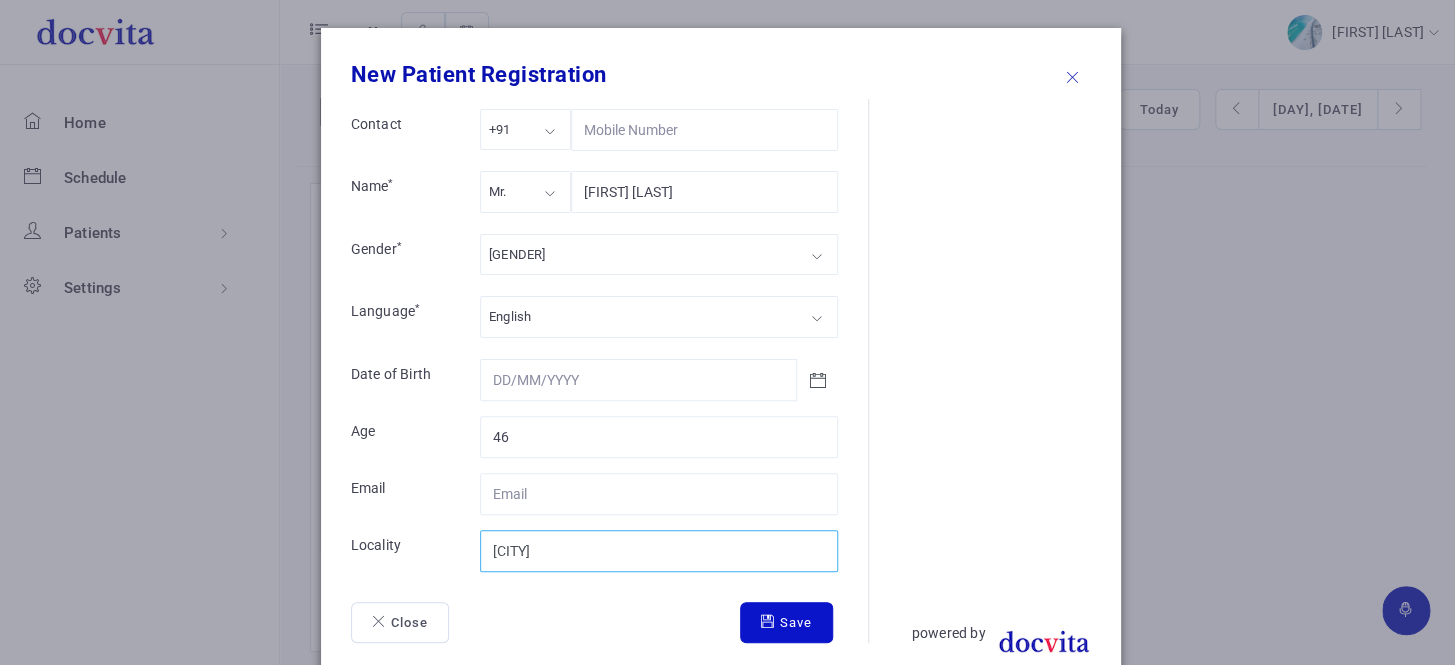type on "[CITY]" 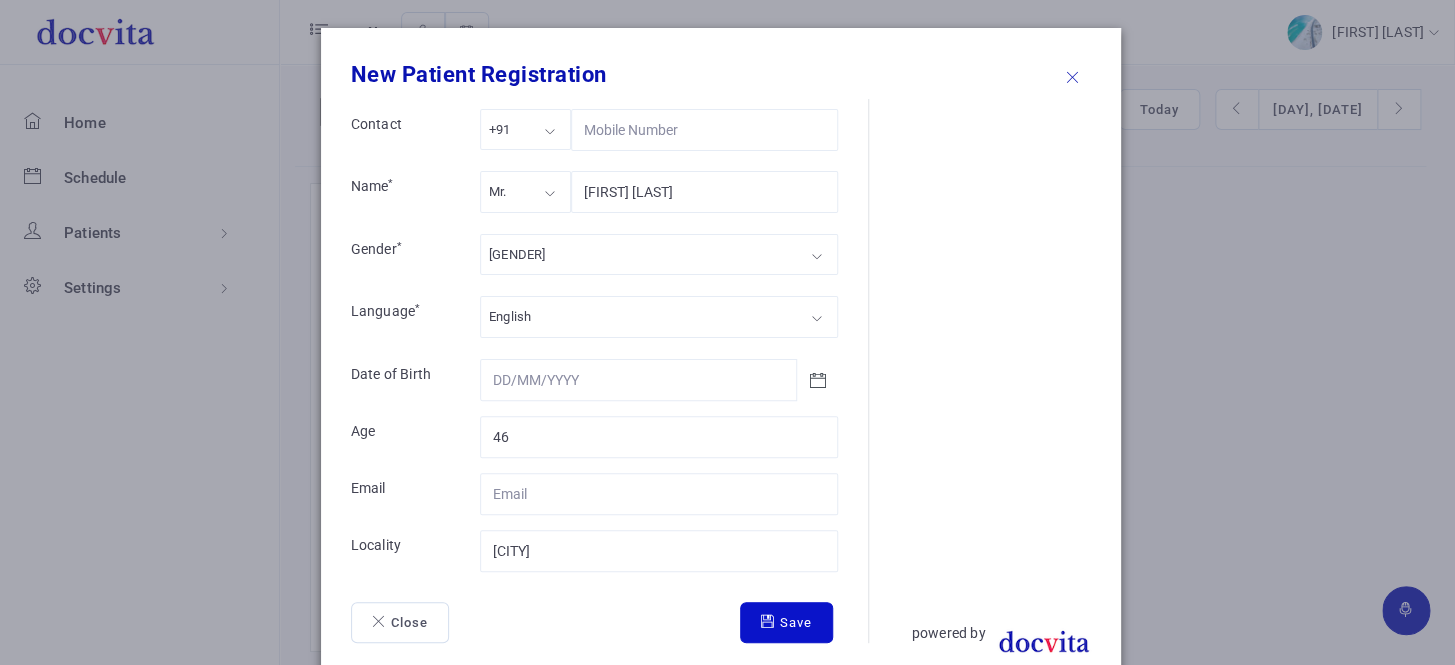 click on "Save" at bounding box center (786, 623) 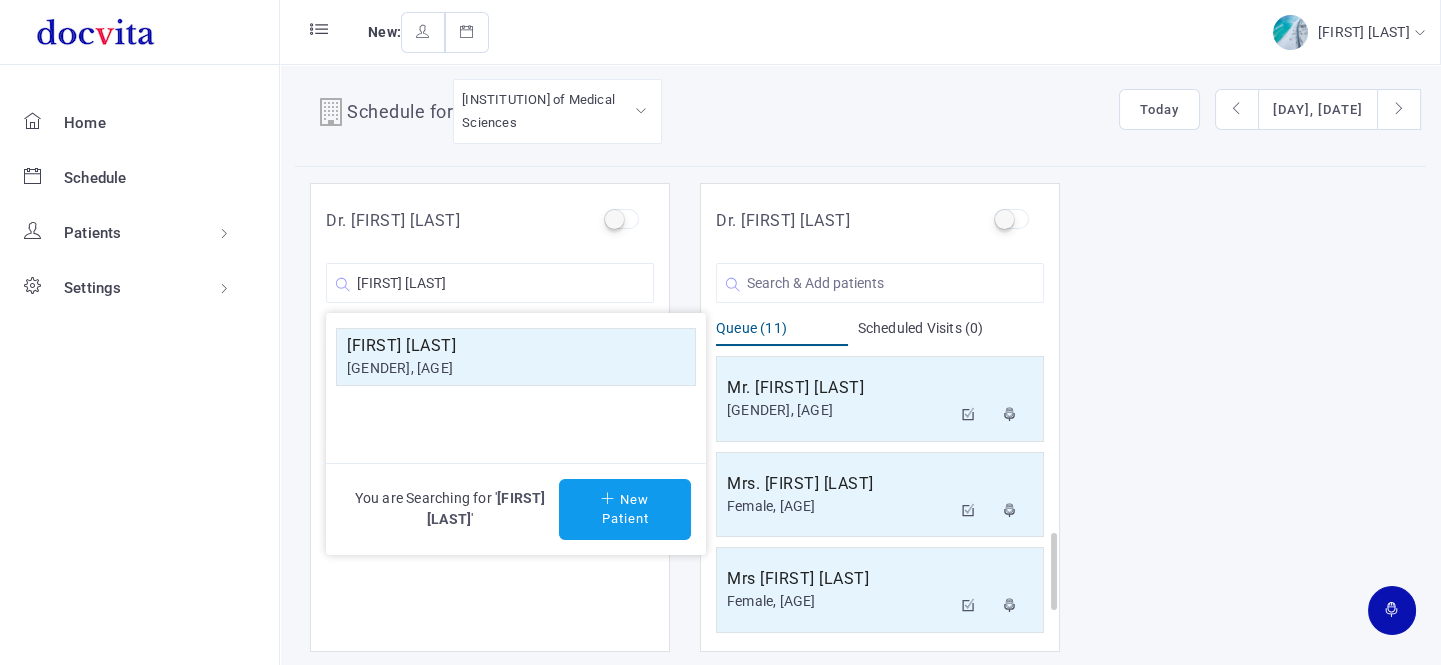 click on "[GENDER], [AGE]" 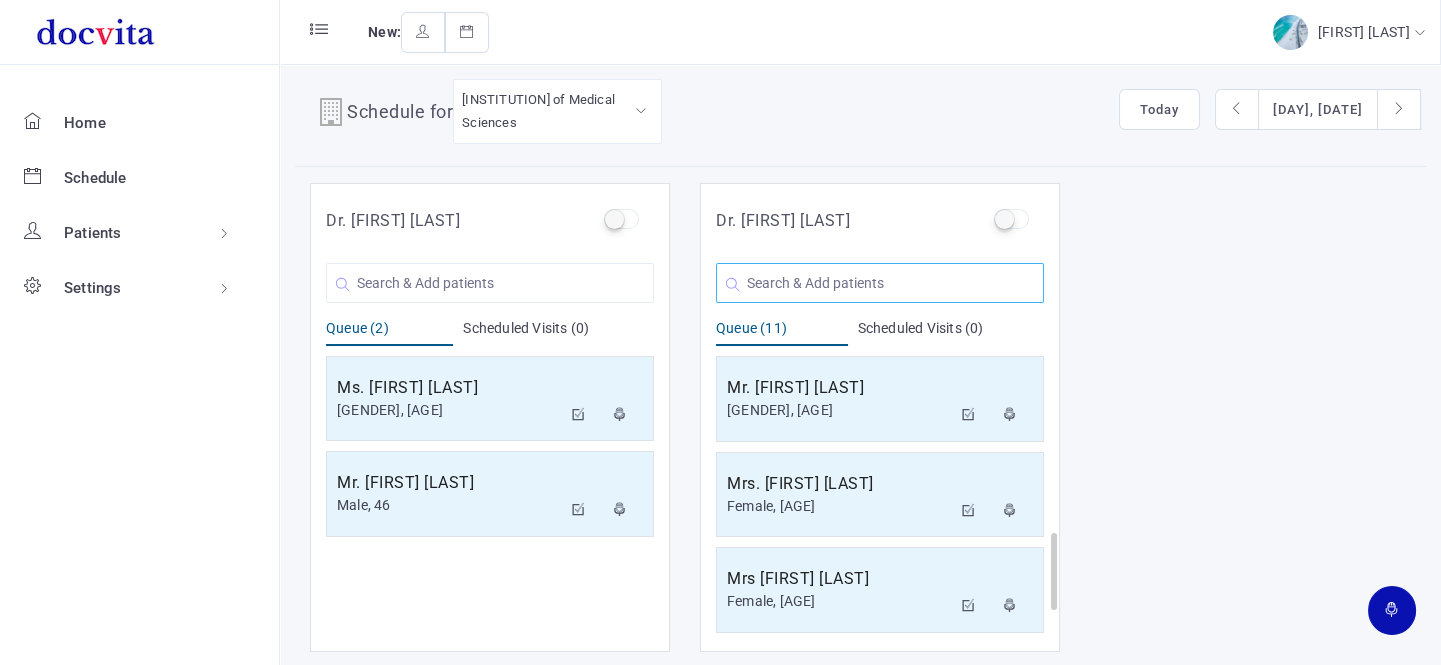 click 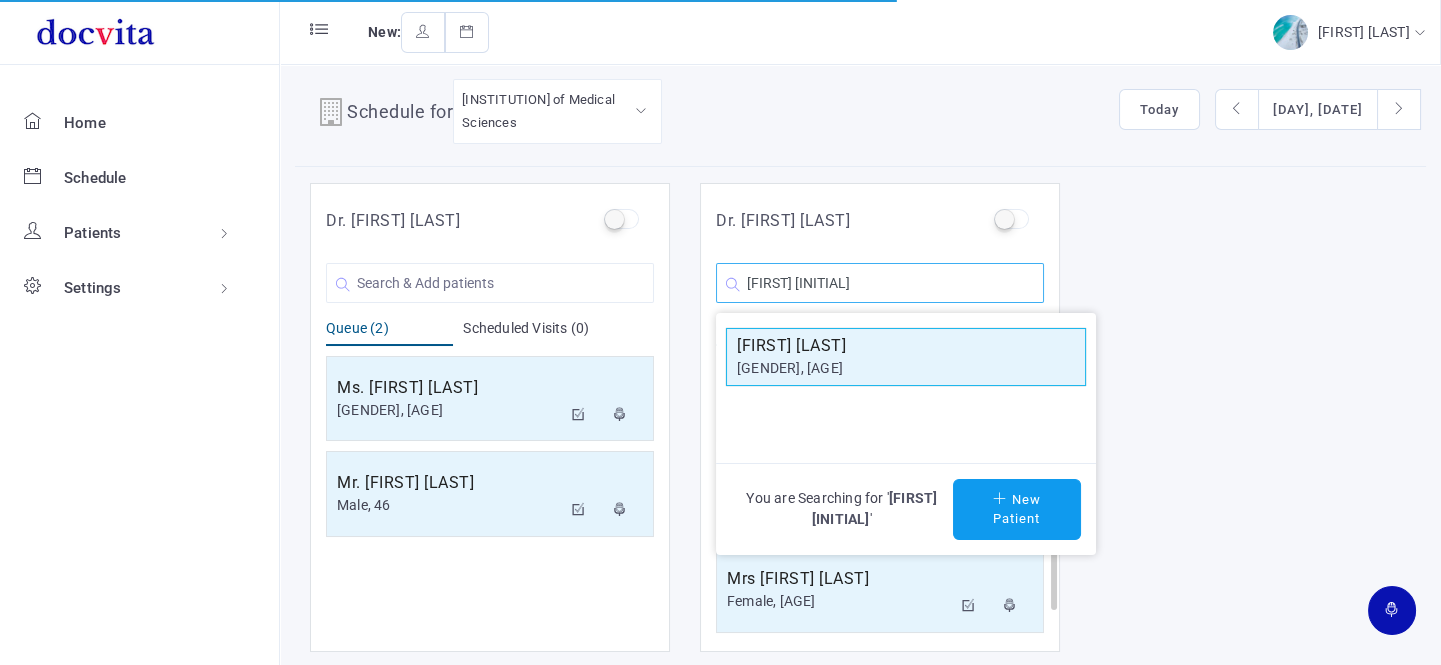 type on "[FIRST] [INITIAL]" 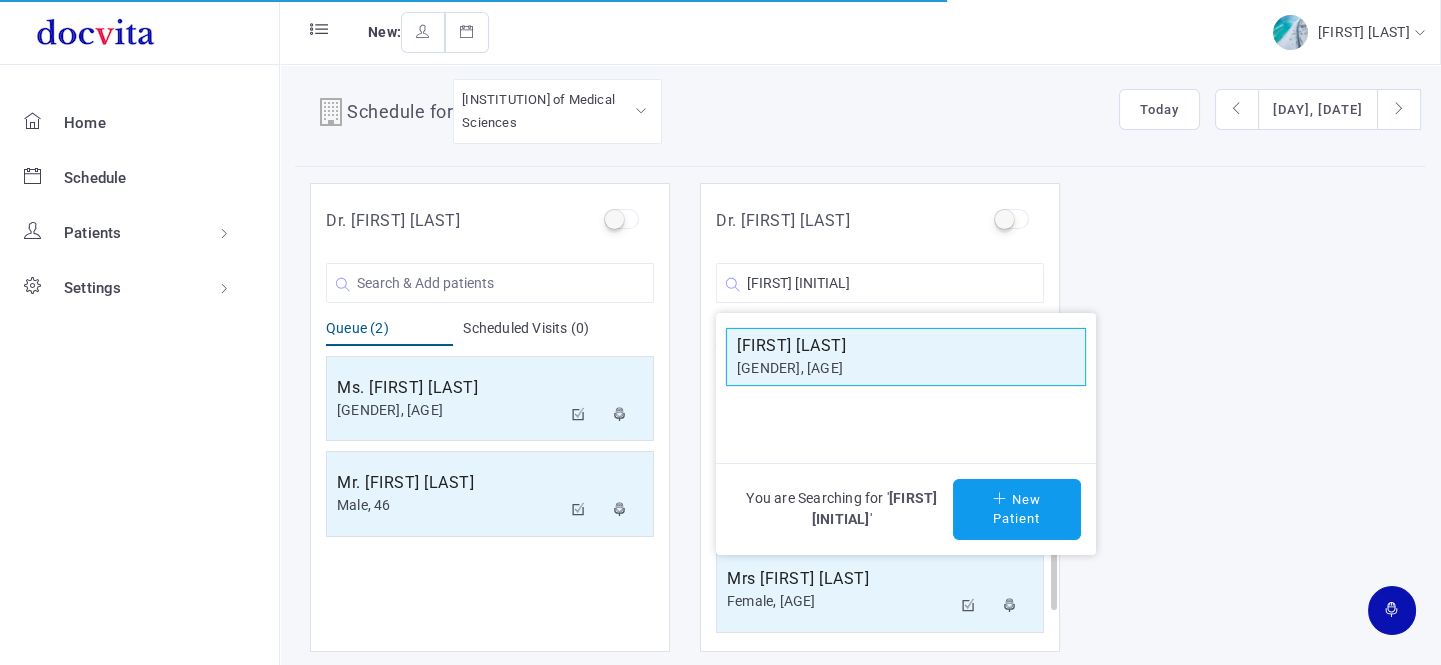 click on "[GENDER], [AGE]" 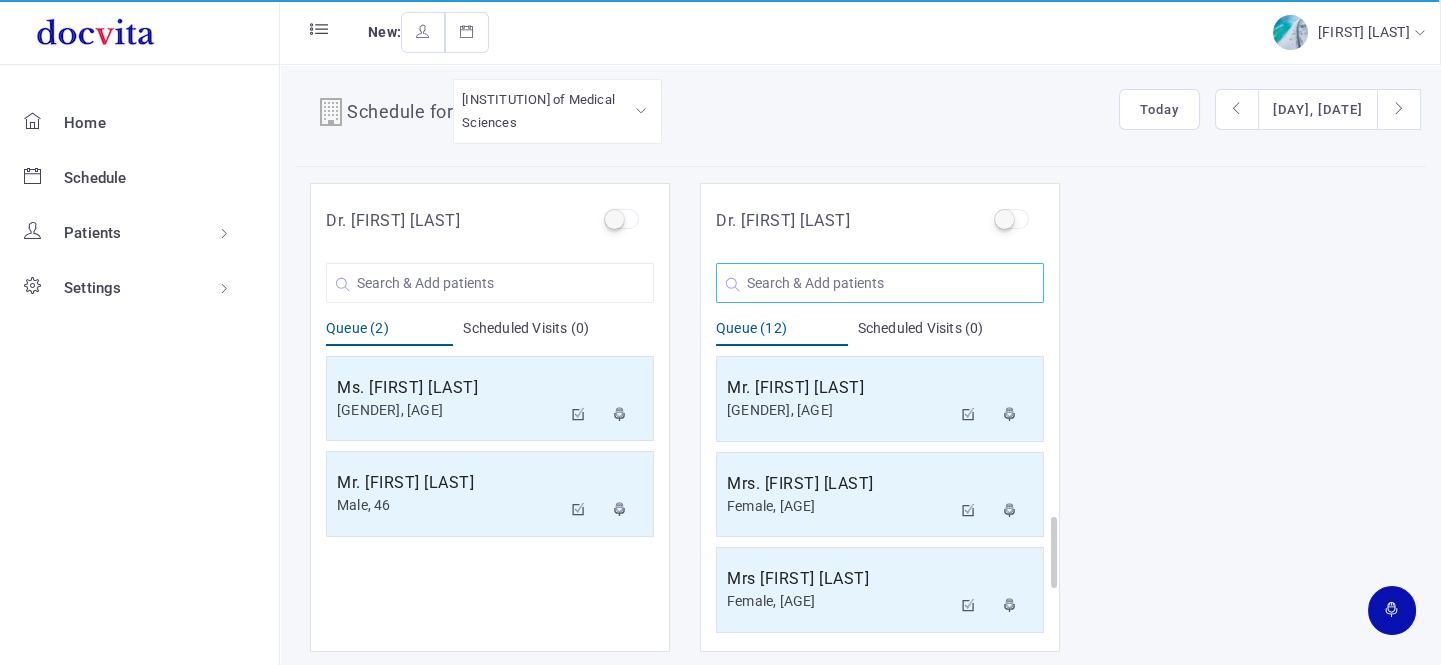 click 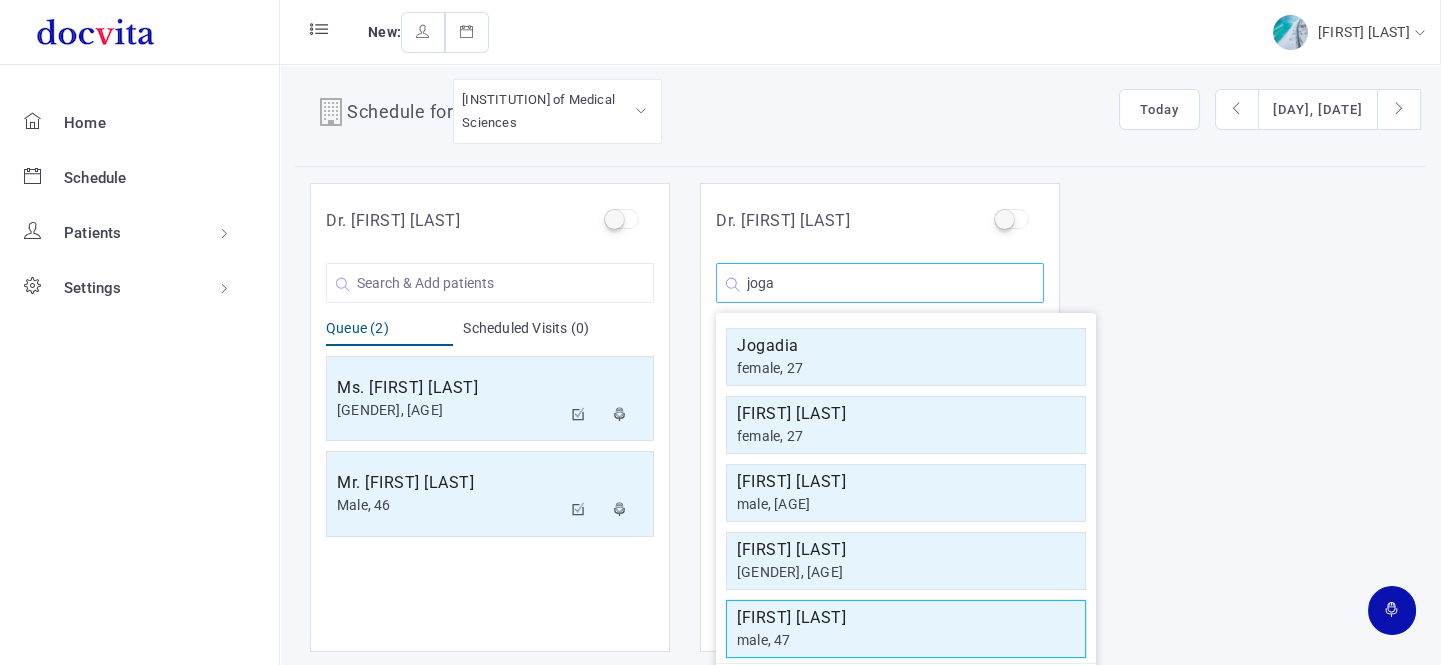 type on "joga" 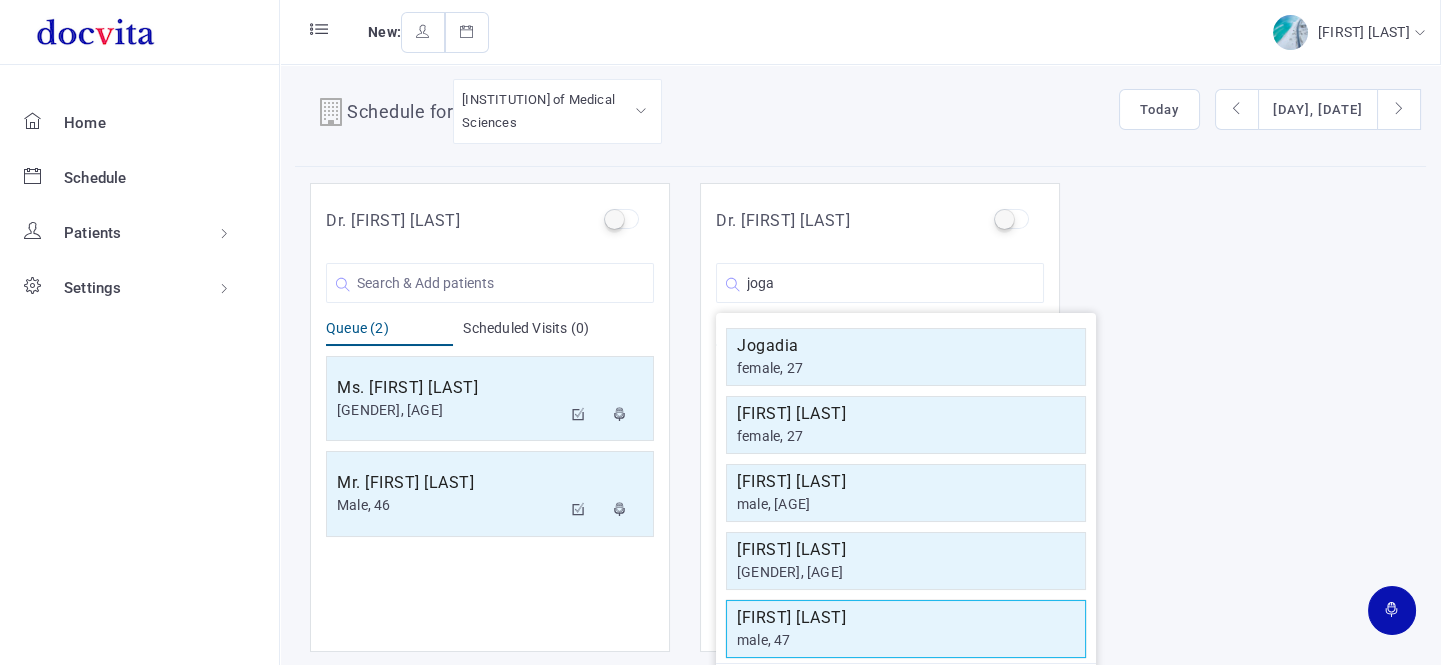 click on "[FIRST] [LAST]" 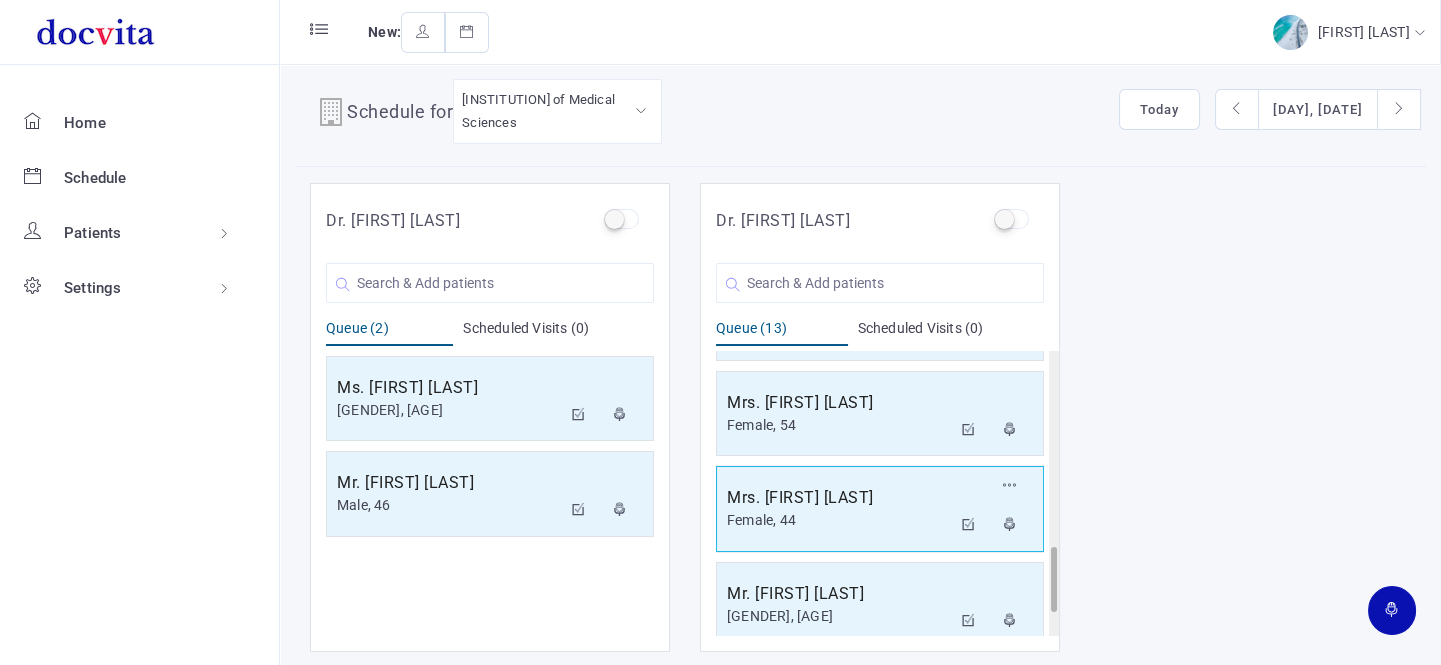 scroll, scrollTop: 954, scrollLeft: 0, axis: vertical 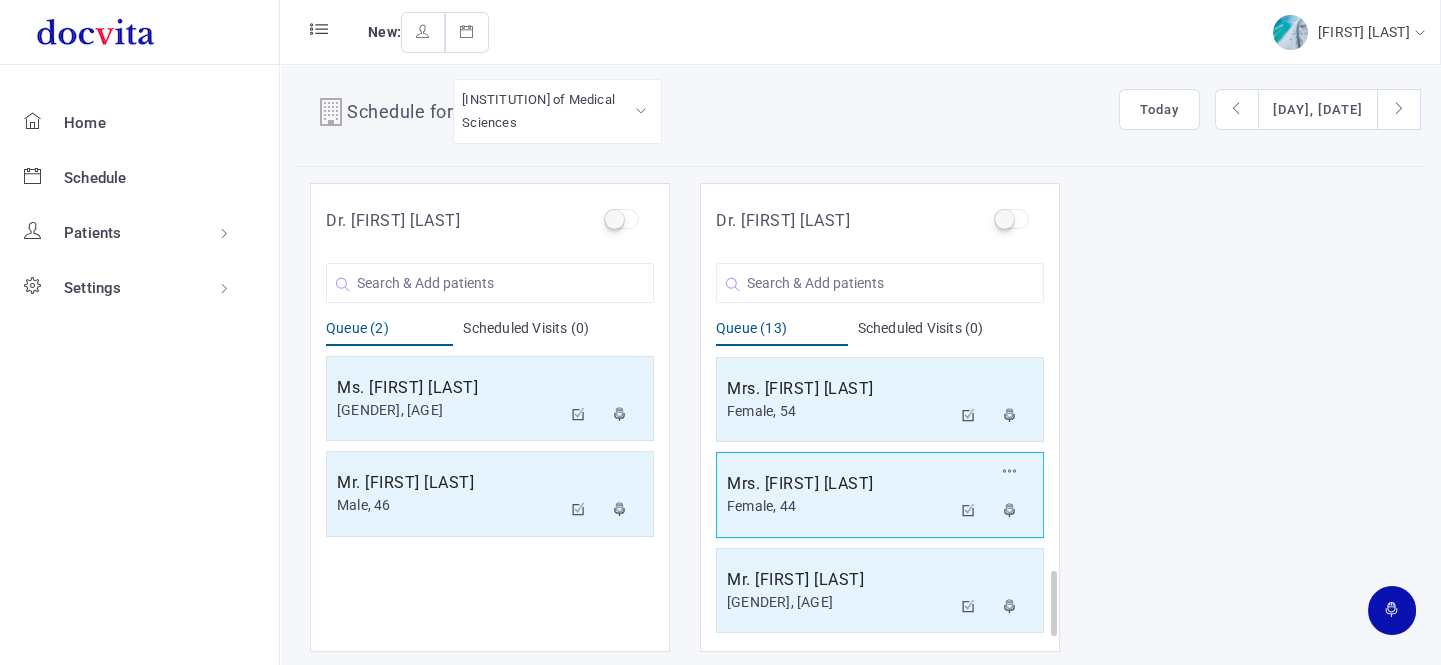 click on "Female, 44" at bounding box center (839, 506) 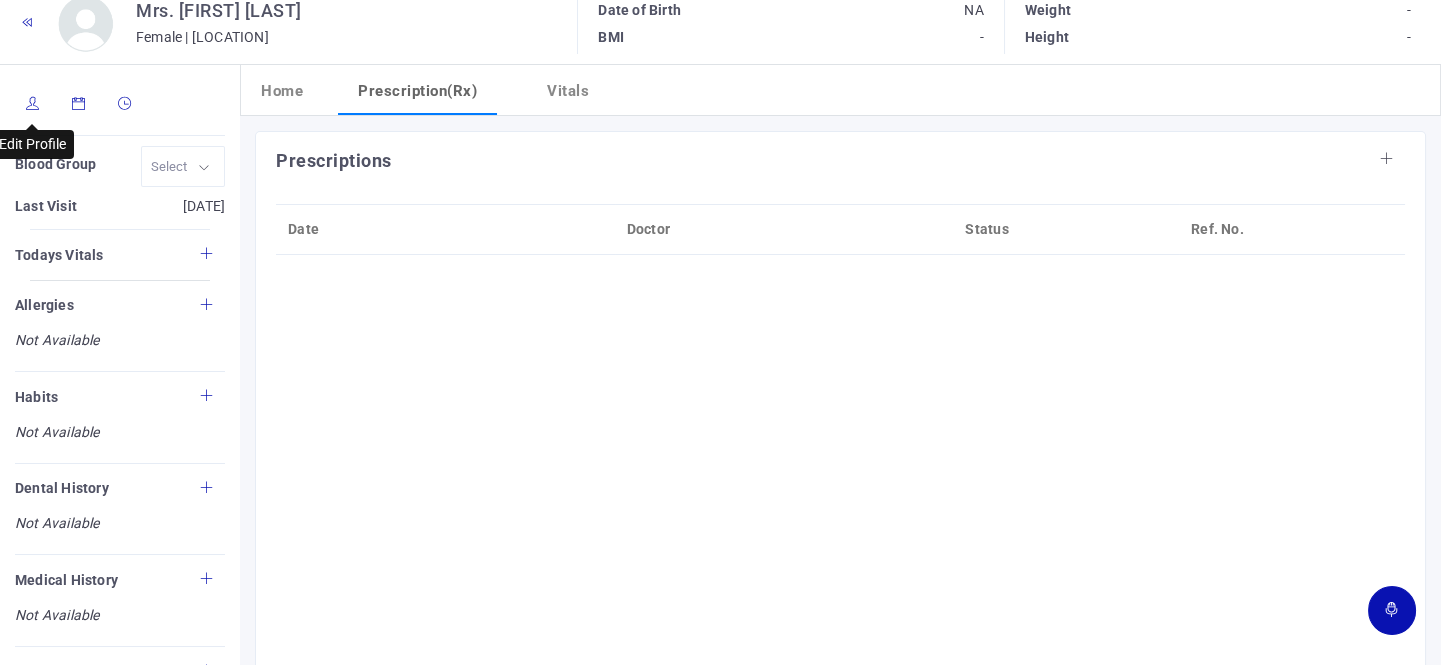 click at bounding box center (33, 103) 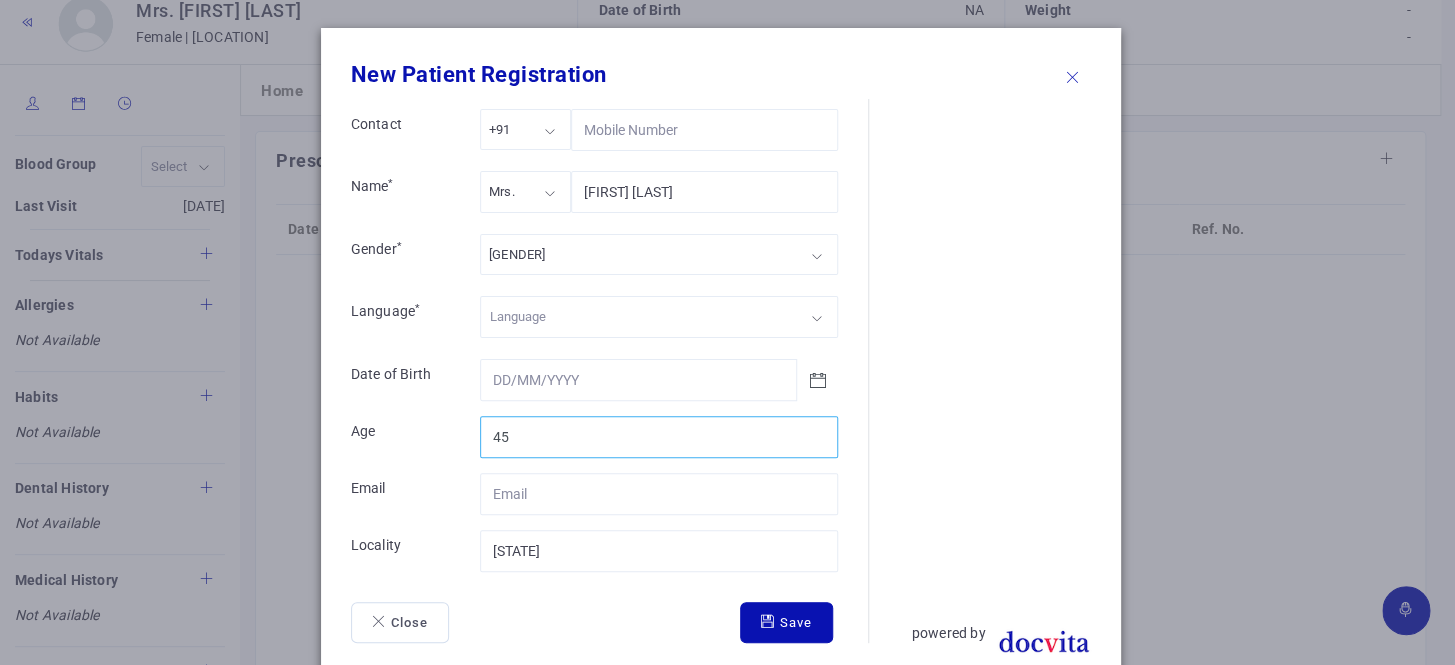 click on "45" at bounding box center [659, 437] 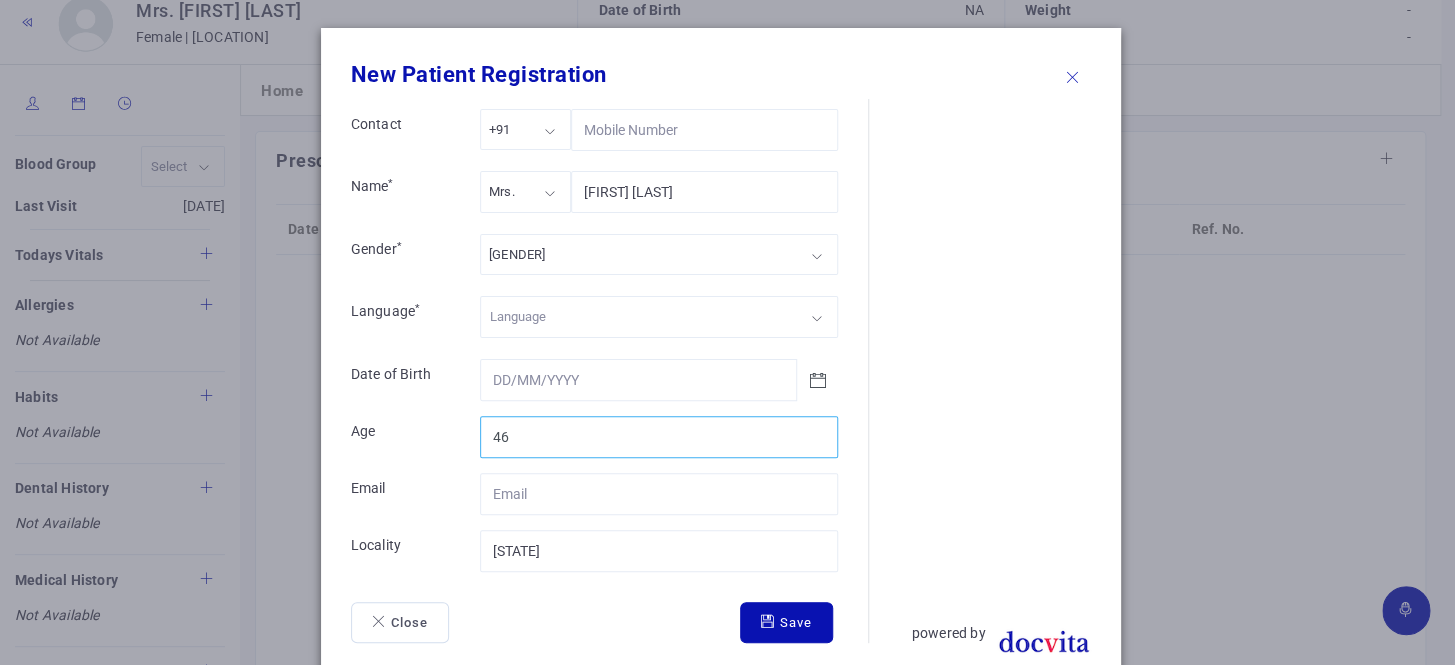 type on "46" 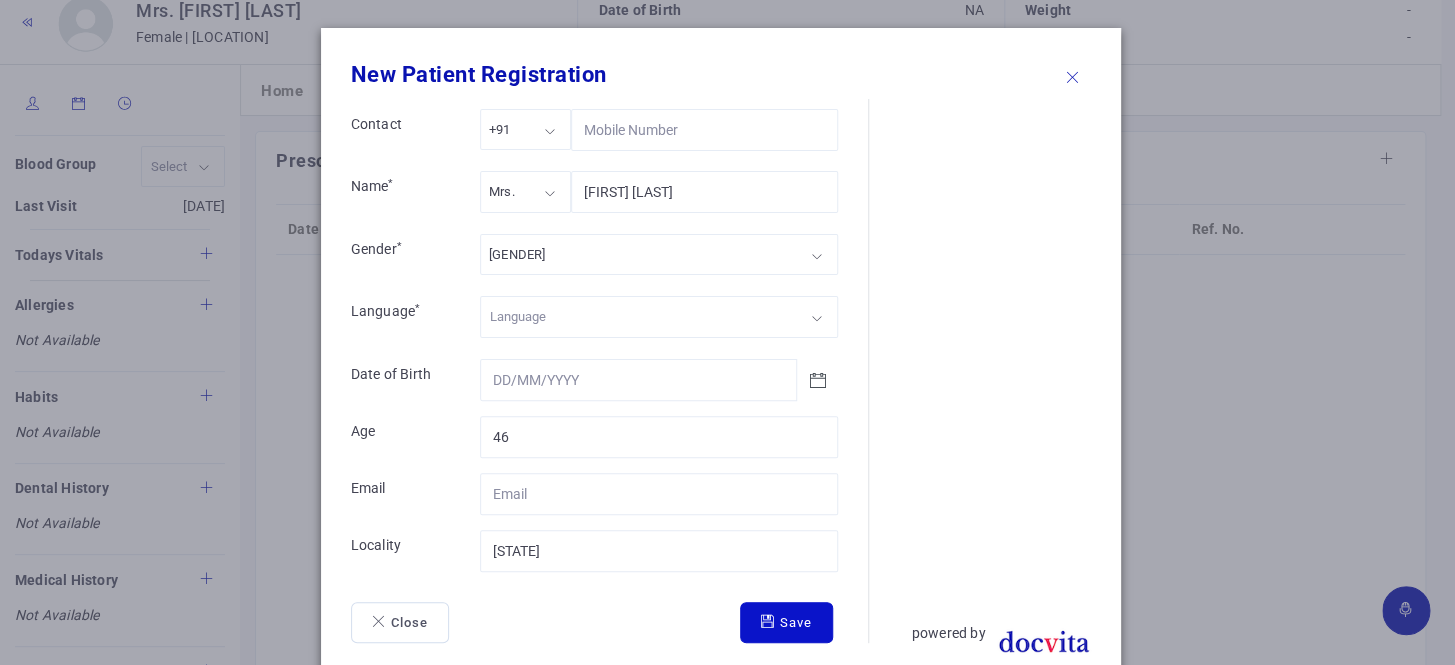 click on "Save" at bounding box center (786, 623) 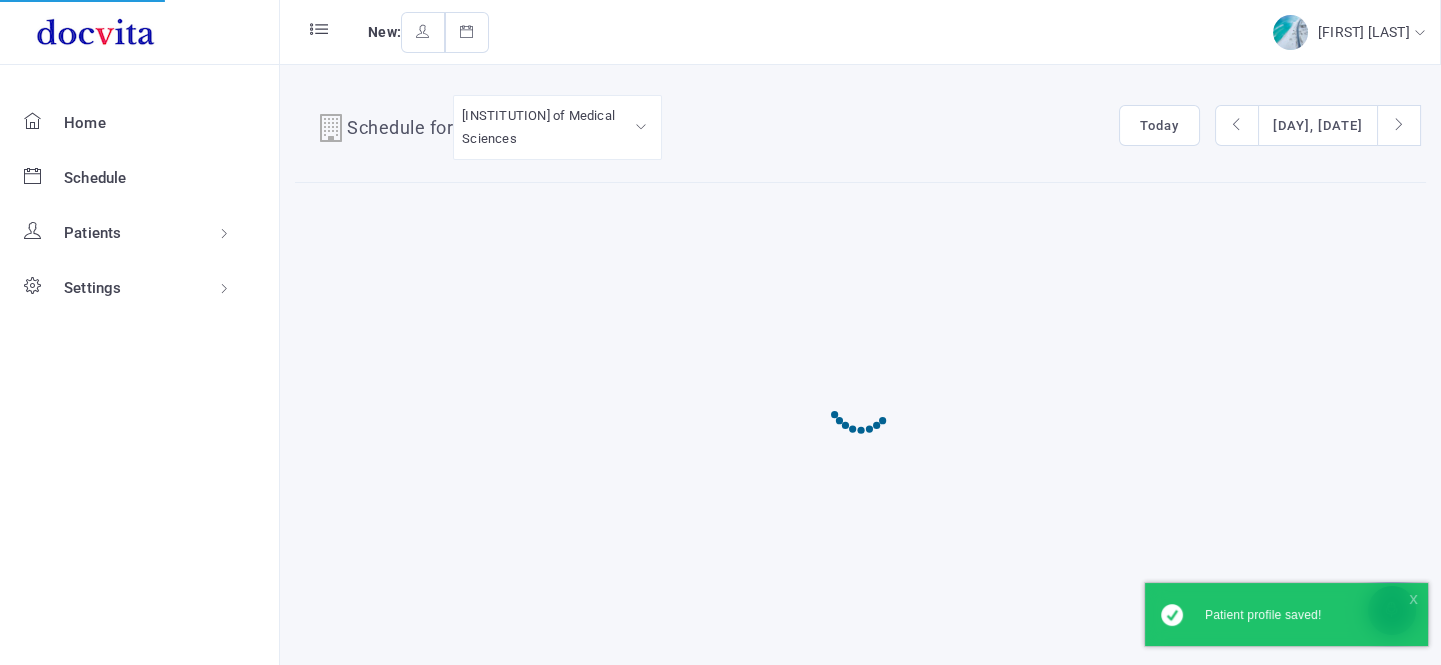 scroll, scrollTop: 0, scrollLeft: 0, axis: both 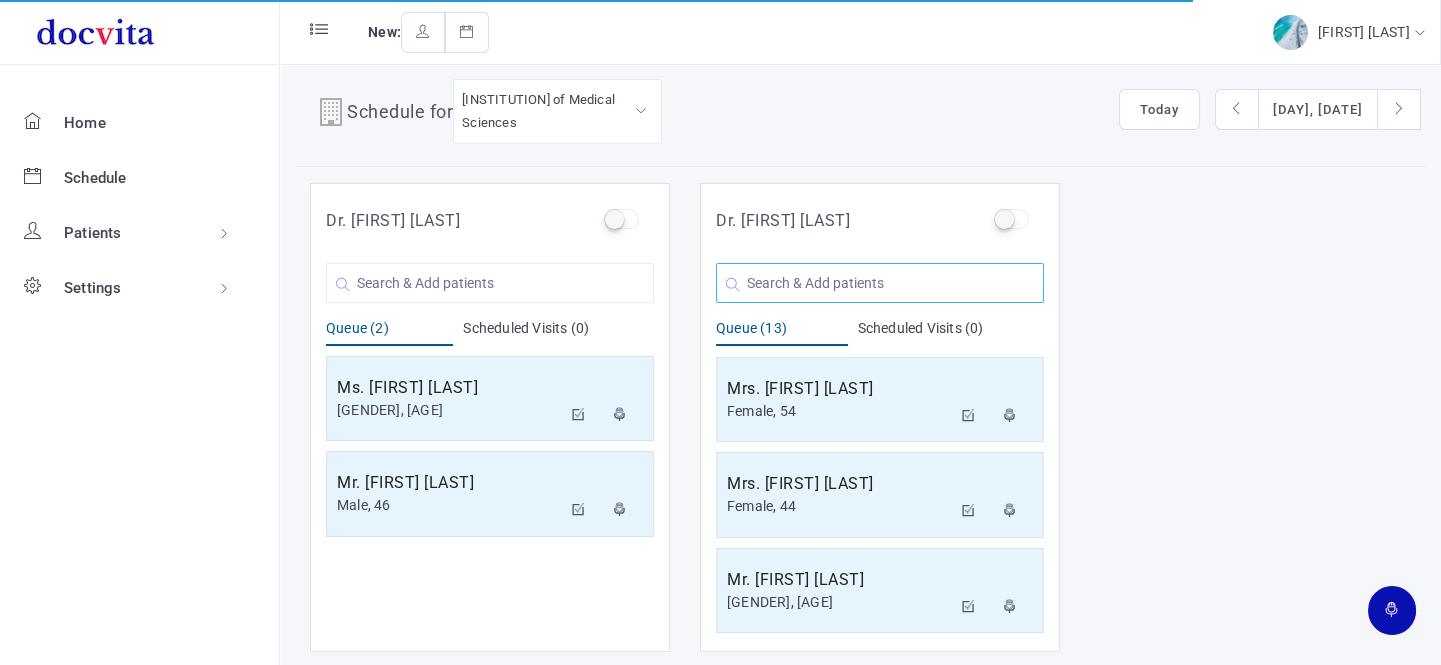 click 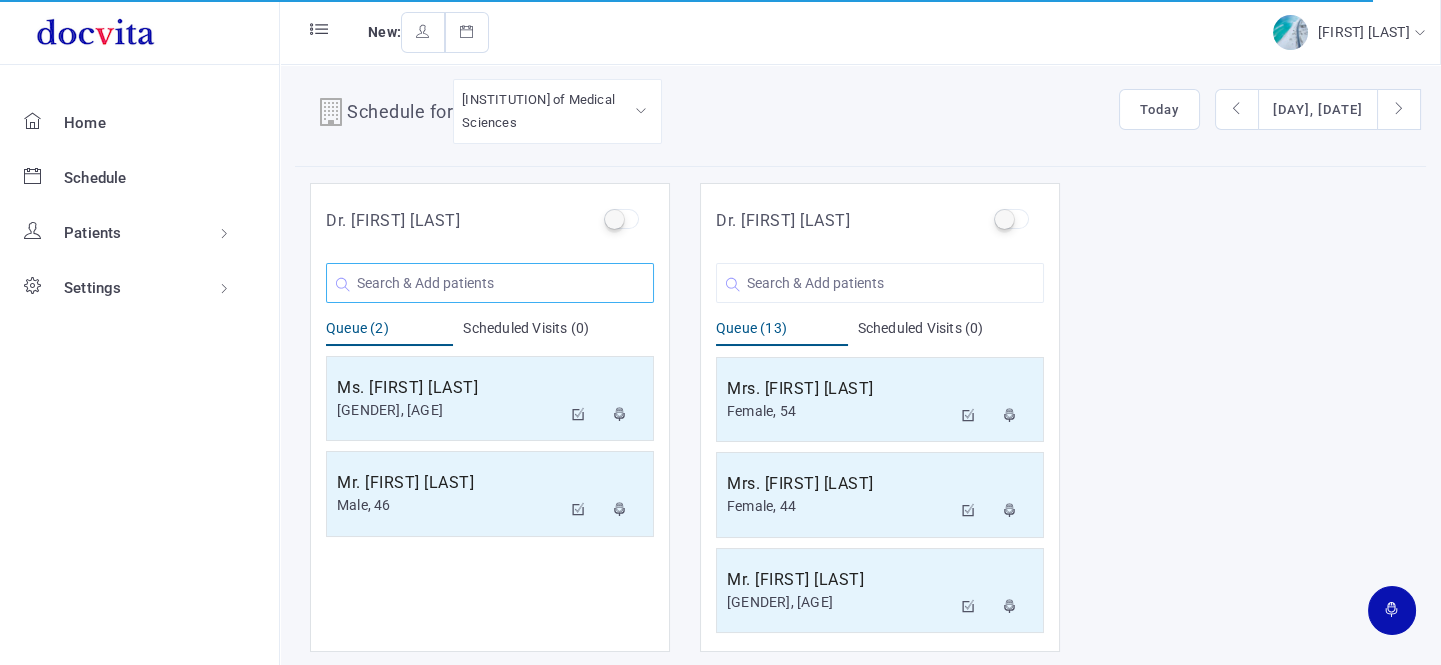 click 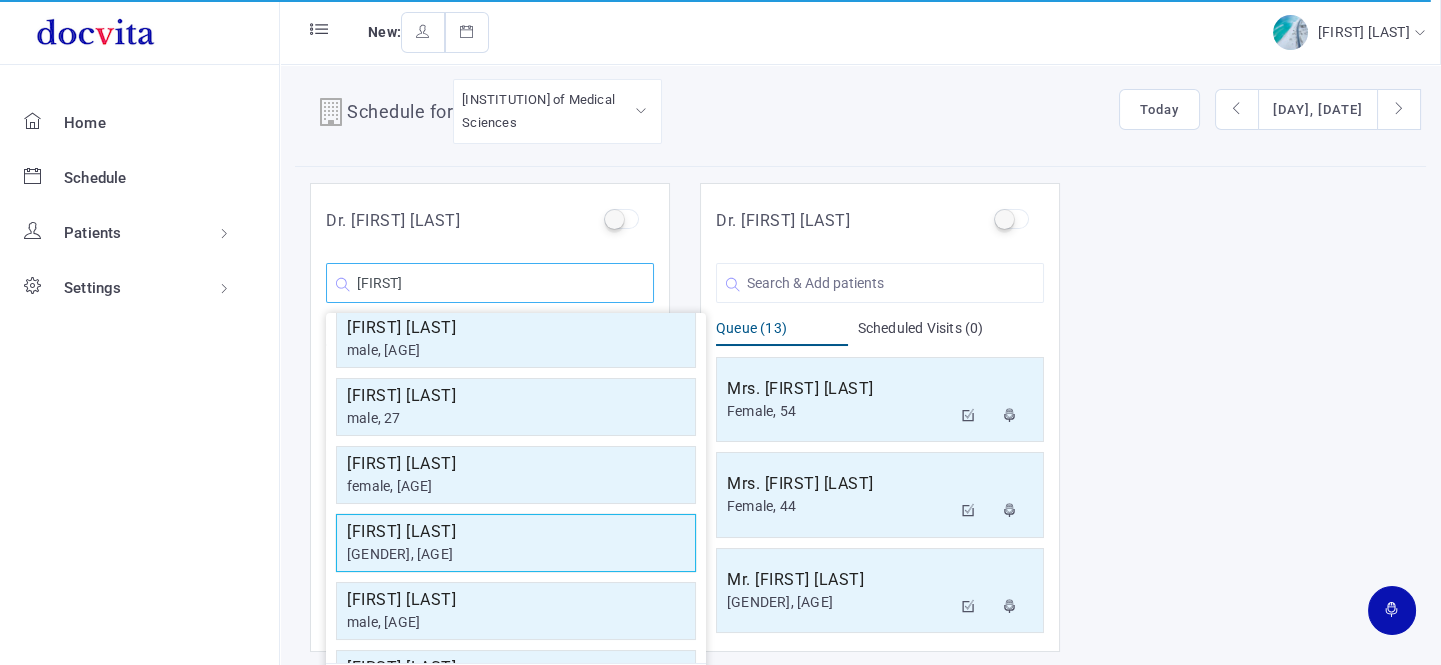 scroll, scrollTop: 358, scrollLeft: 0, axis: vertical 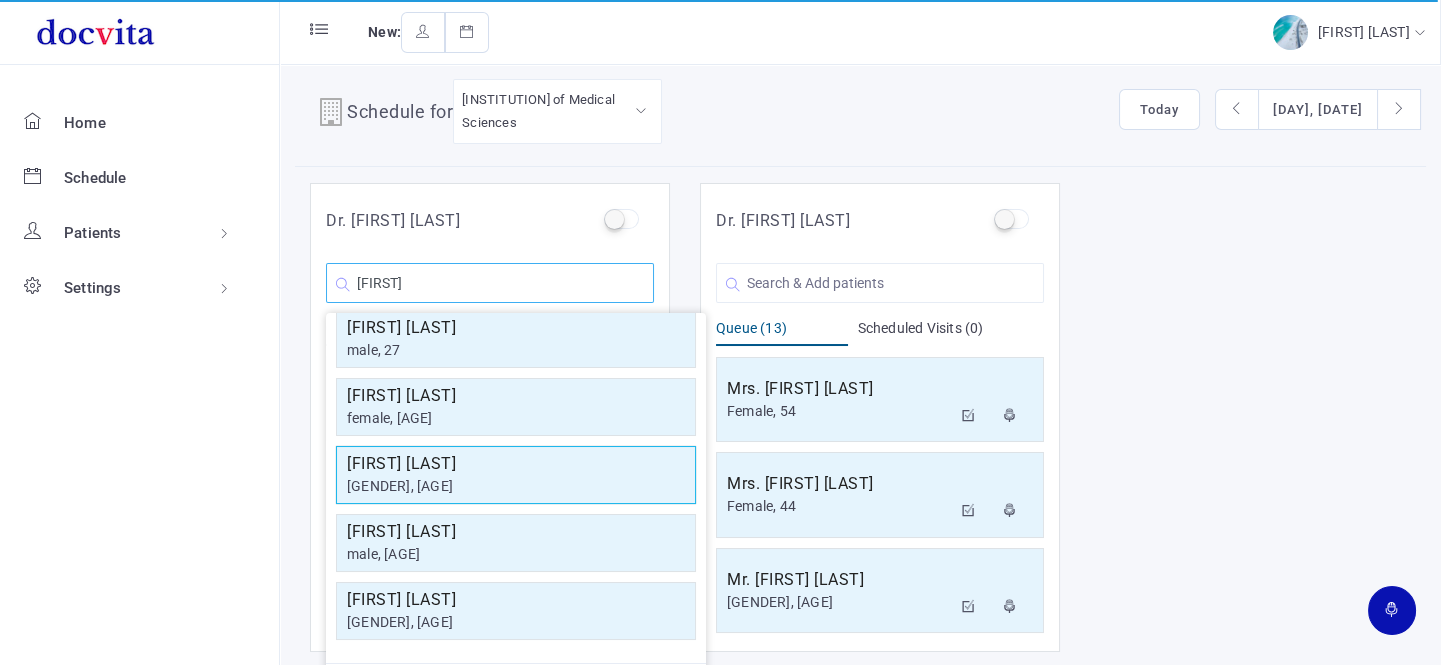 type on "[FIRST]" 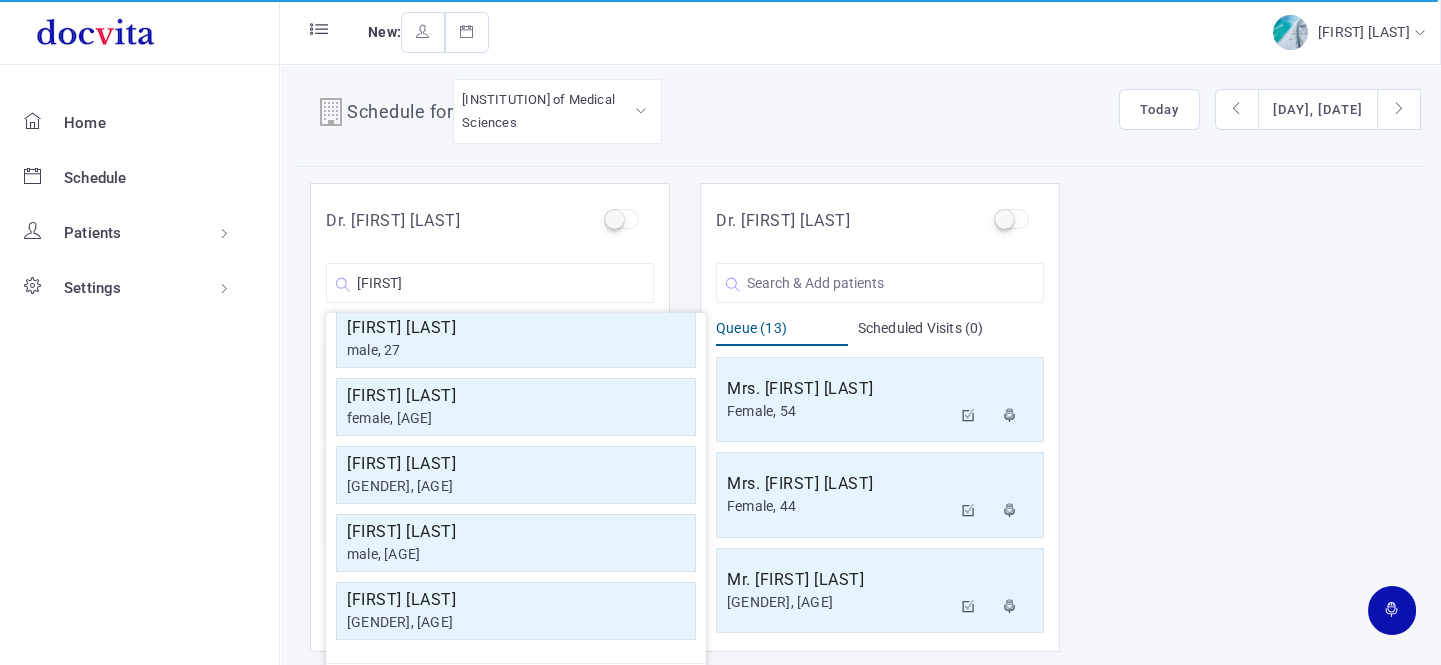 click on "[FIRST] [LAST]" 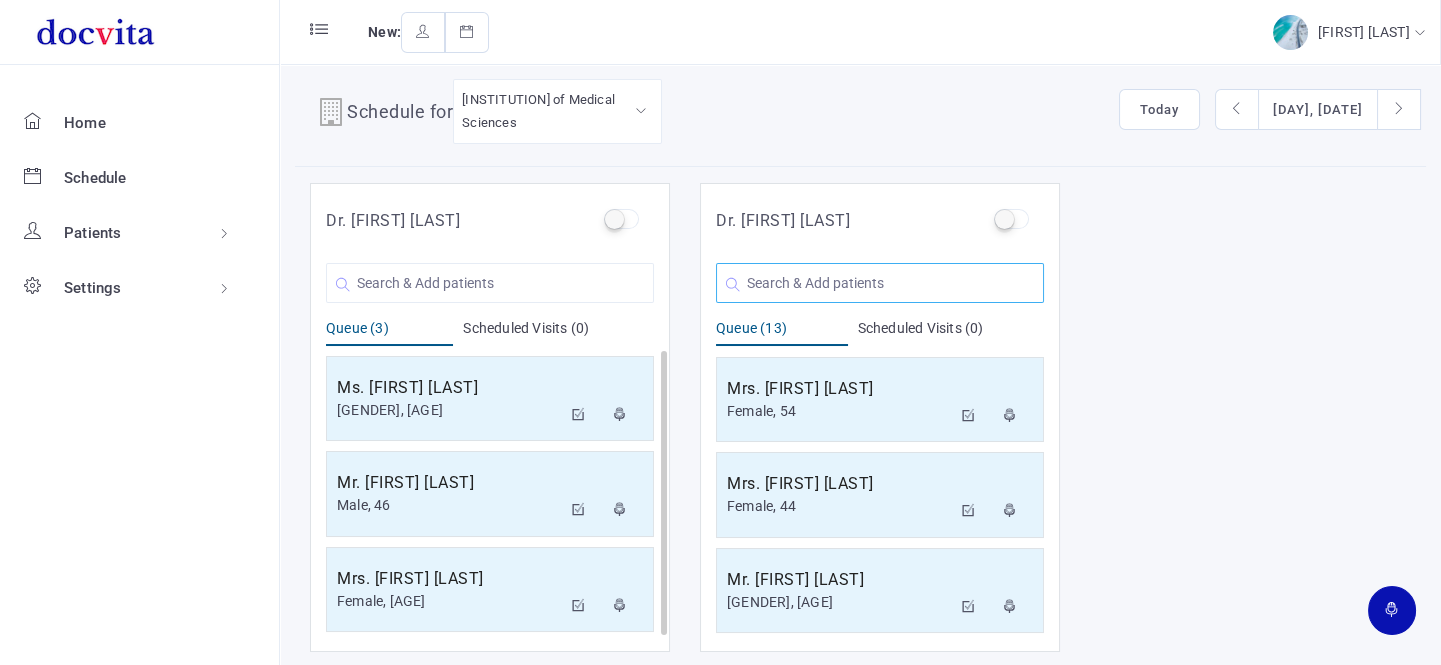 click 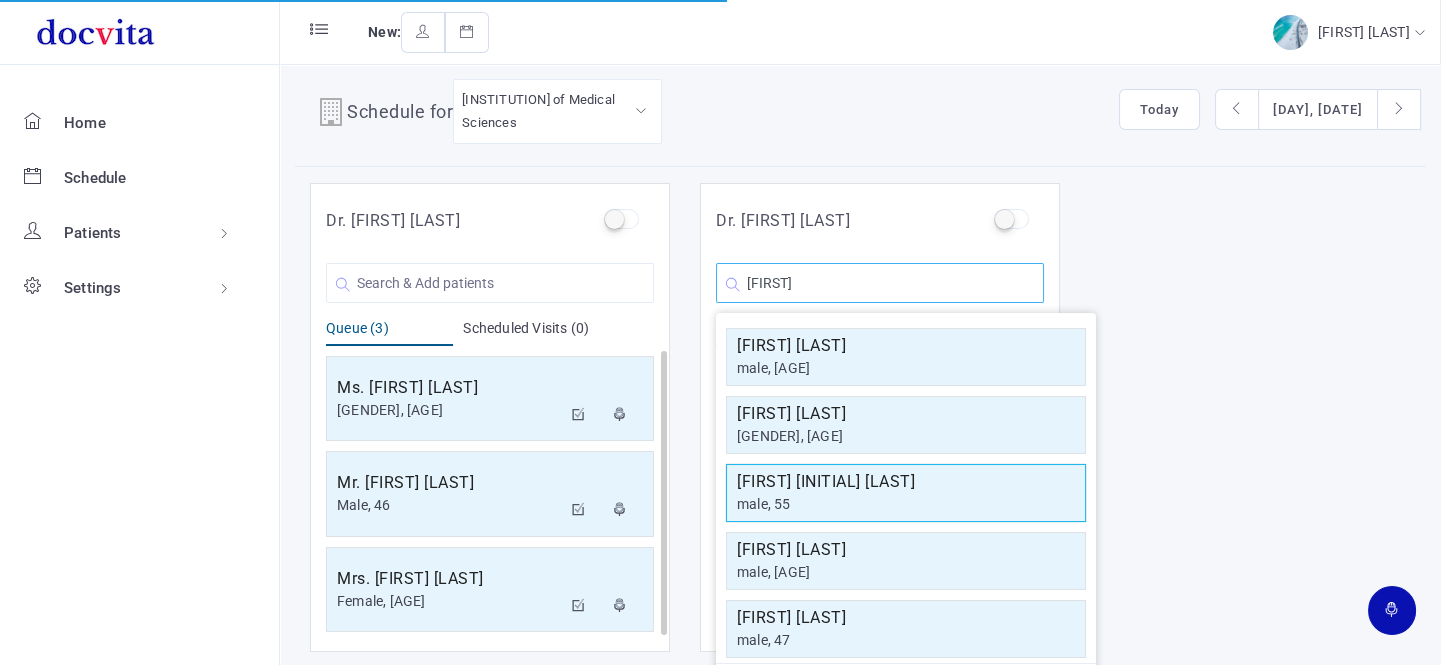 scroll, scrollTop: 19, scrollLeft: 0, axis: vertical 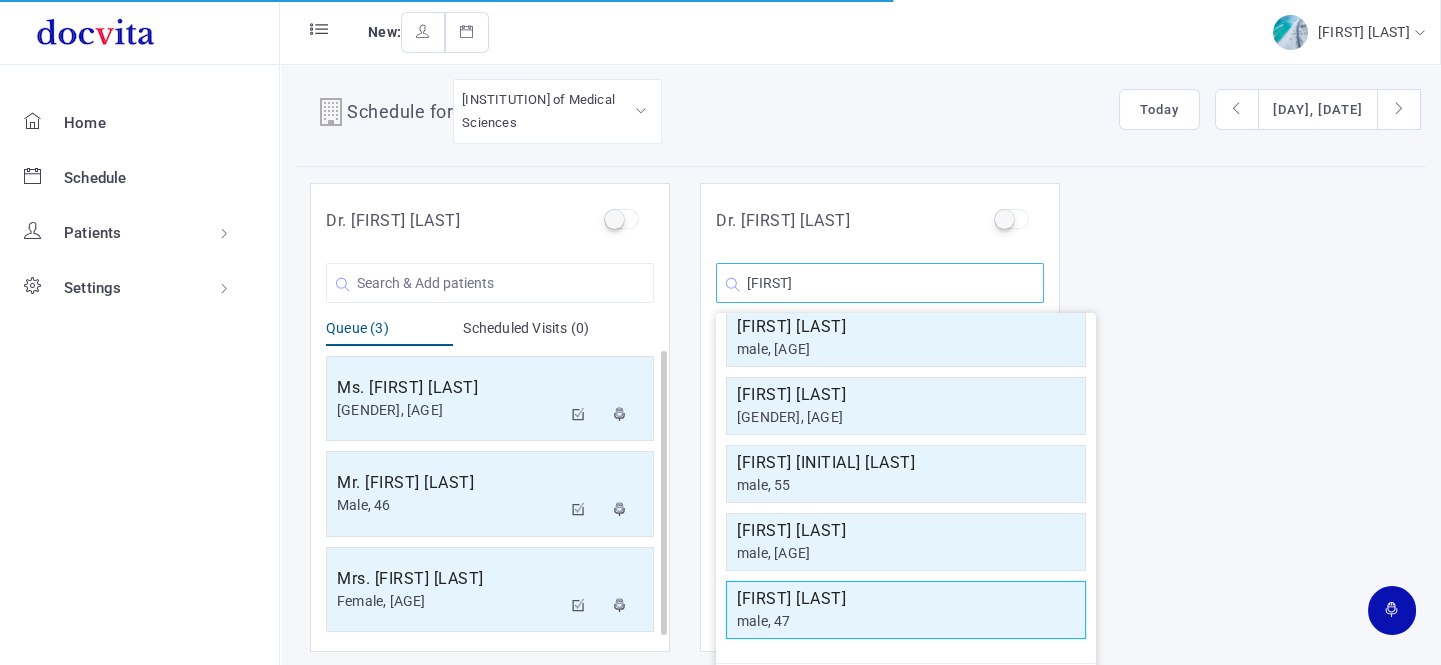 type on "[FIRST]" 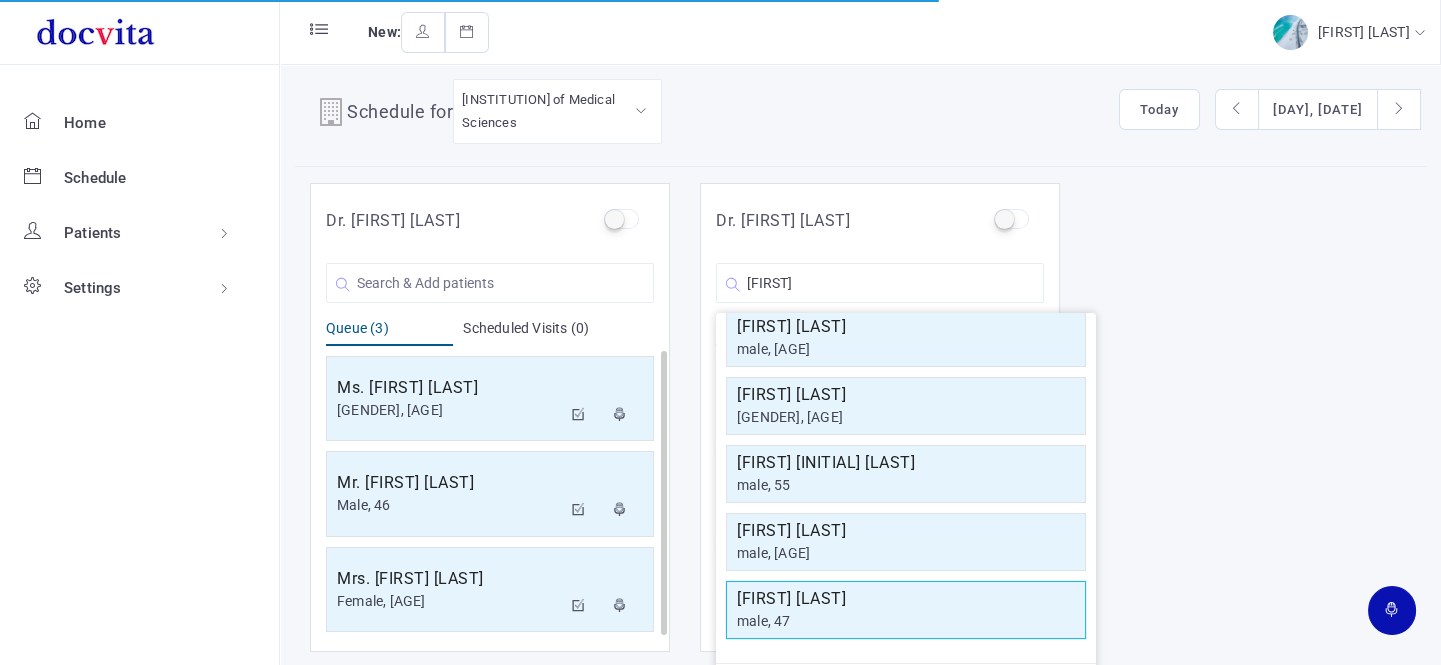 click on "male, 47" 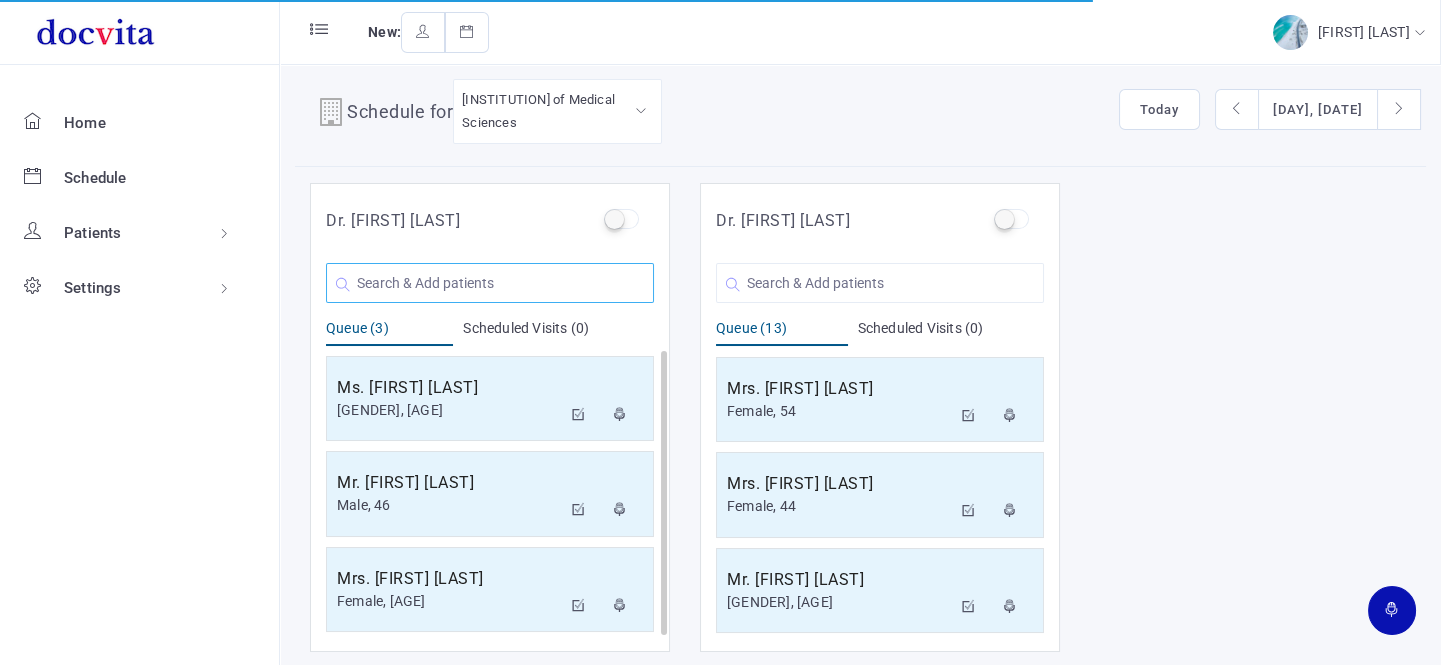 click 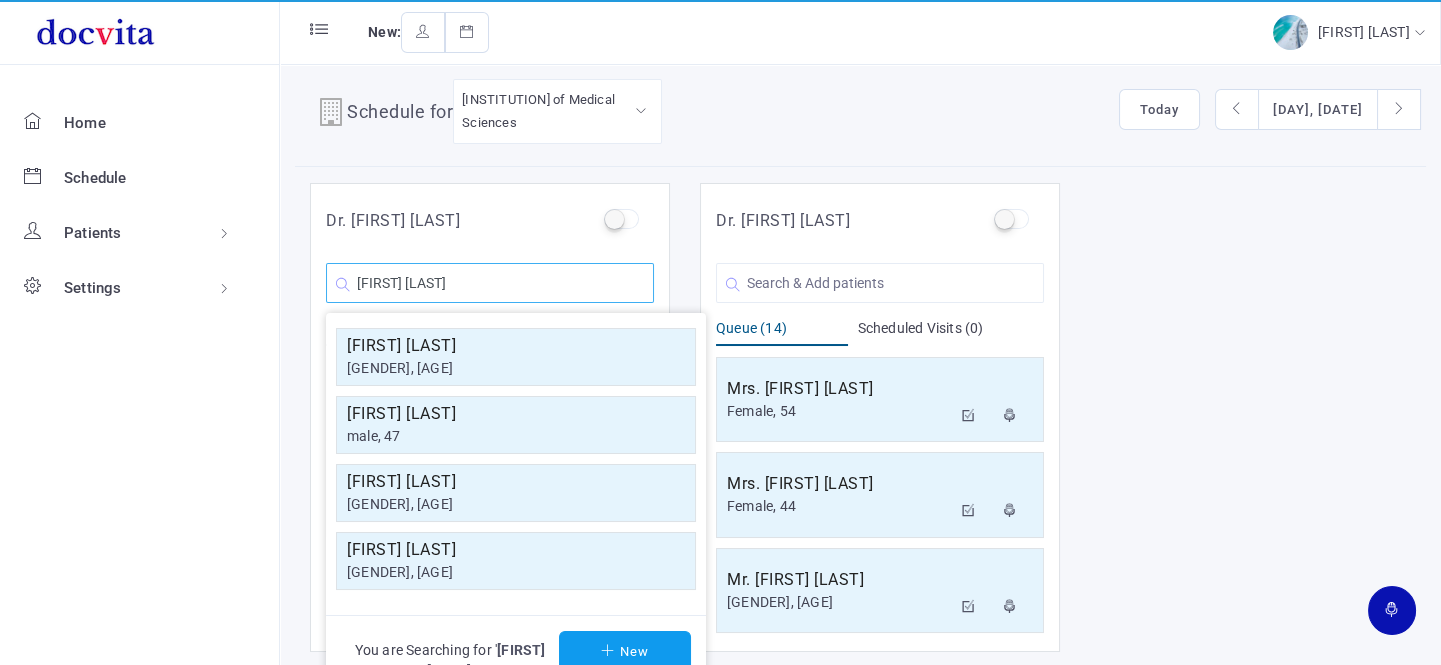 scroll, scrollTop: 0, scrollLeft: 0, axis: both 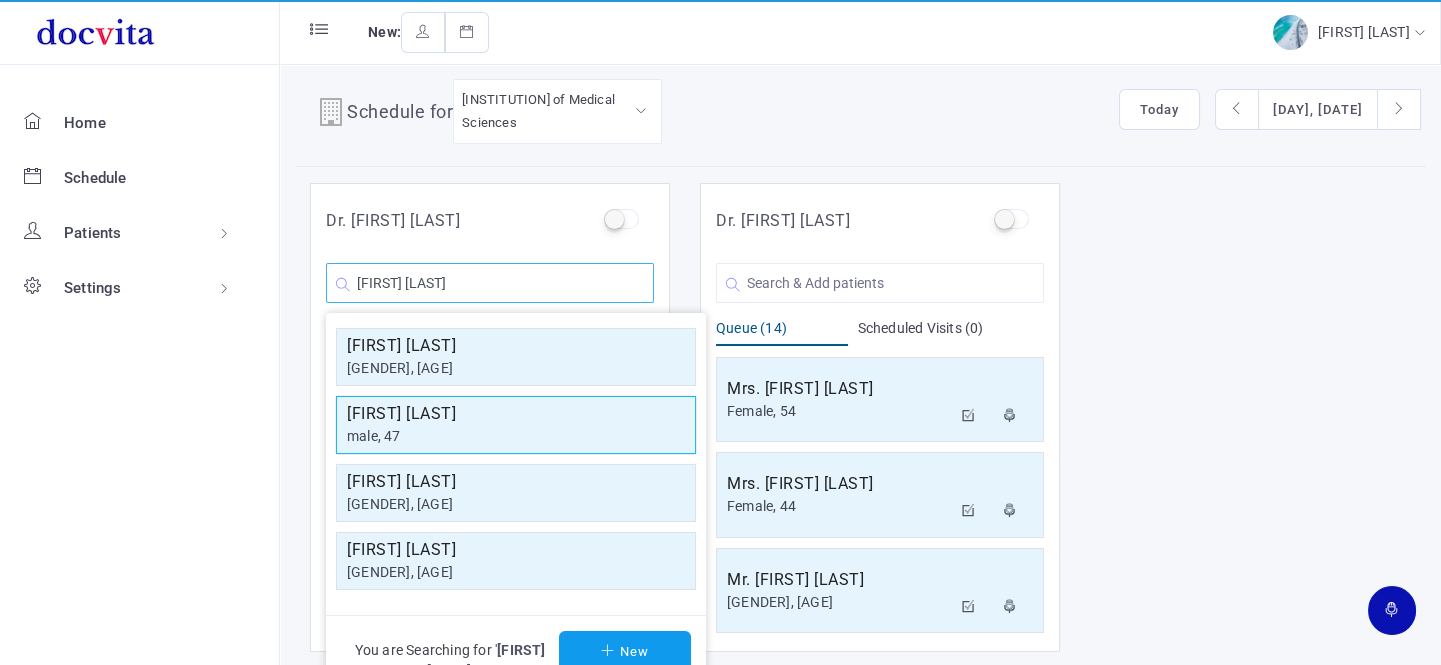type on "[FIRST] [LAST]" 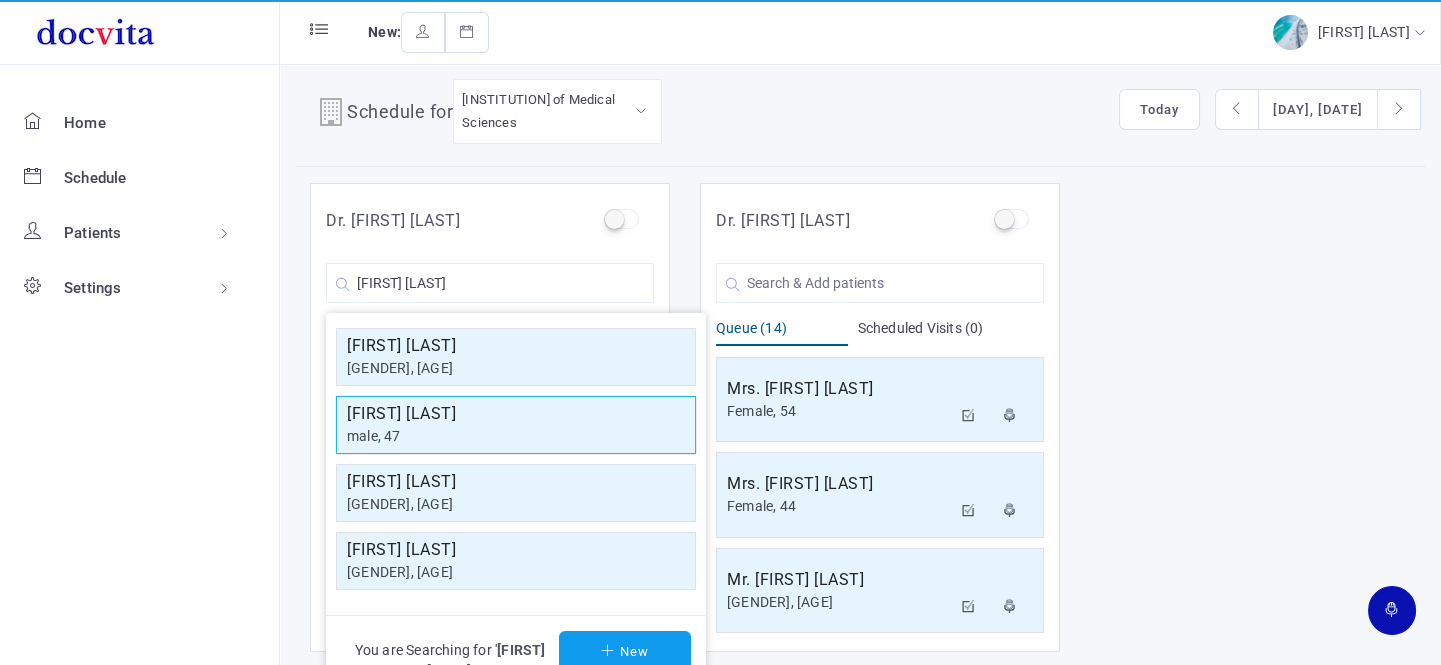click on "male, 47" 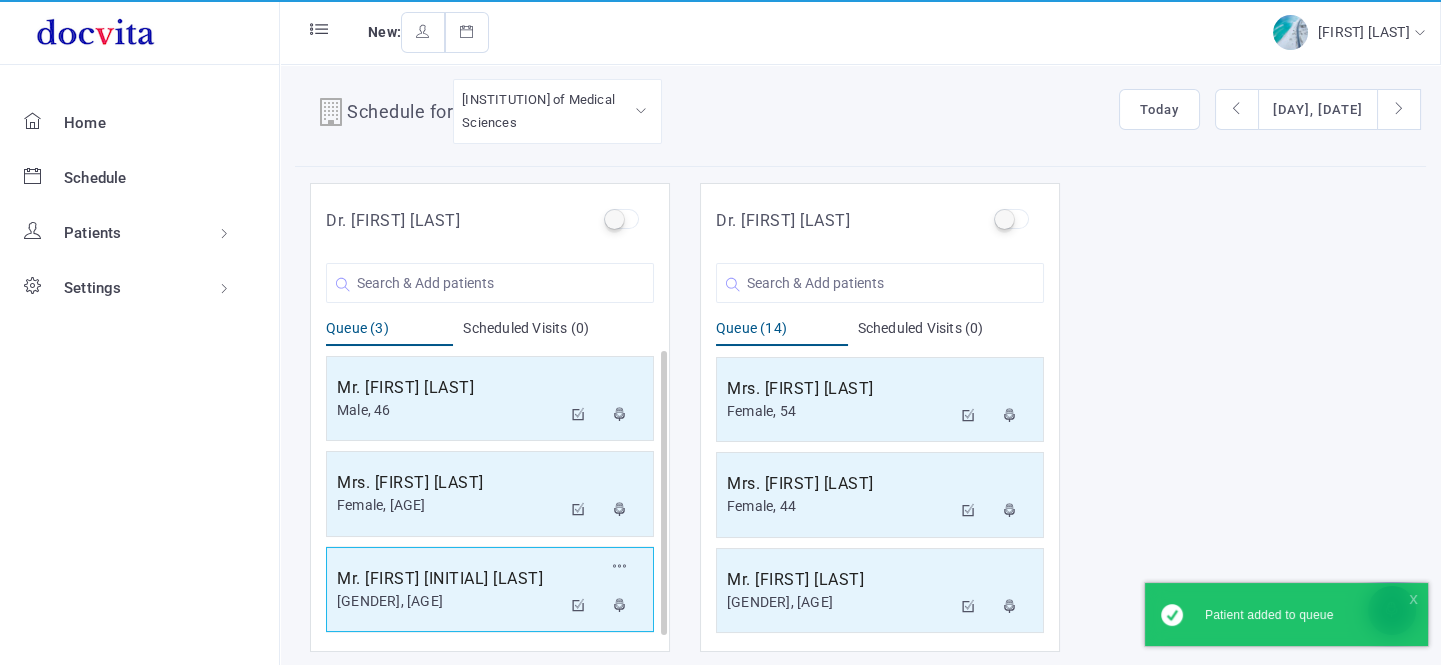 click on "[GENDER], [AGE]" at bounding box center (449, 601) 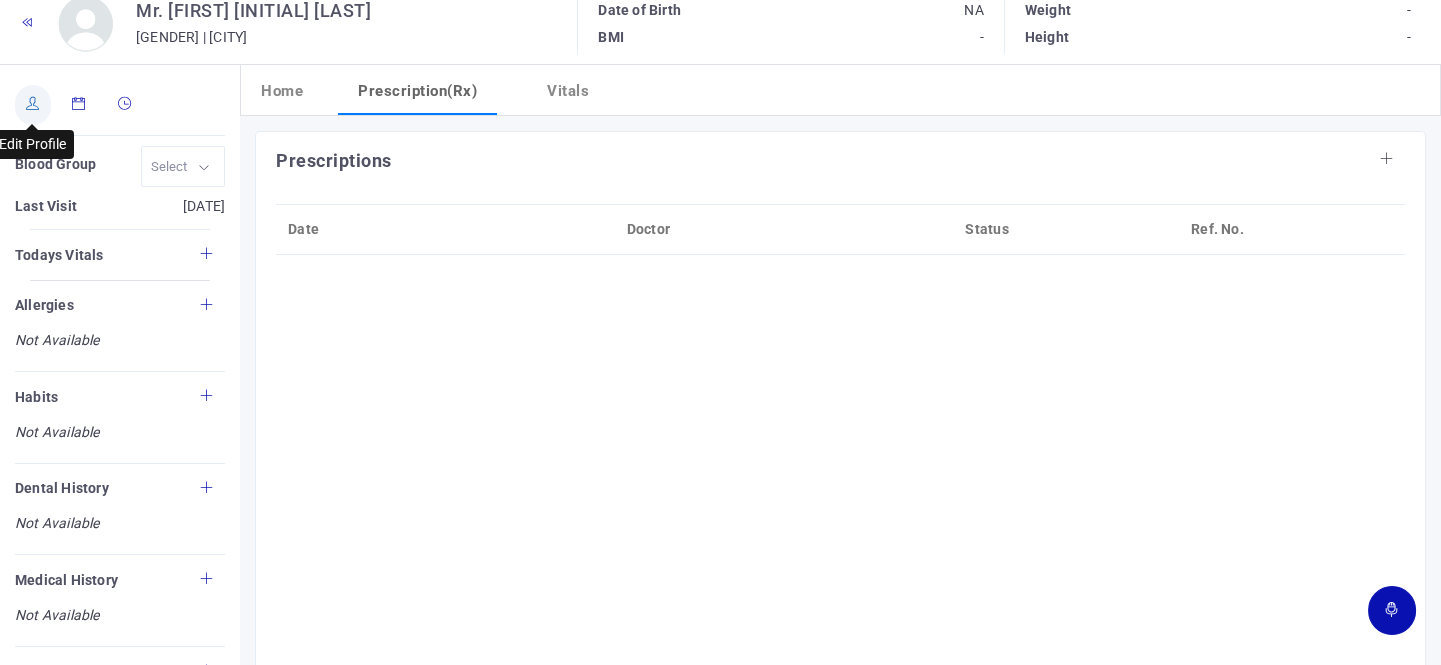 click at bounding box center [33, 103] 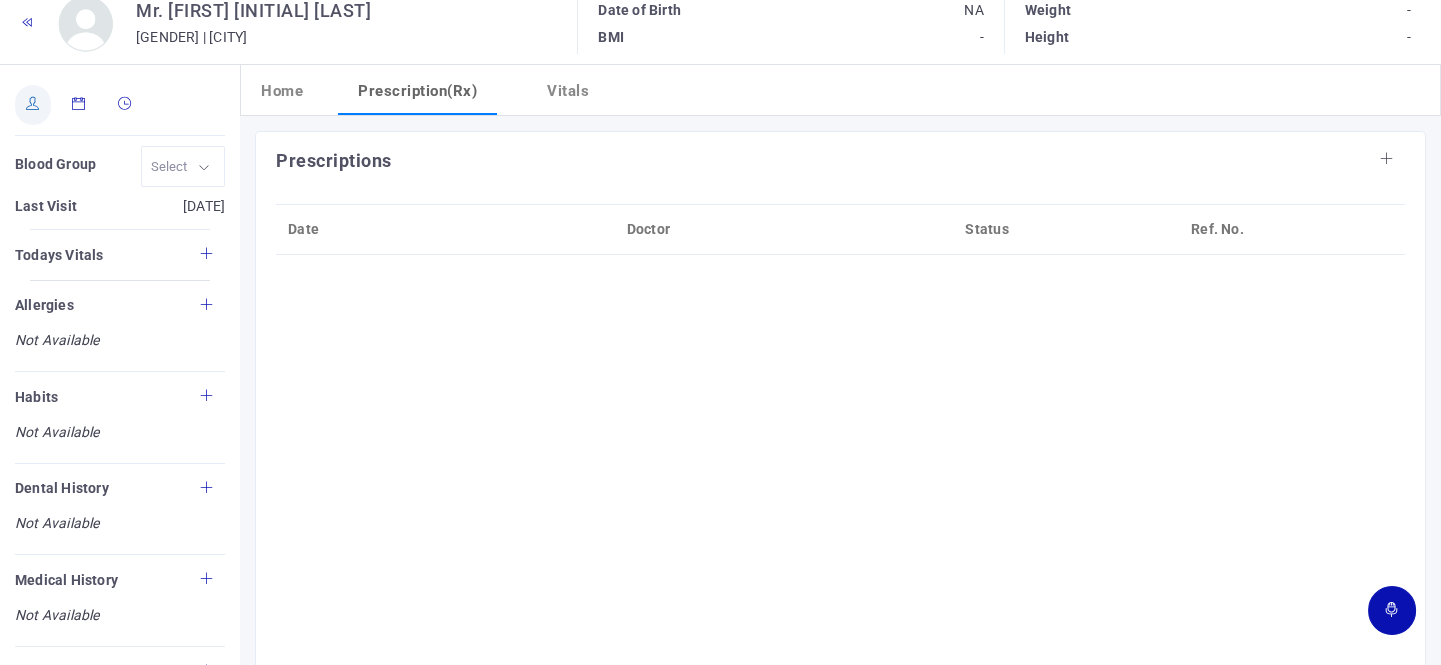 type on "[FIRST] [LAST]" 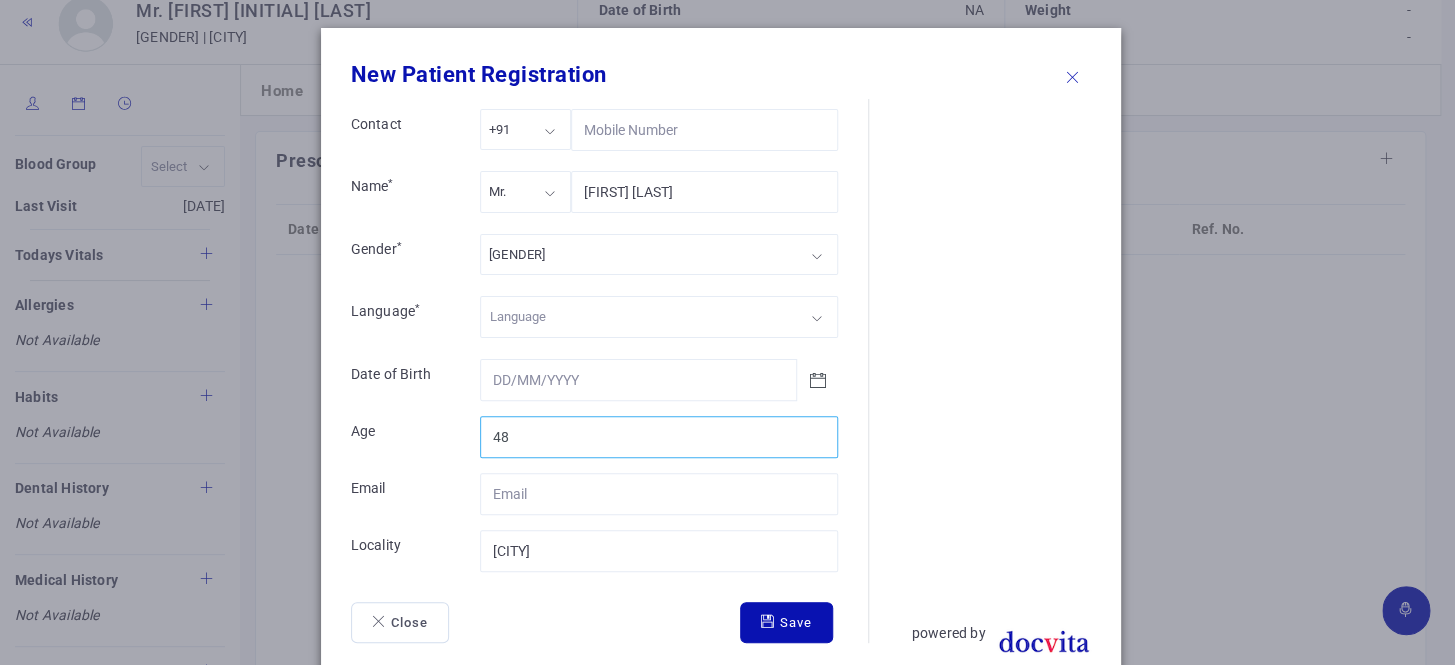 click on "48" at bounding box center (659, 437) 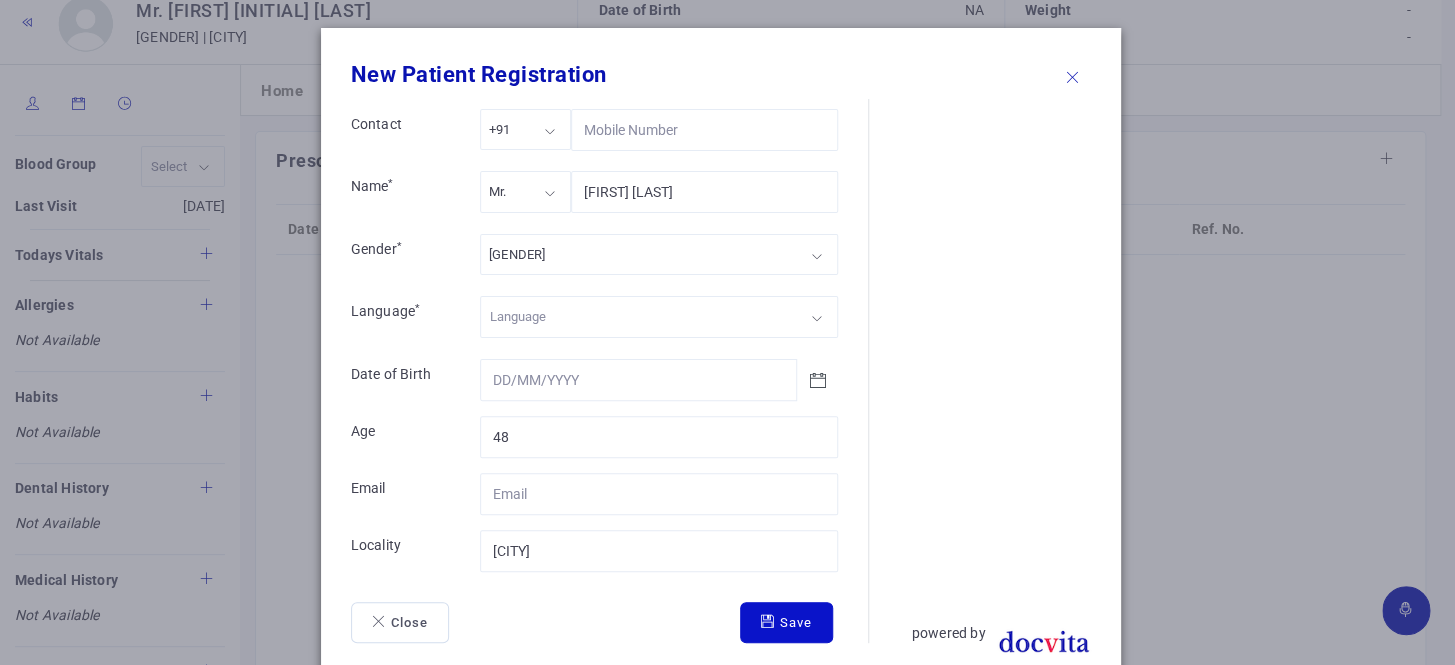 click on "Save" at bounding box center (786, 623) 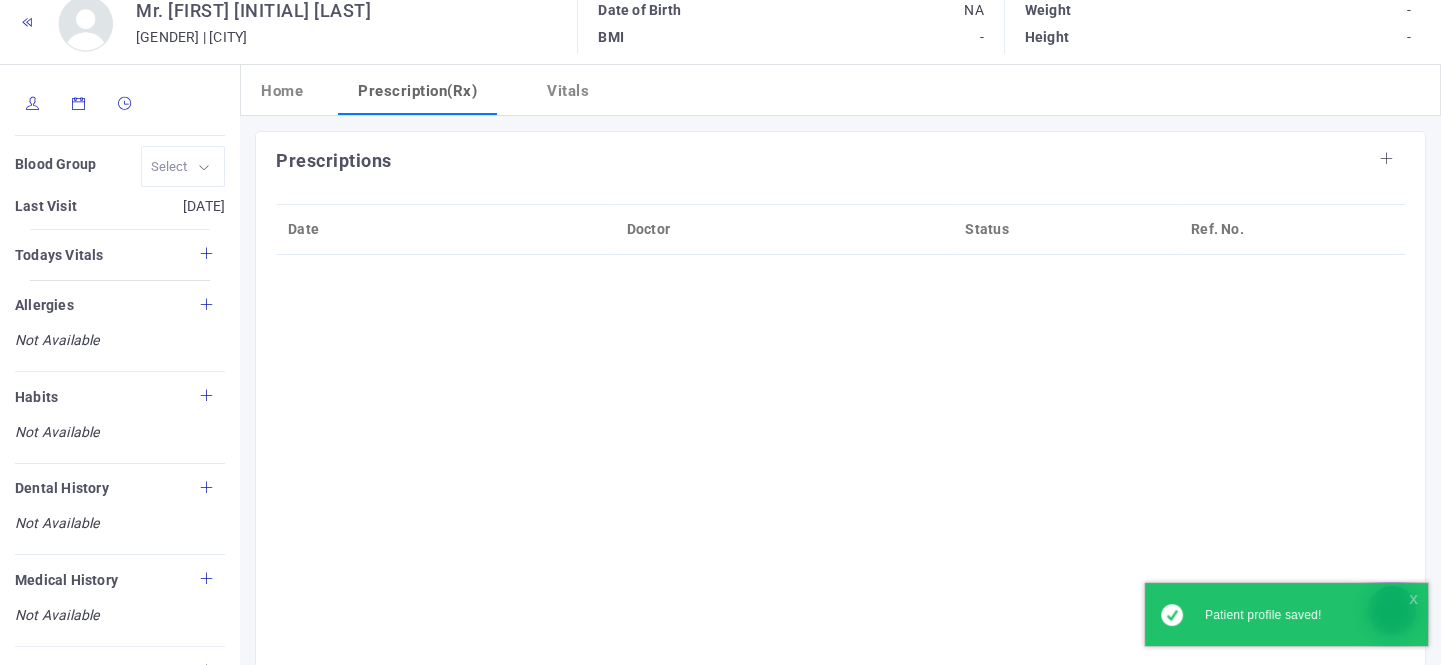 scroll, scrollTop: 0, scrollLeft: 0, axis: both 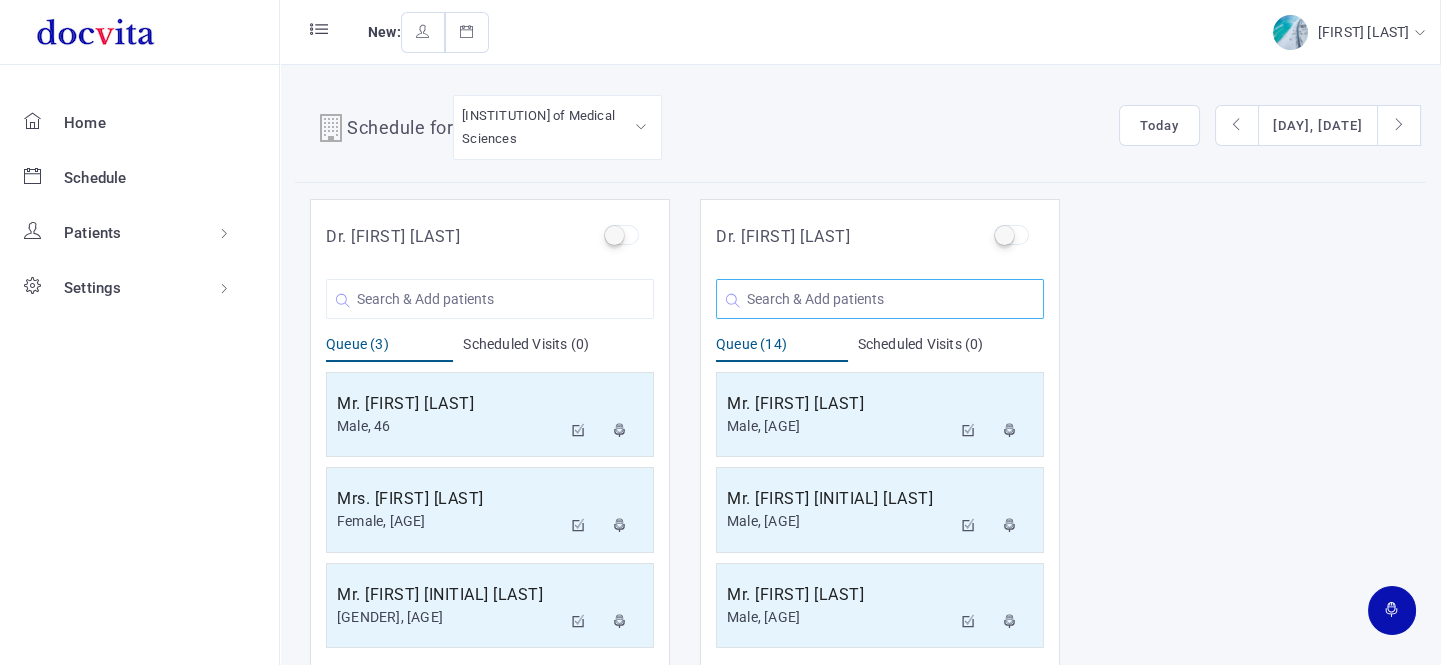 click 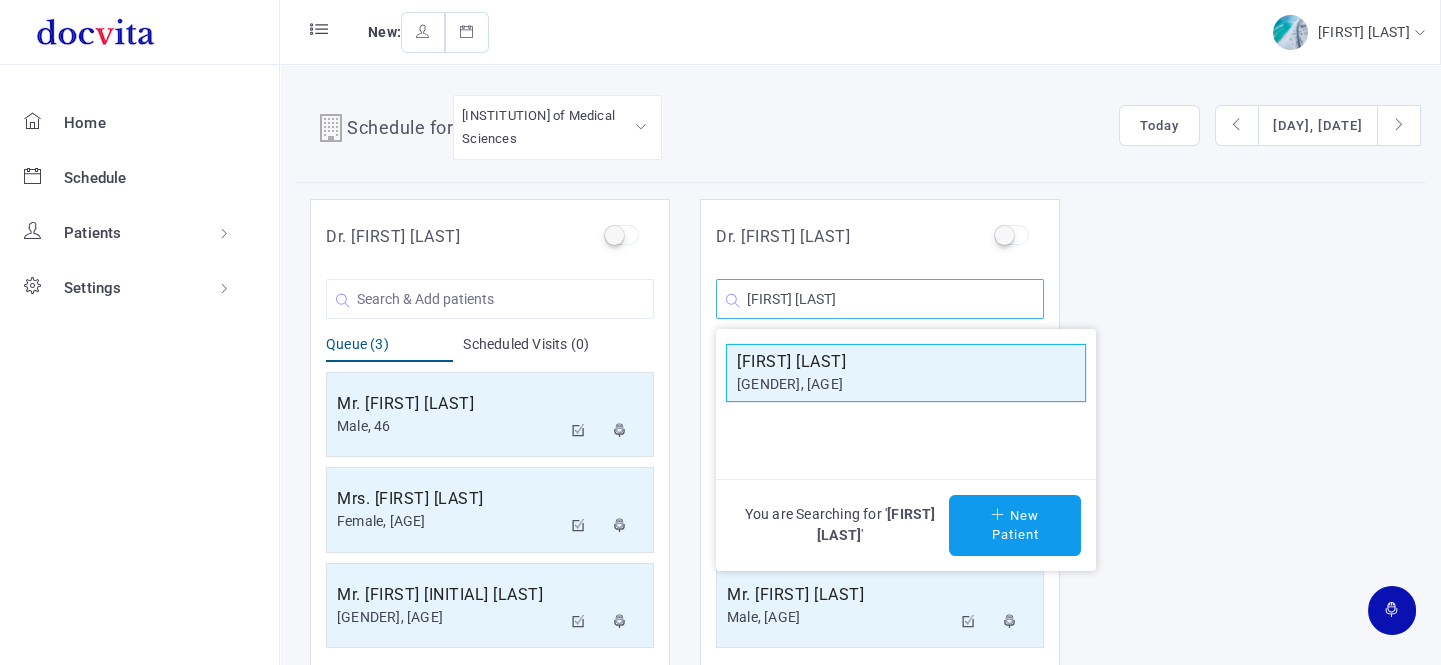 type on "[FIRST] [LAST]" 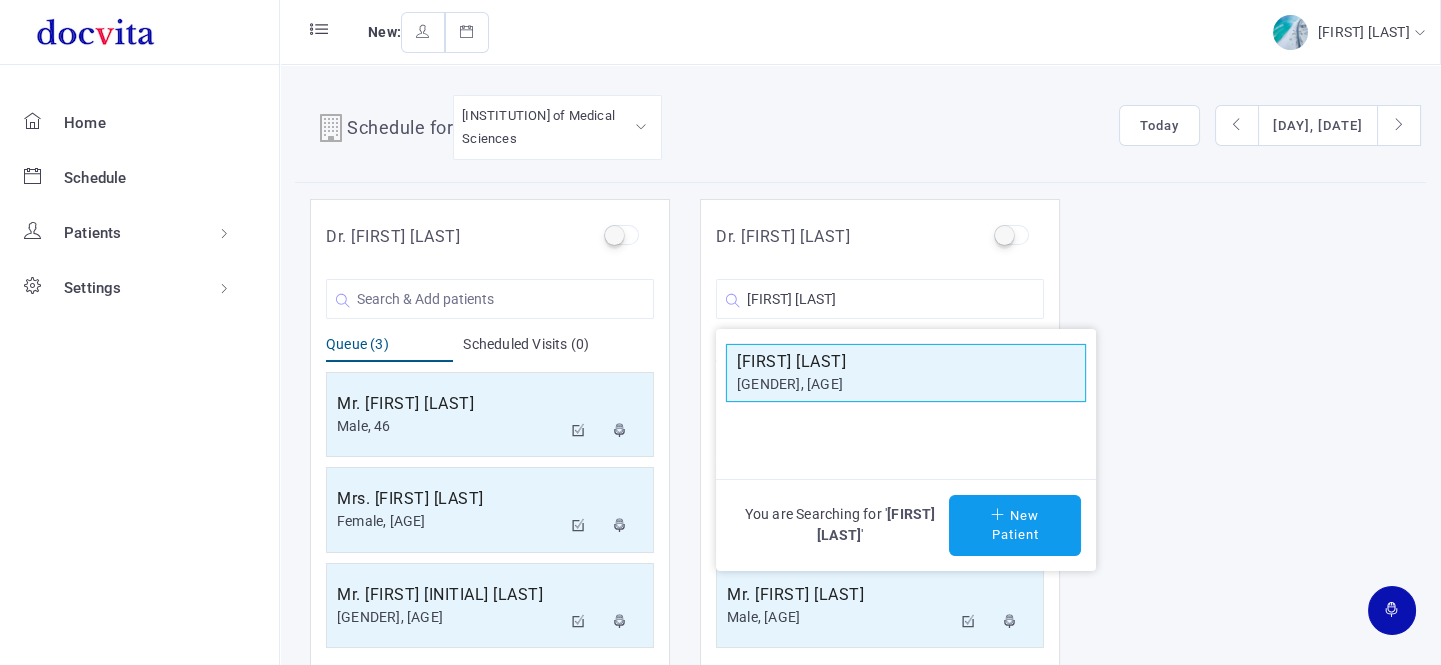 click on "[FIRST] [LAST]" 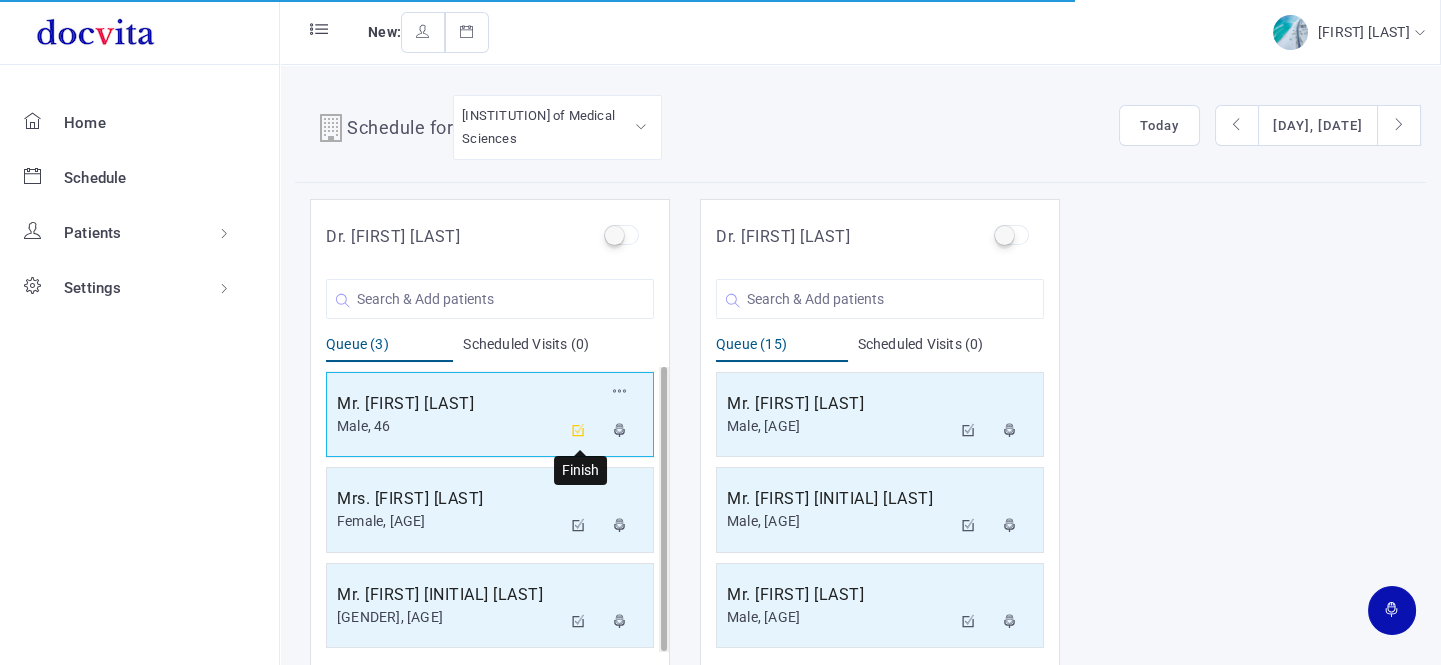 scroll, scrollTop: 0, scrollLeft: 0, axis: both 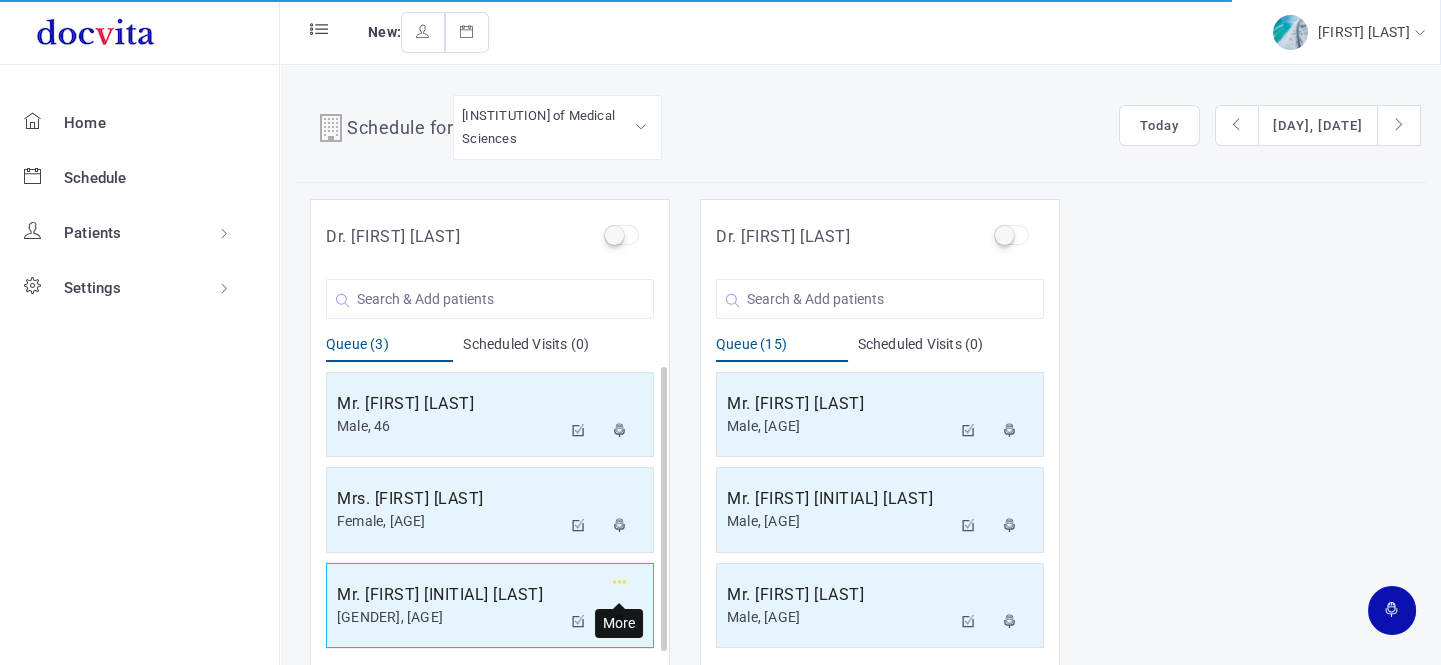 click at bounding box center [620, 582] 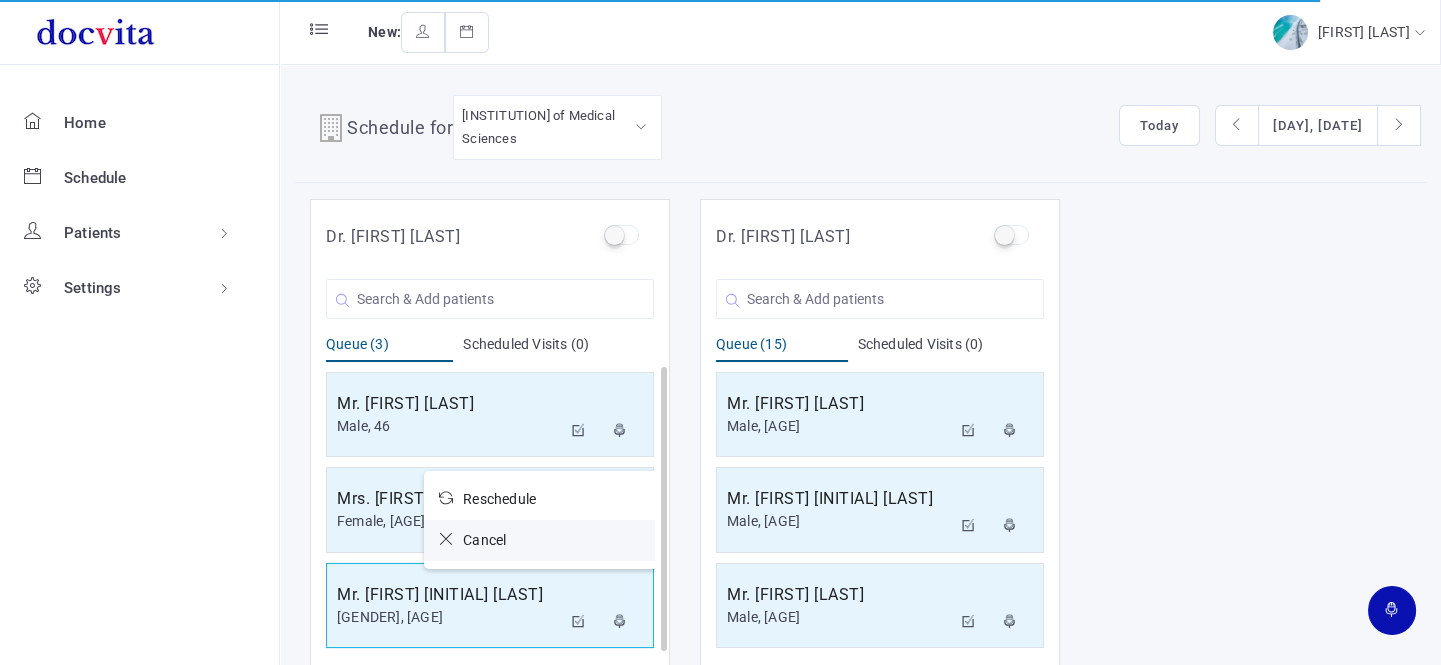 click at bounding box center (451, 539) 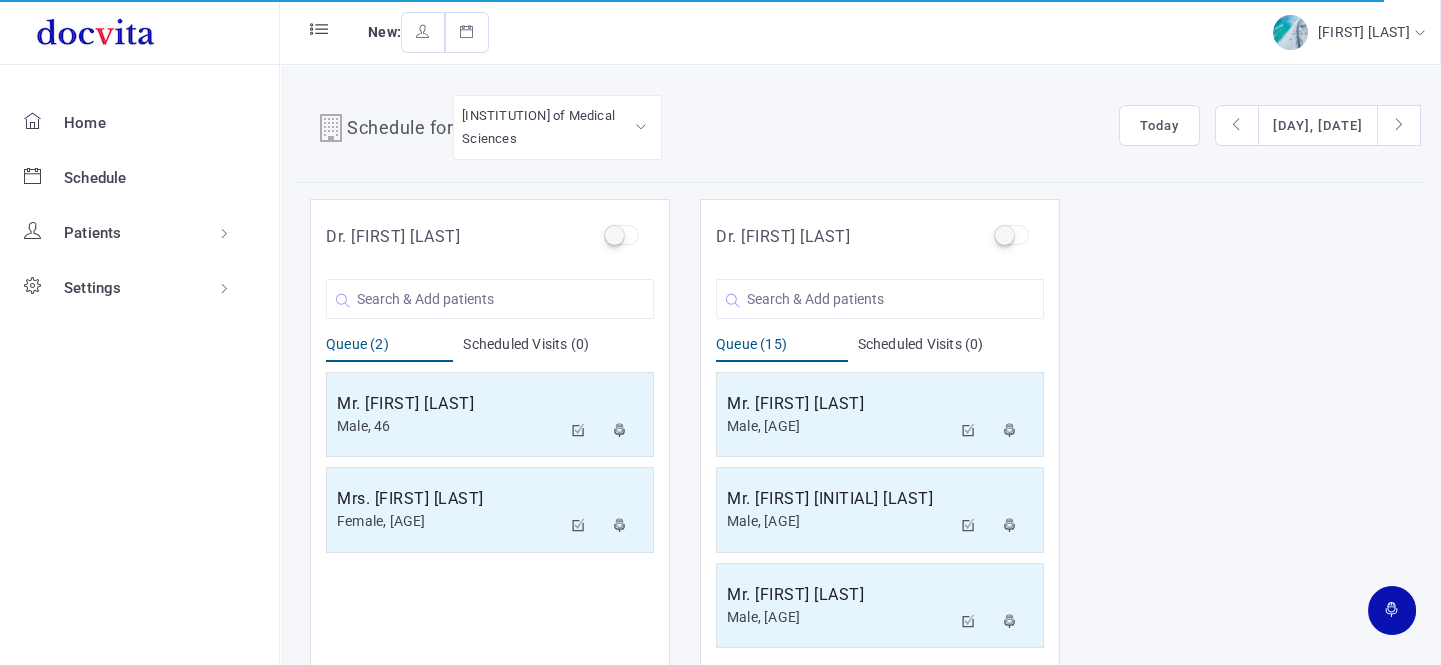 scroll, scrollTop: 0, scrollLeft: 0, axis: both 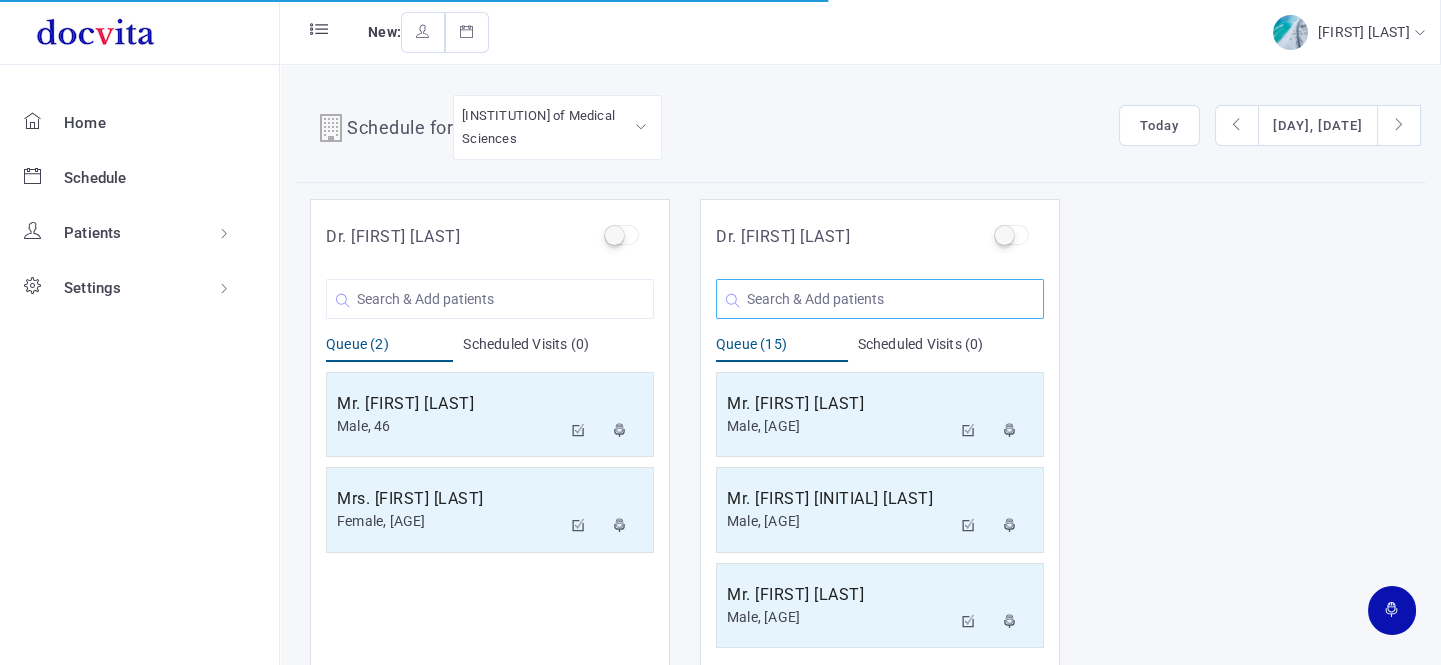 click 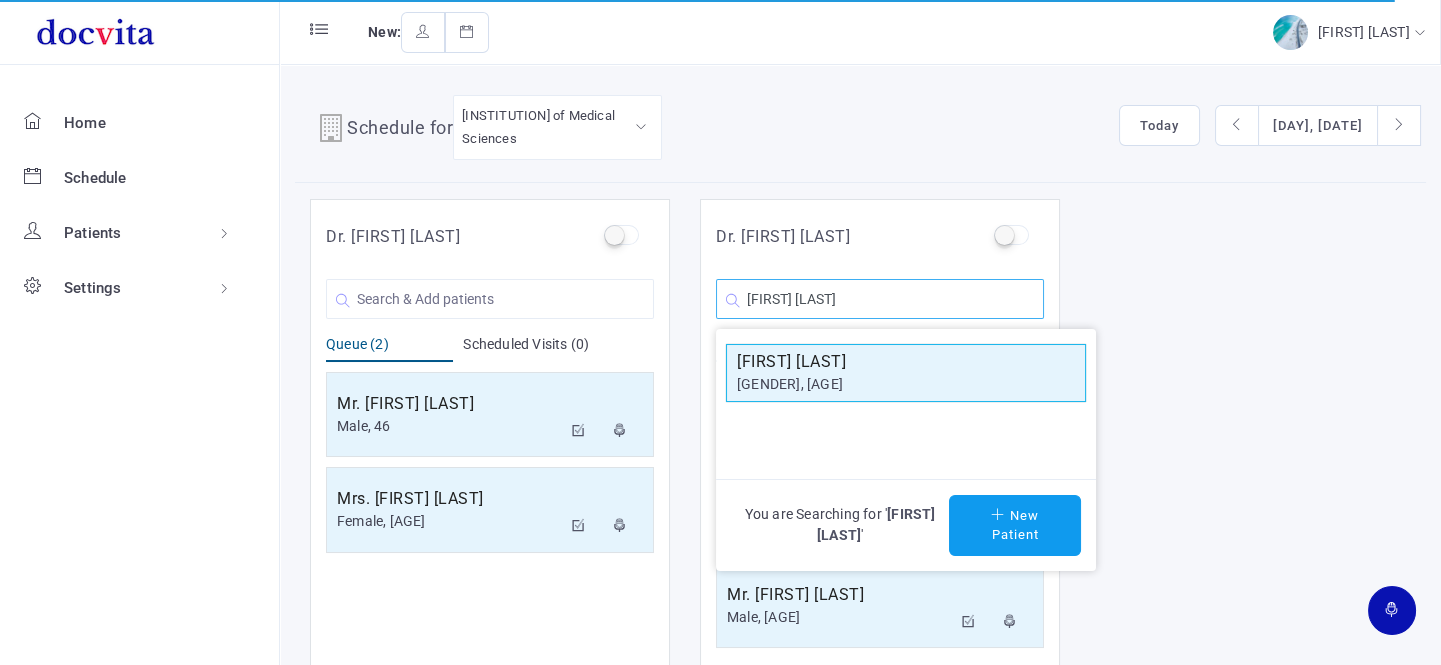 type on "[FIRST] [LAST]" 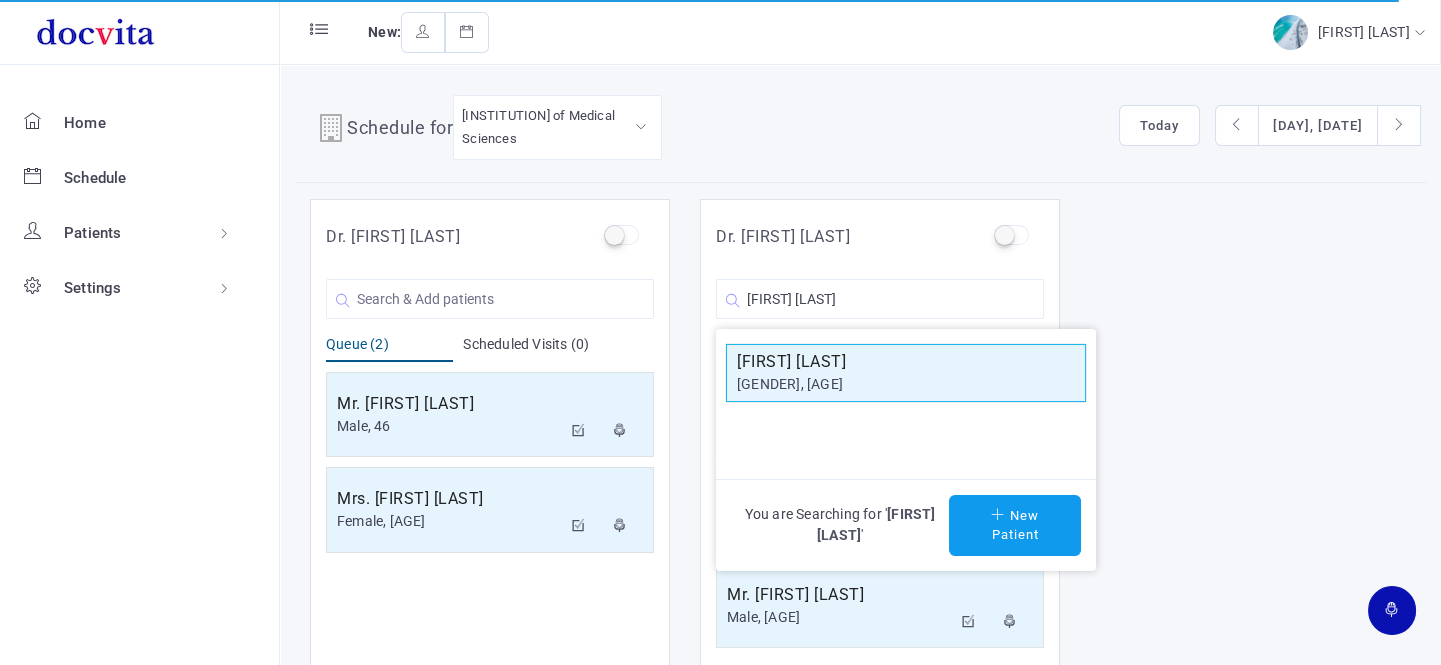 click on "[FIRST] [LAST]" 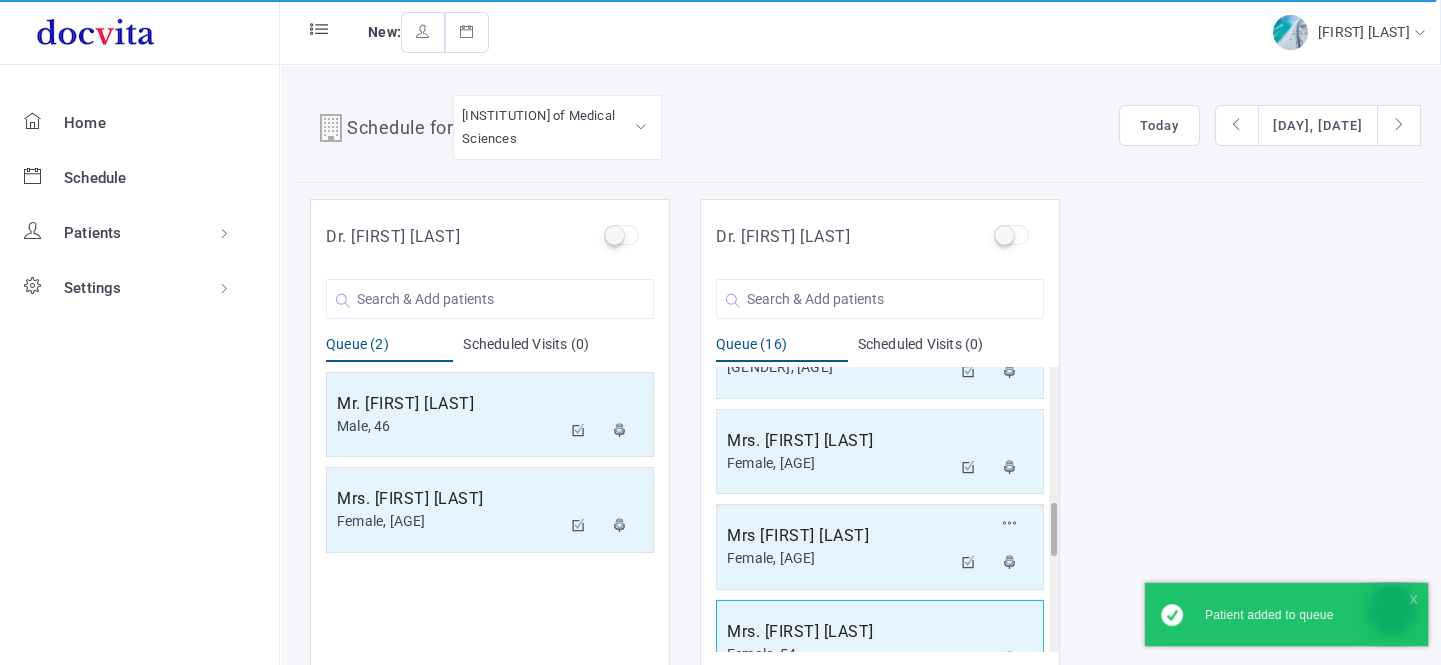 scroll, scrollTop: 1240, scrollLeft: 0, axis: vertical 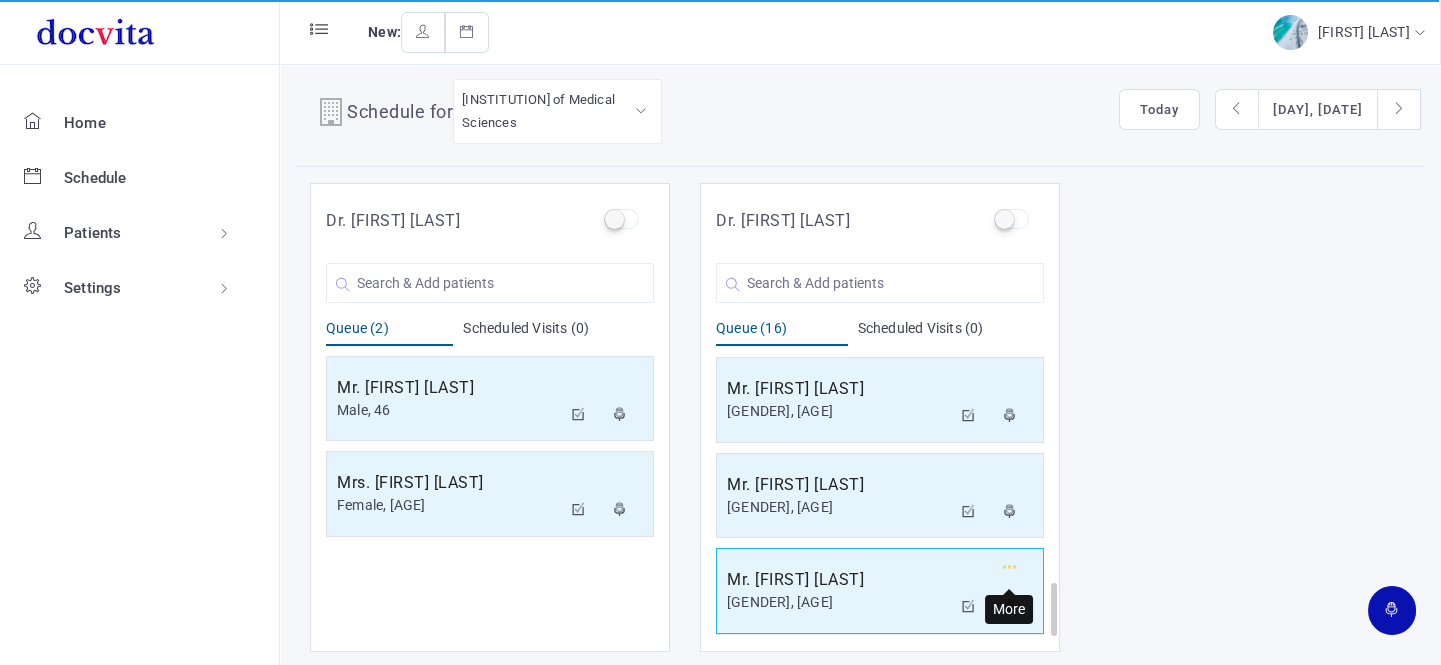 click at bounding box center (1010, 567) 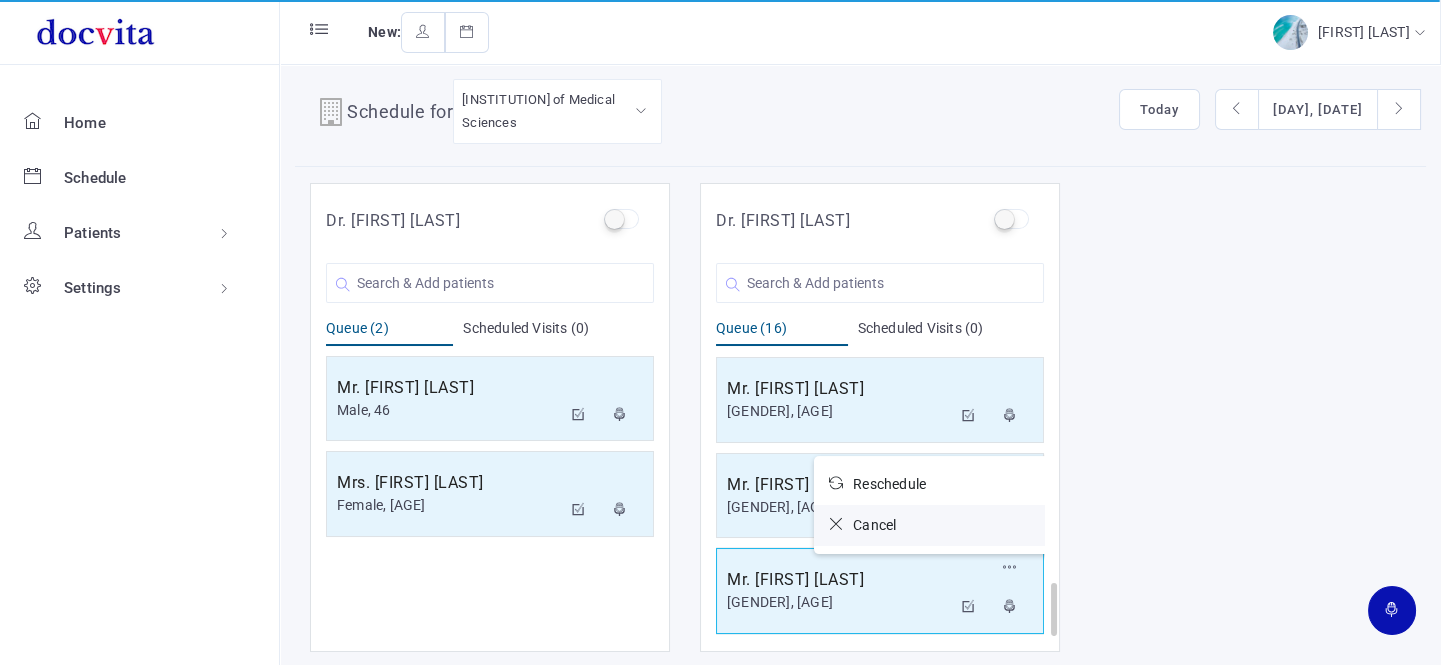 click at bounding box center [841, 524] 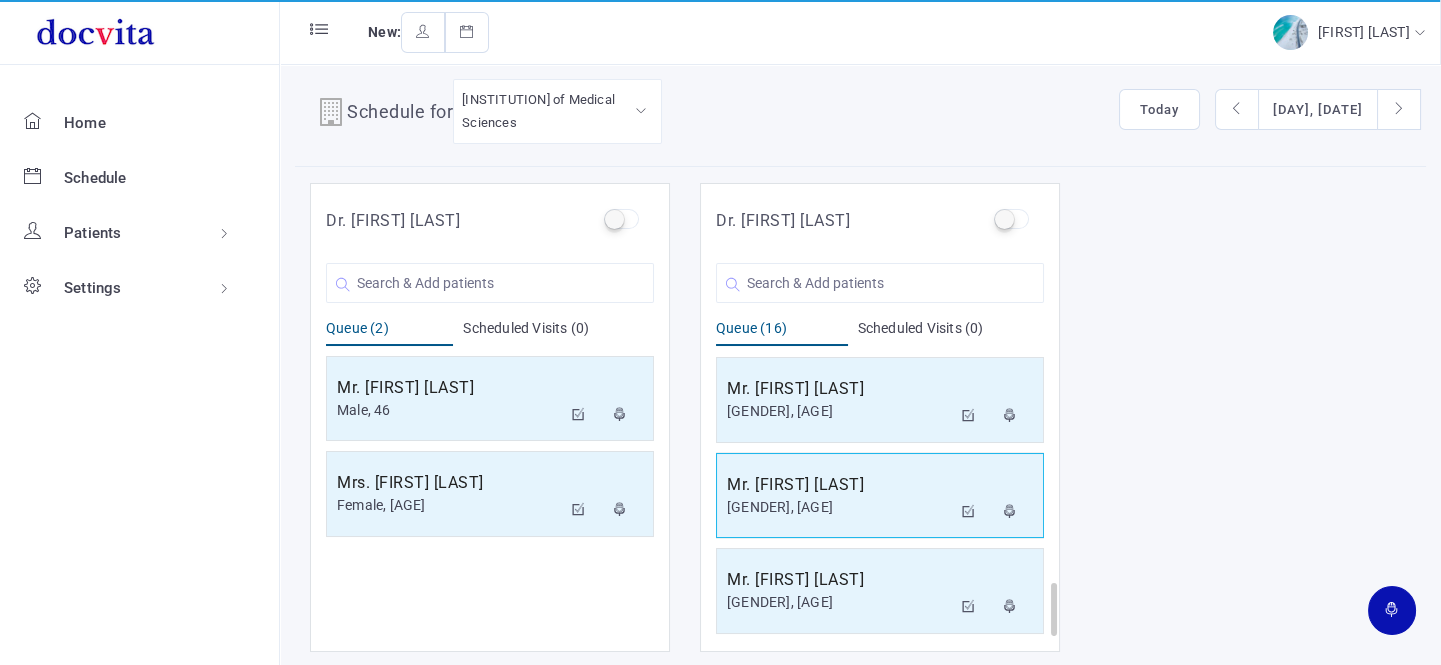 scroll, scrollTop: 1144, scrollLeft: 0, axis: vertical 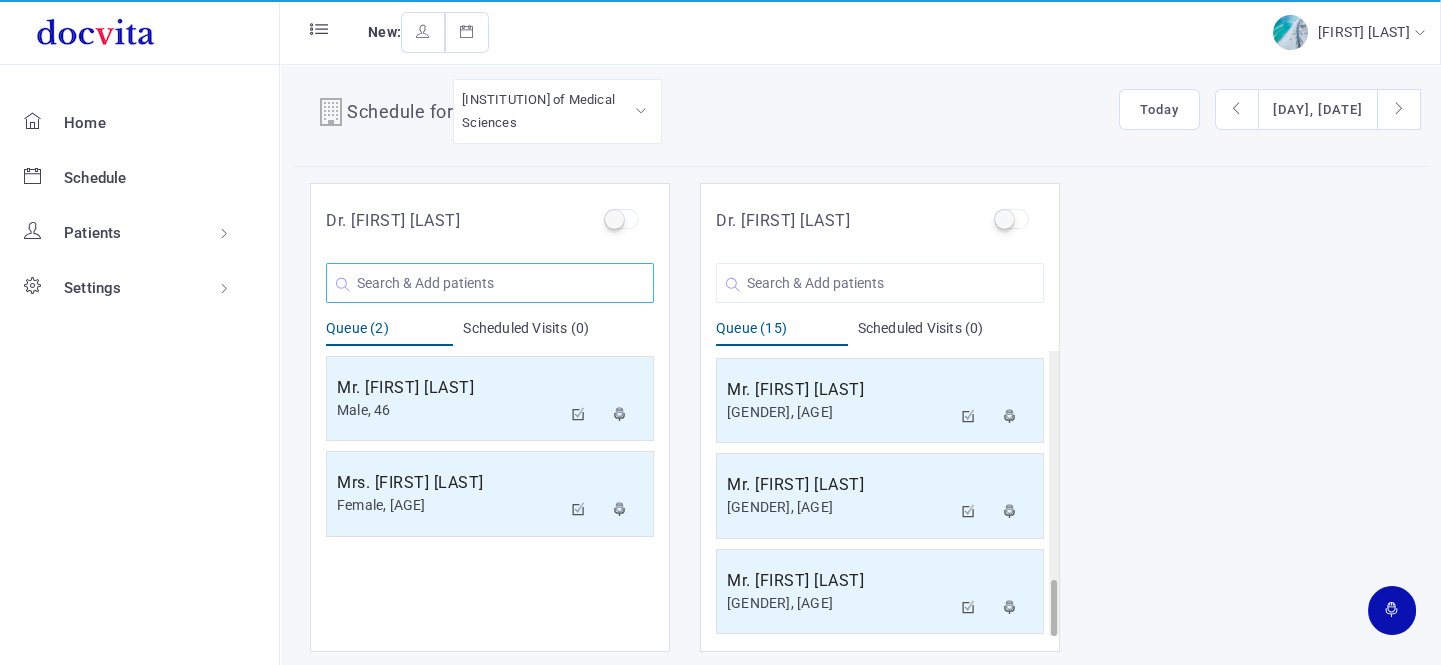 click 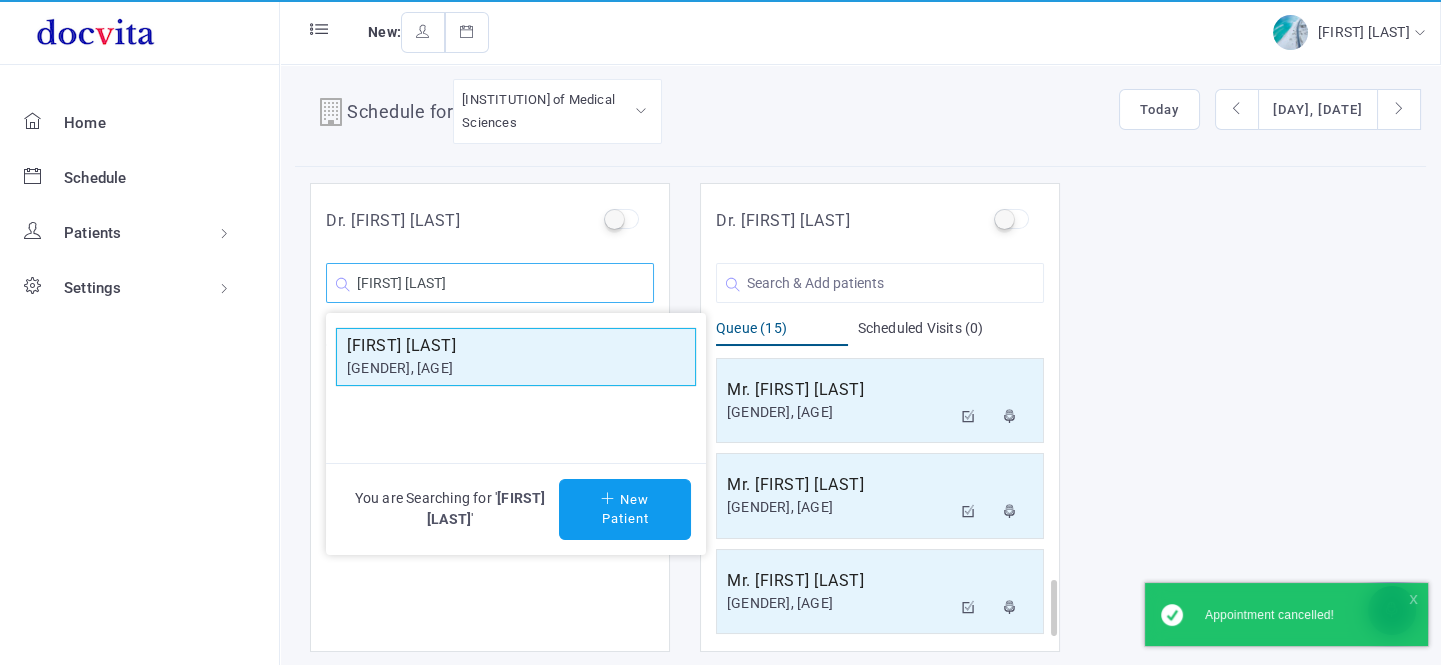 type on "[FIRST] [LAST]" 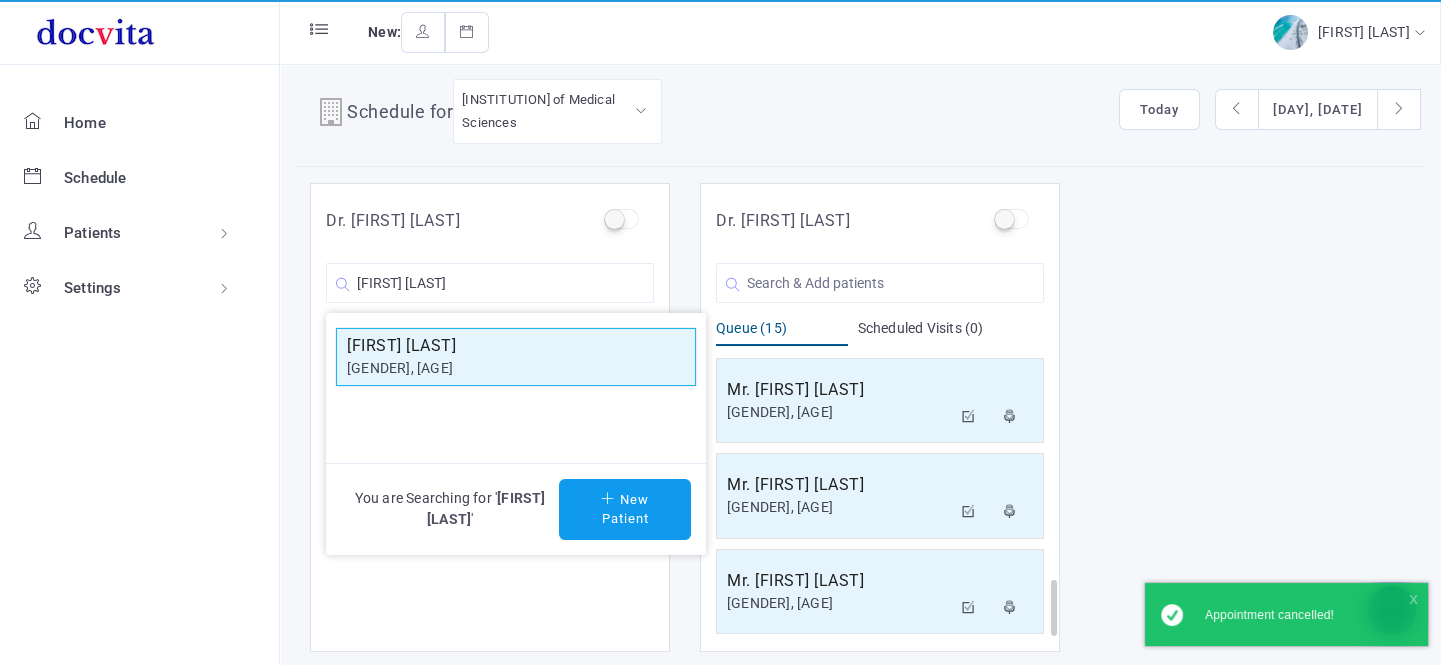 click on "[FIRST] [LAST]" 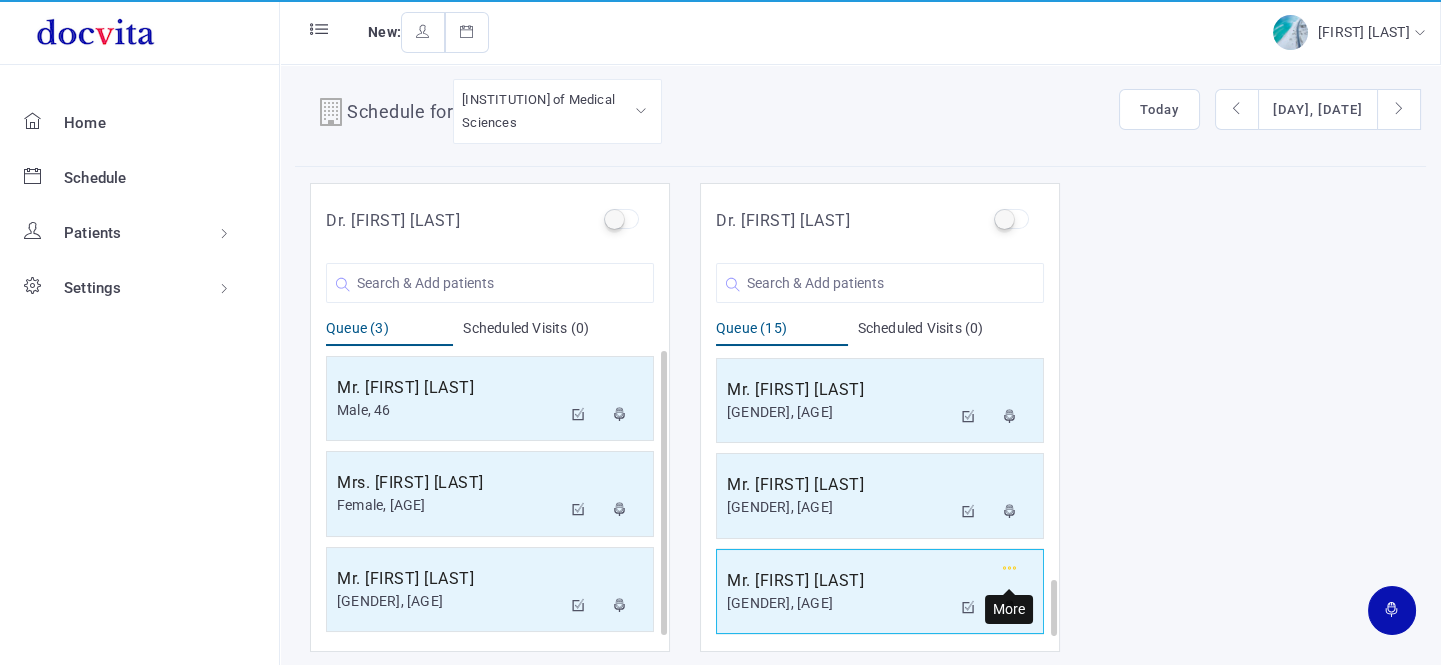 click at bounding box center [1010, 568] 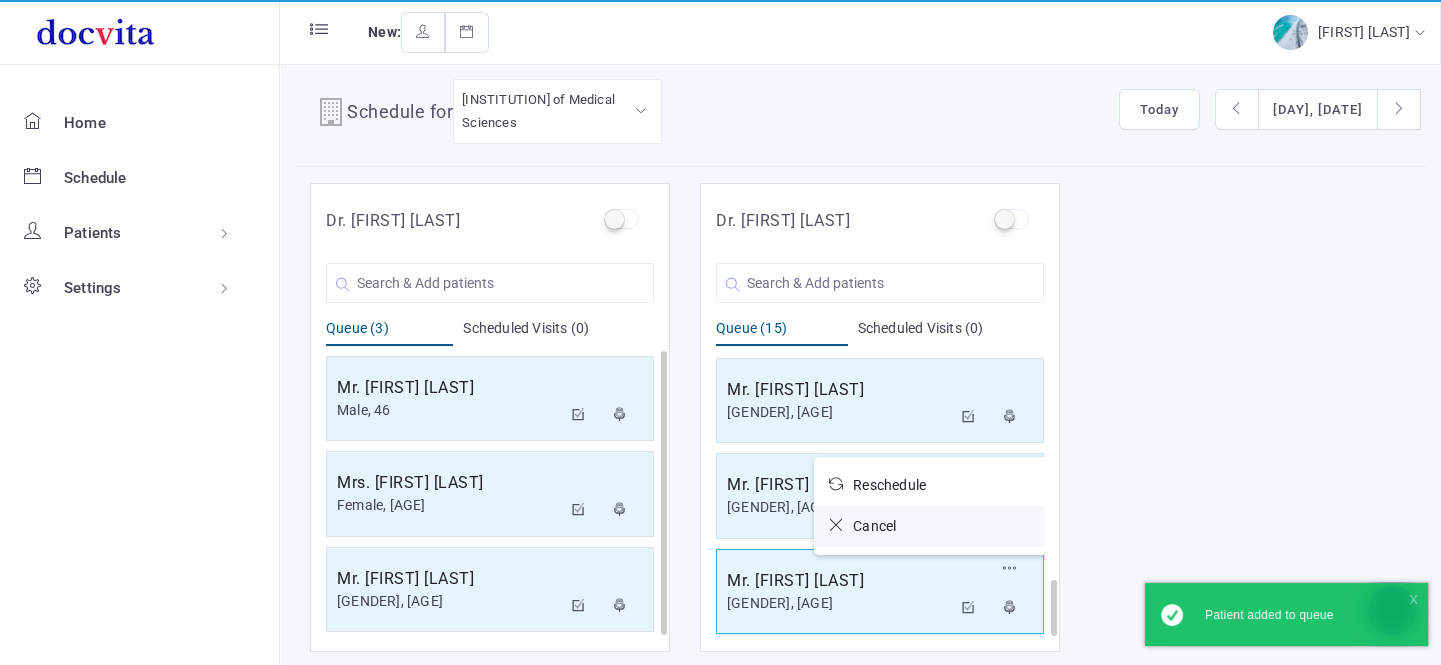 click at bounding box center (841, 525) 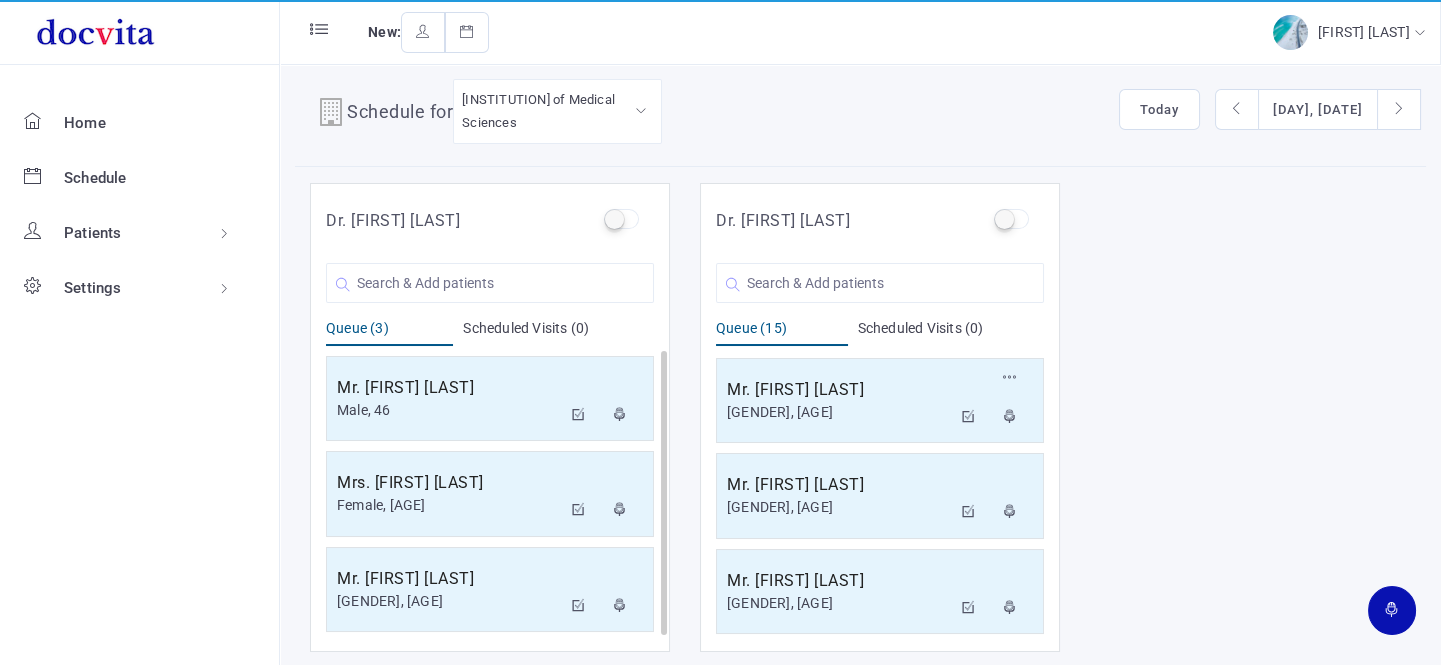 scroll, scrollTop: 1050, scrollLeft: 0, axis: vertical 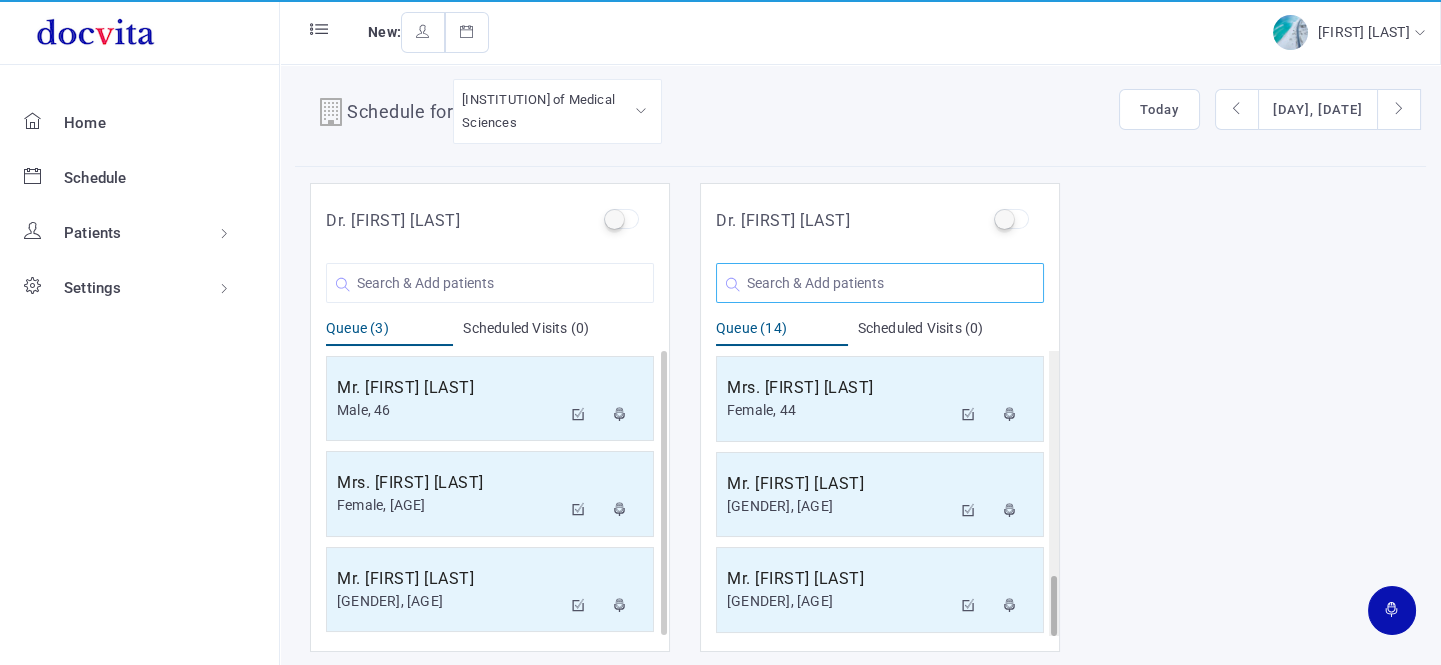 click 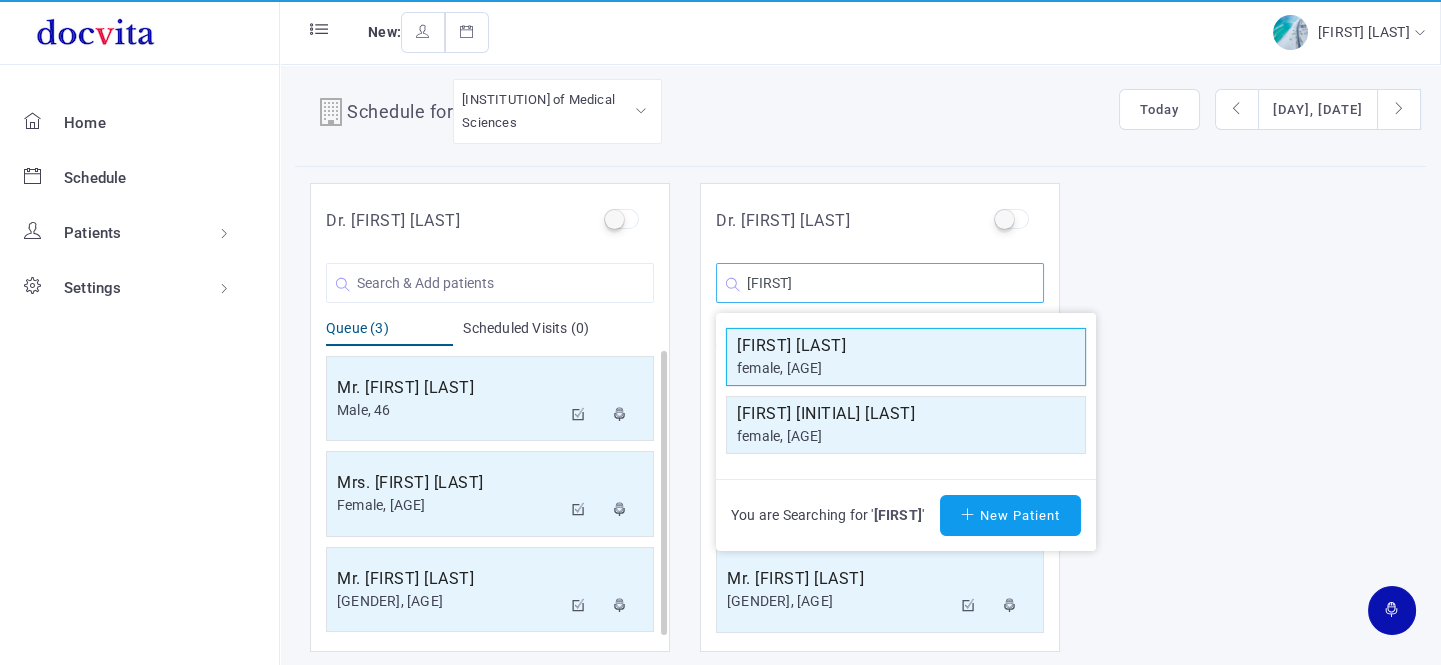 type on "[FIRST]" 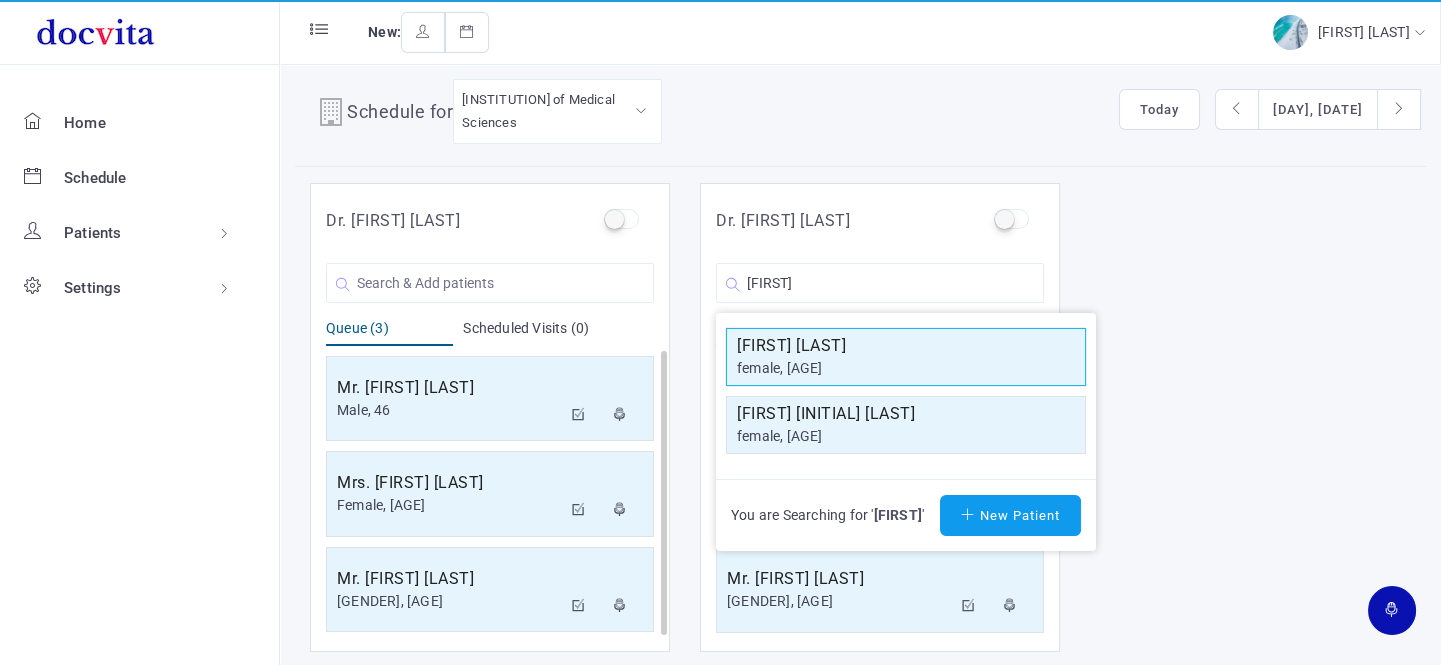 click on "female, [AGE]" 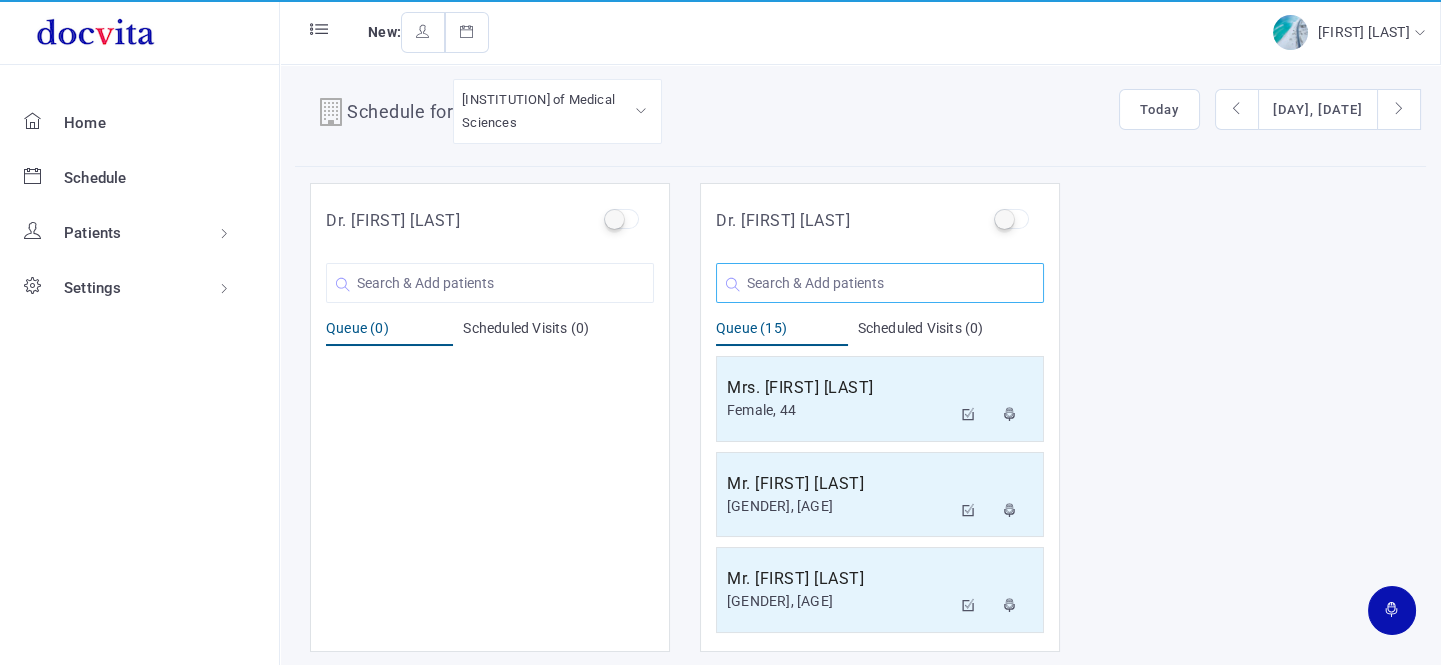 click 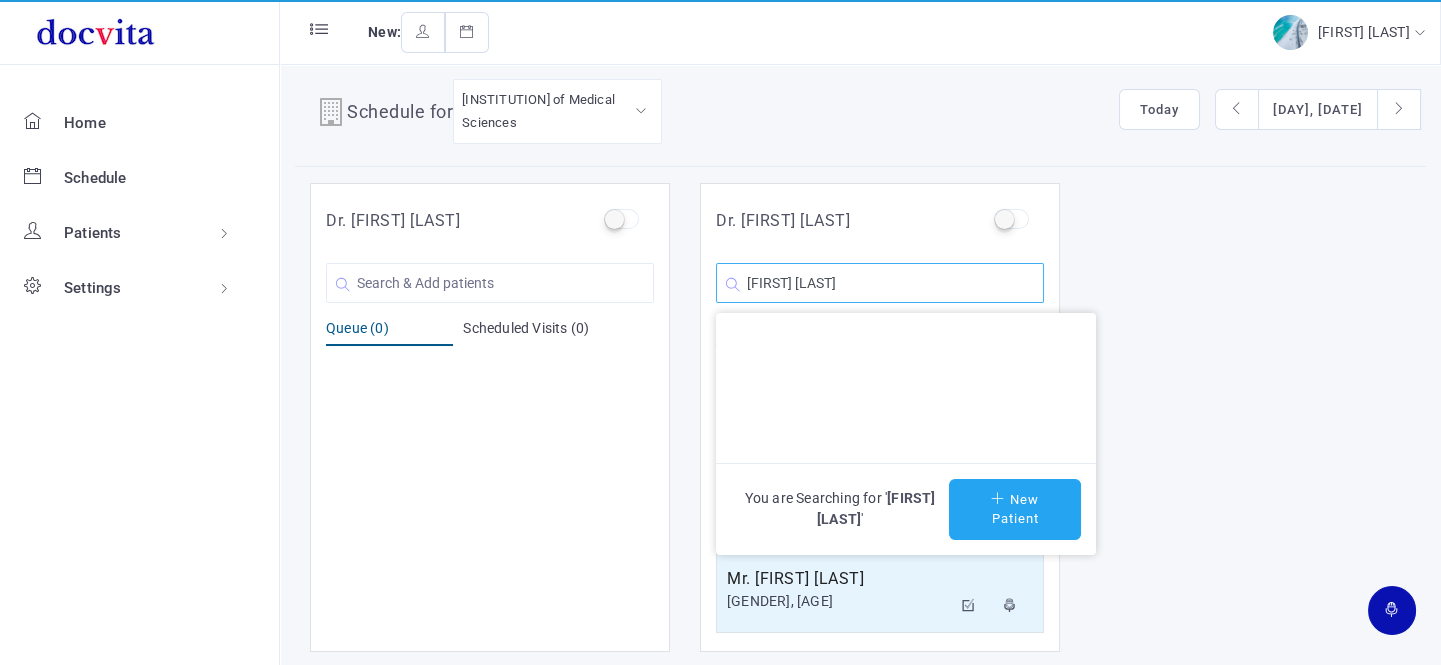 type on "[FIRST] [LAST]" 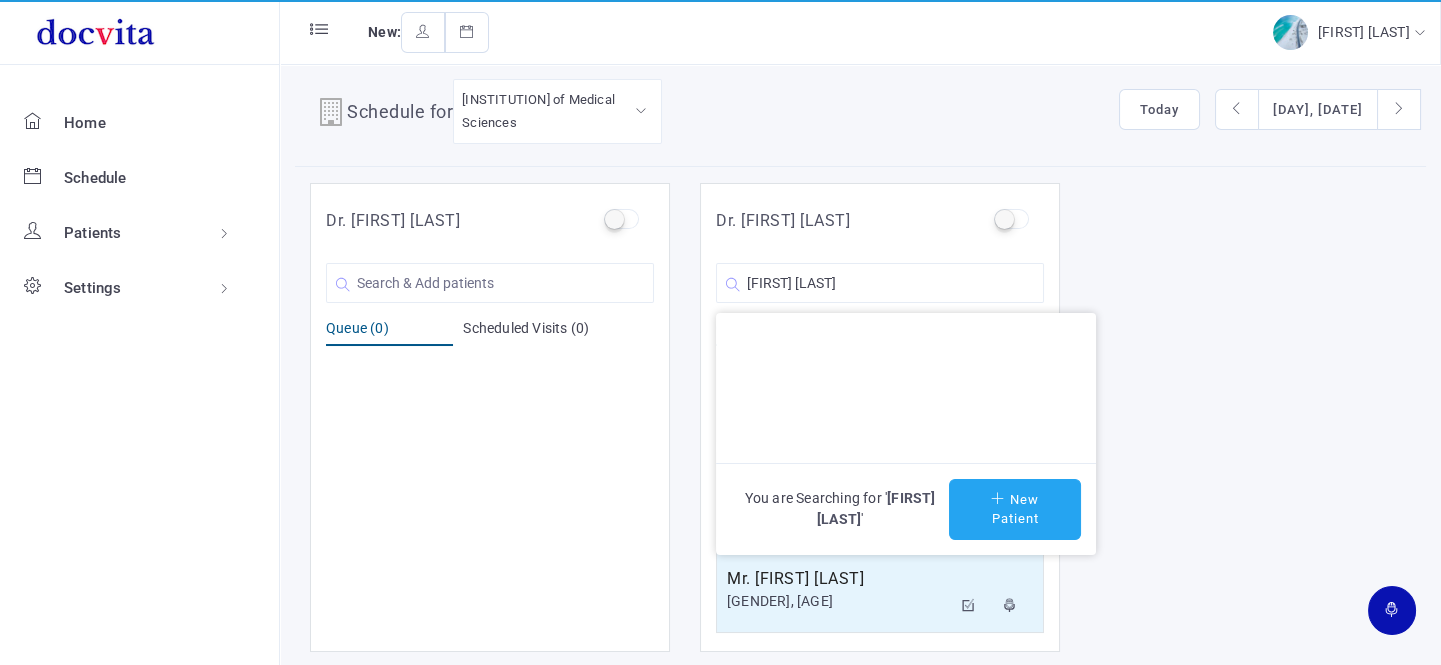 click on "New Patient" 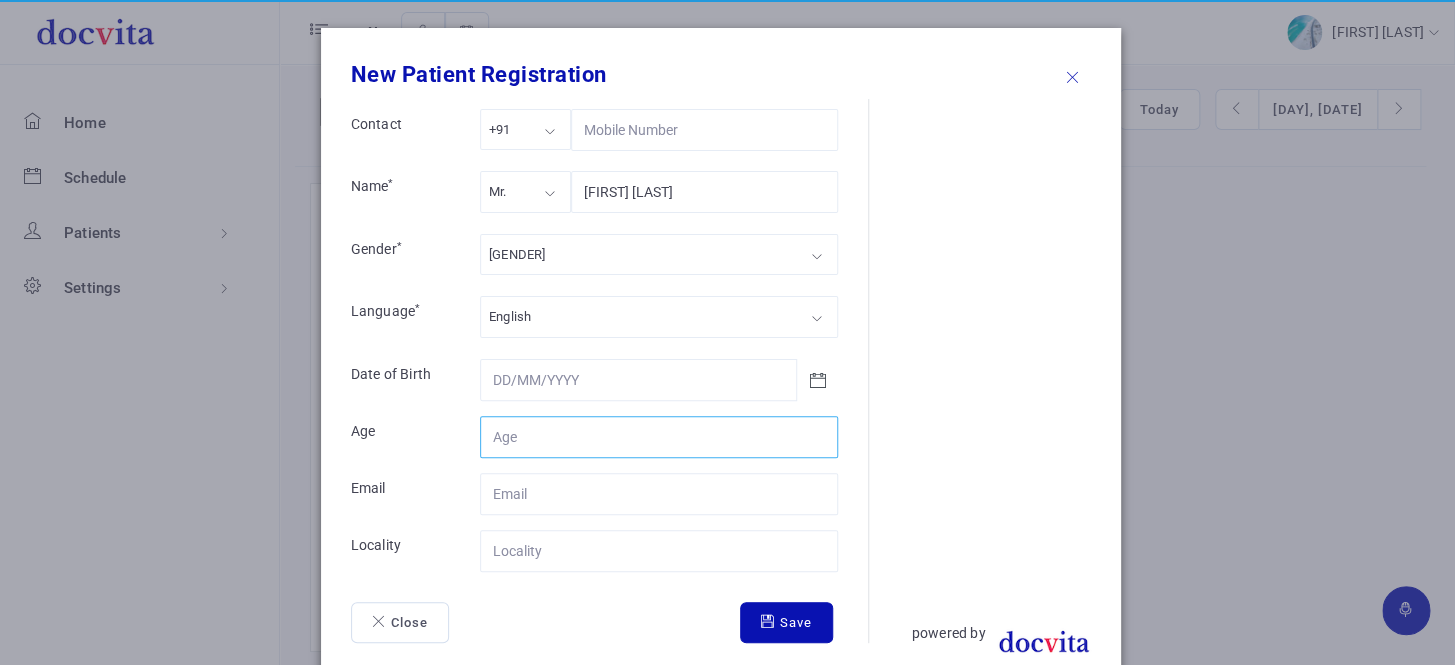 click on "Contact" at bounding box center (659, 437) 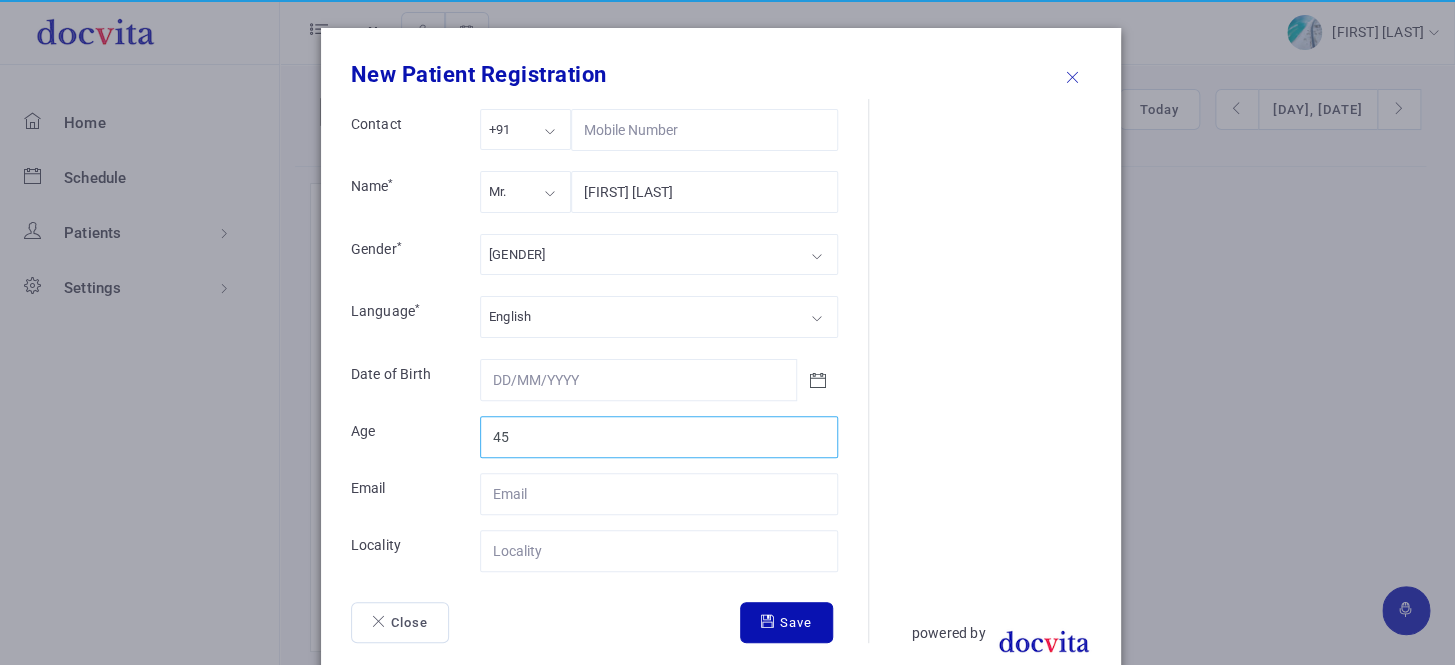 type on "45" 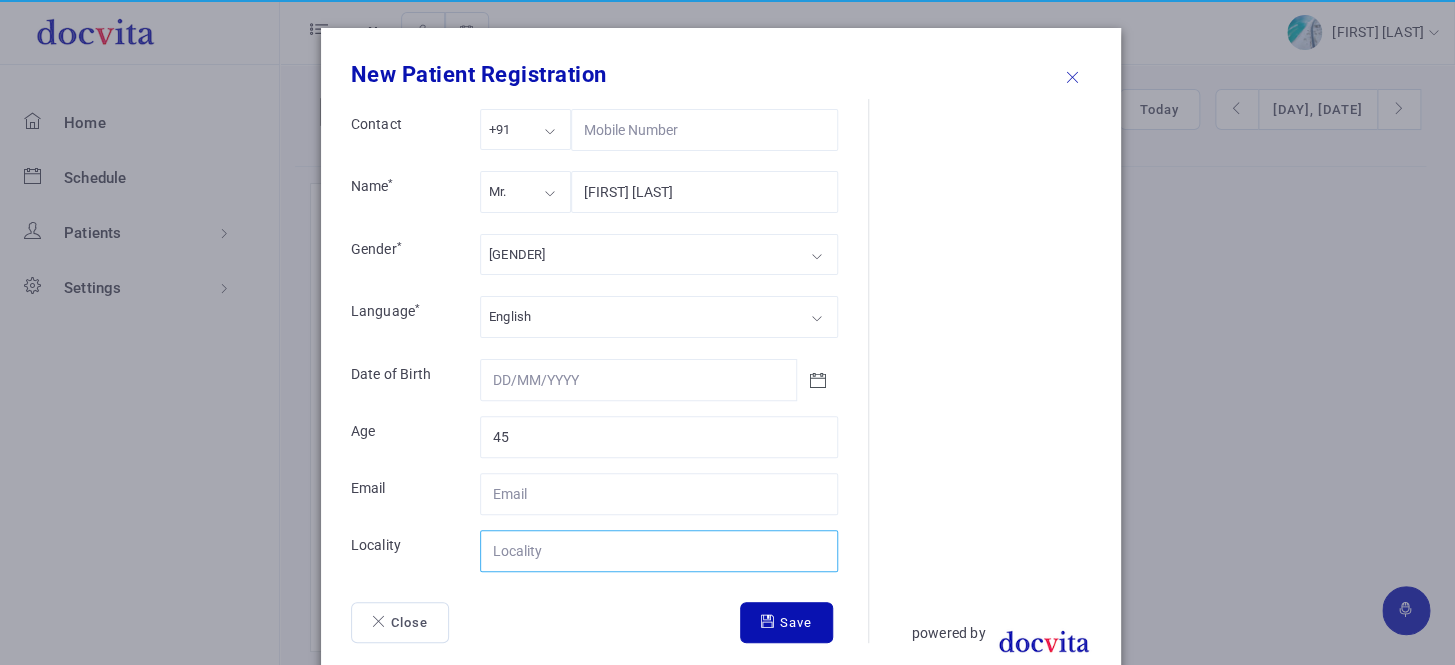 click on "Contact" at bounding box center [659, 551] 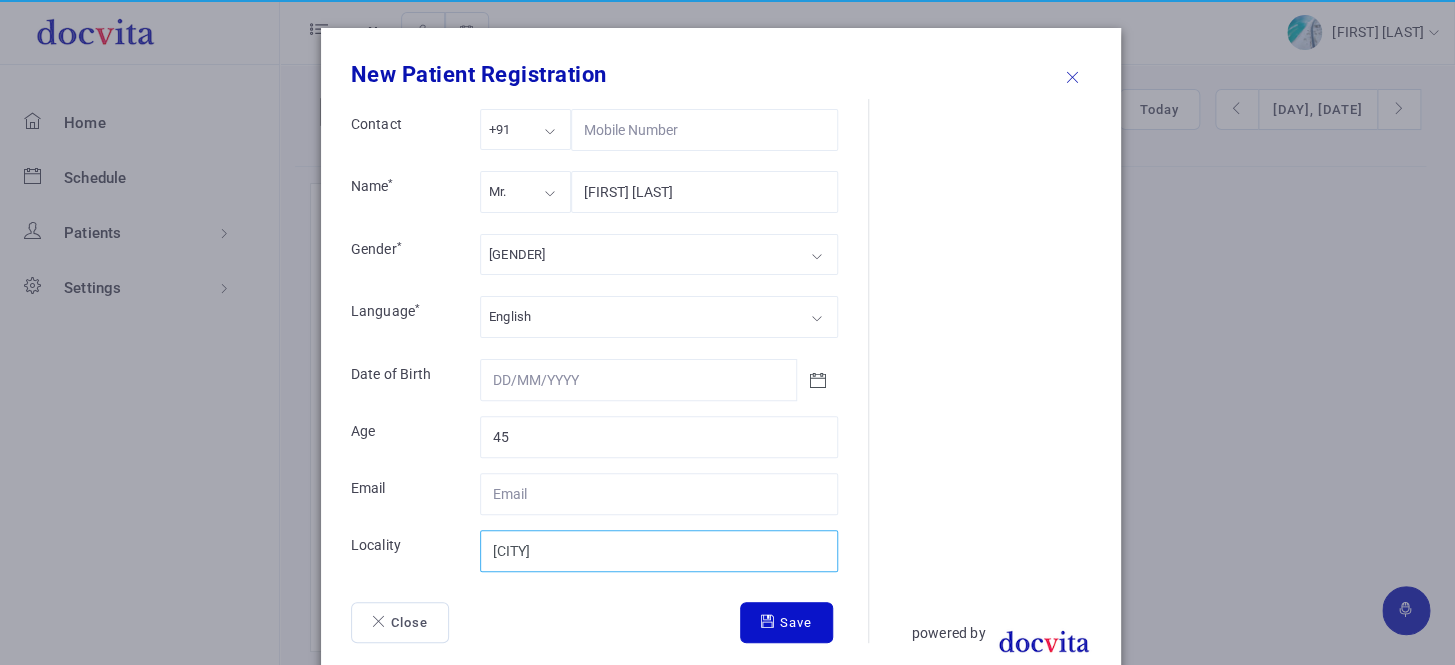type on "[CITY]" 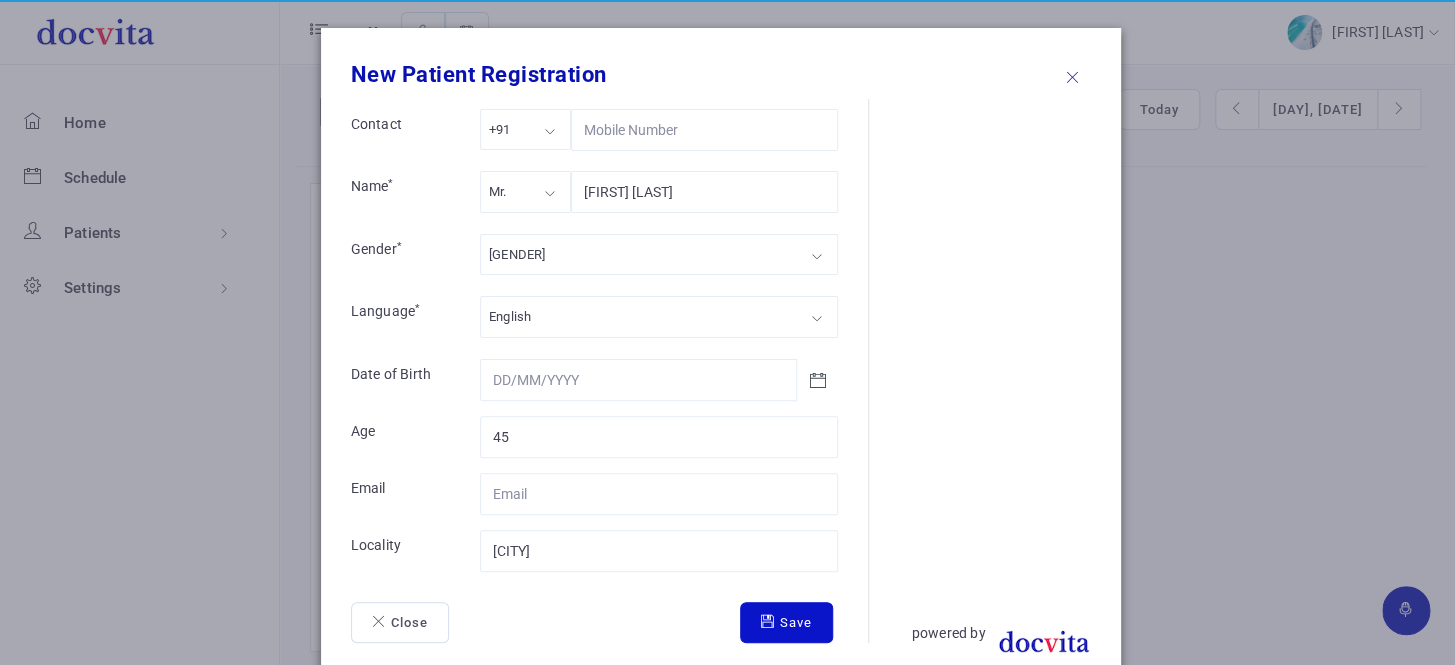 click on "Save" at bounding box center (786, 623) 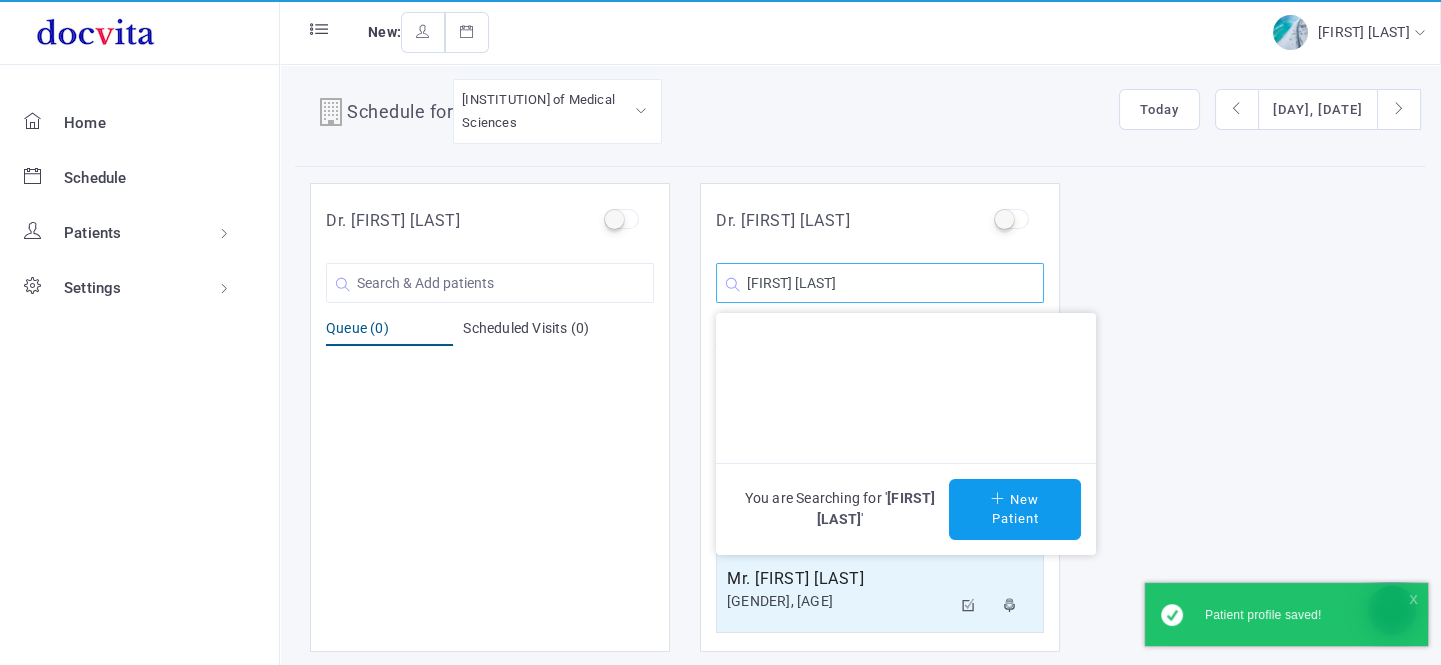 click on "[FIRST] [LAST]" 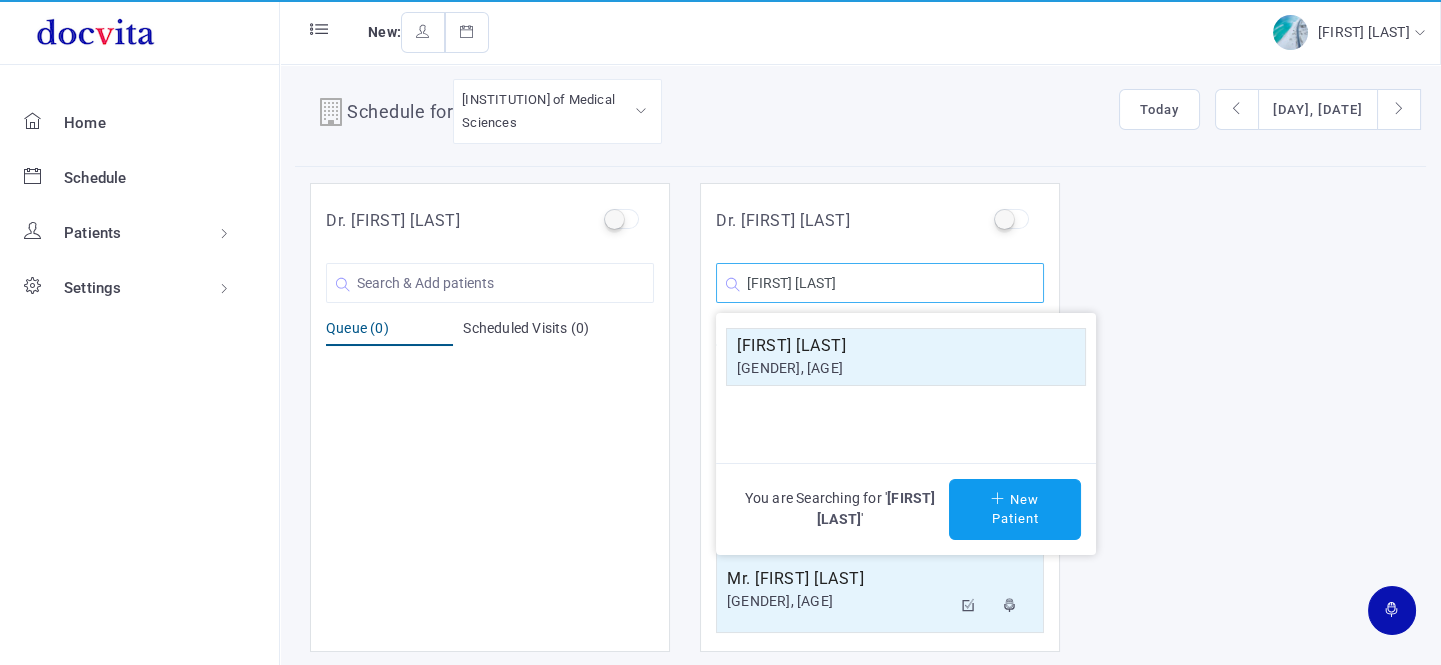 type on "[FIRST] [LAST]" 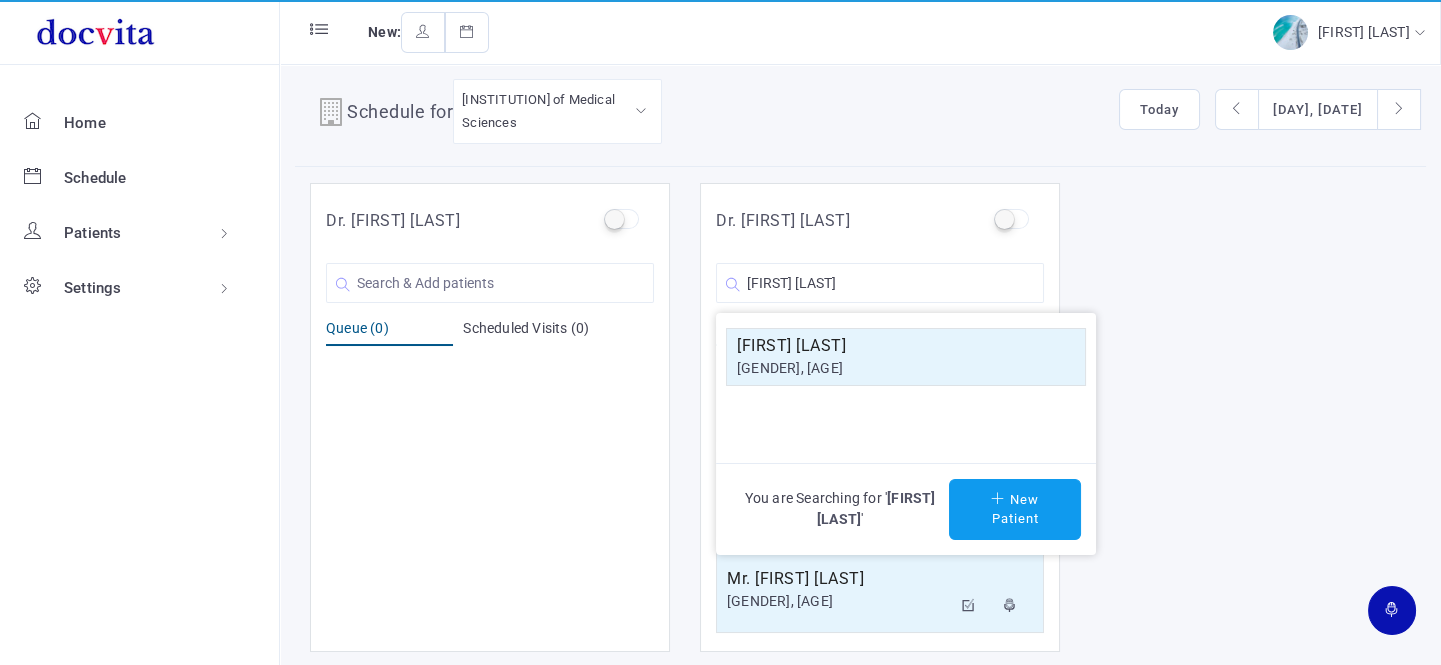click on "[GENDER], [AGE]" 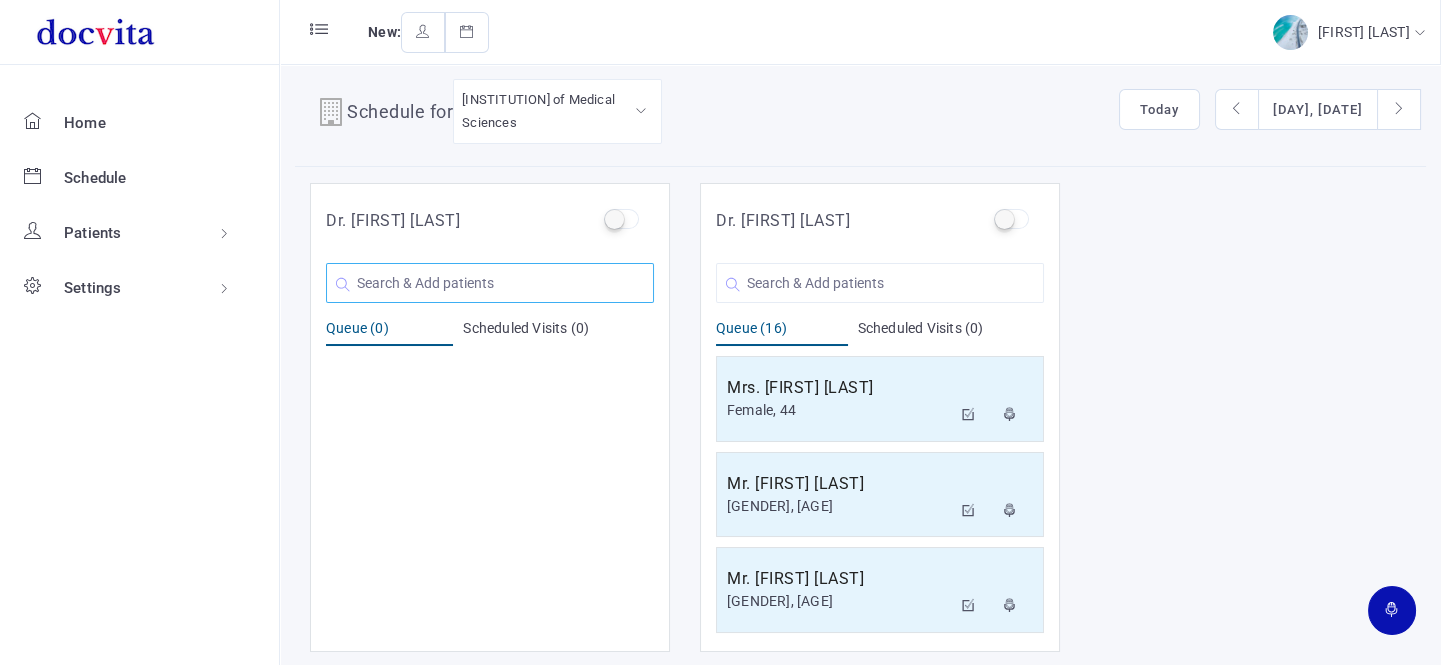 click 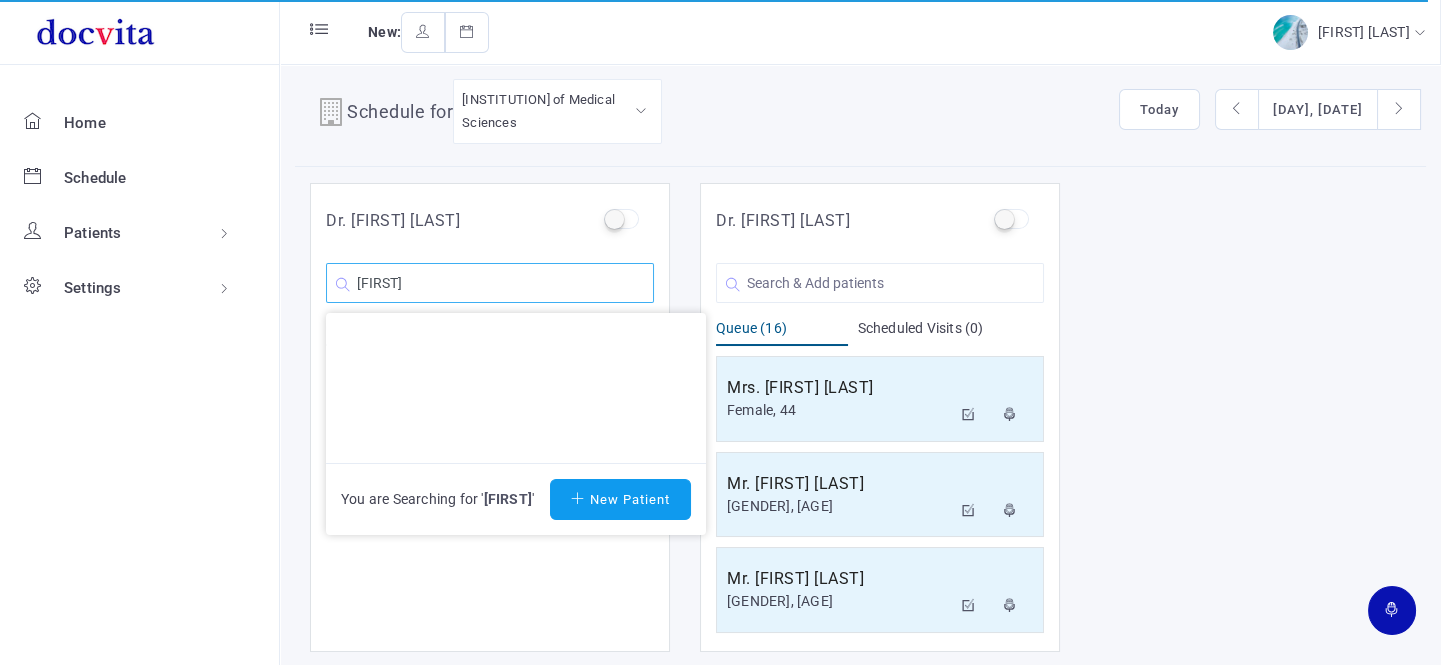 scroll, scrollTop: 0, scrollLeft: 0, axis: both 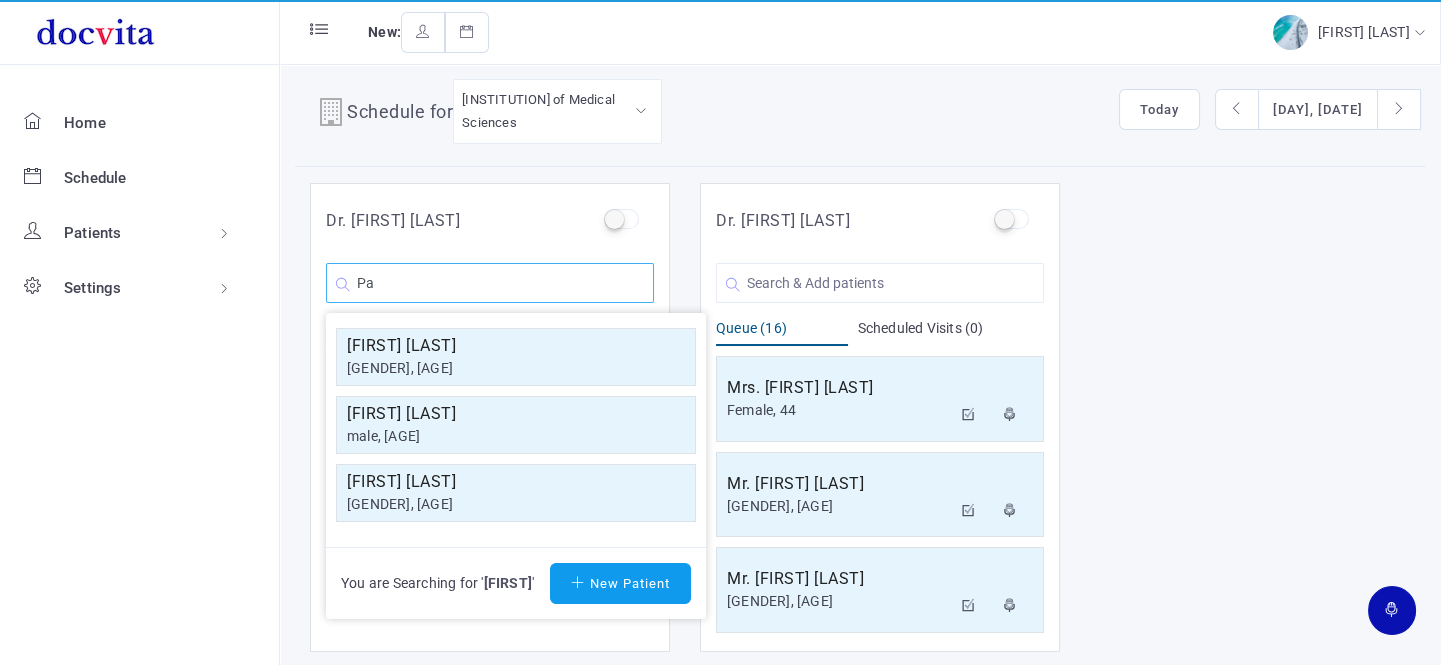 type on "[FIRST]" 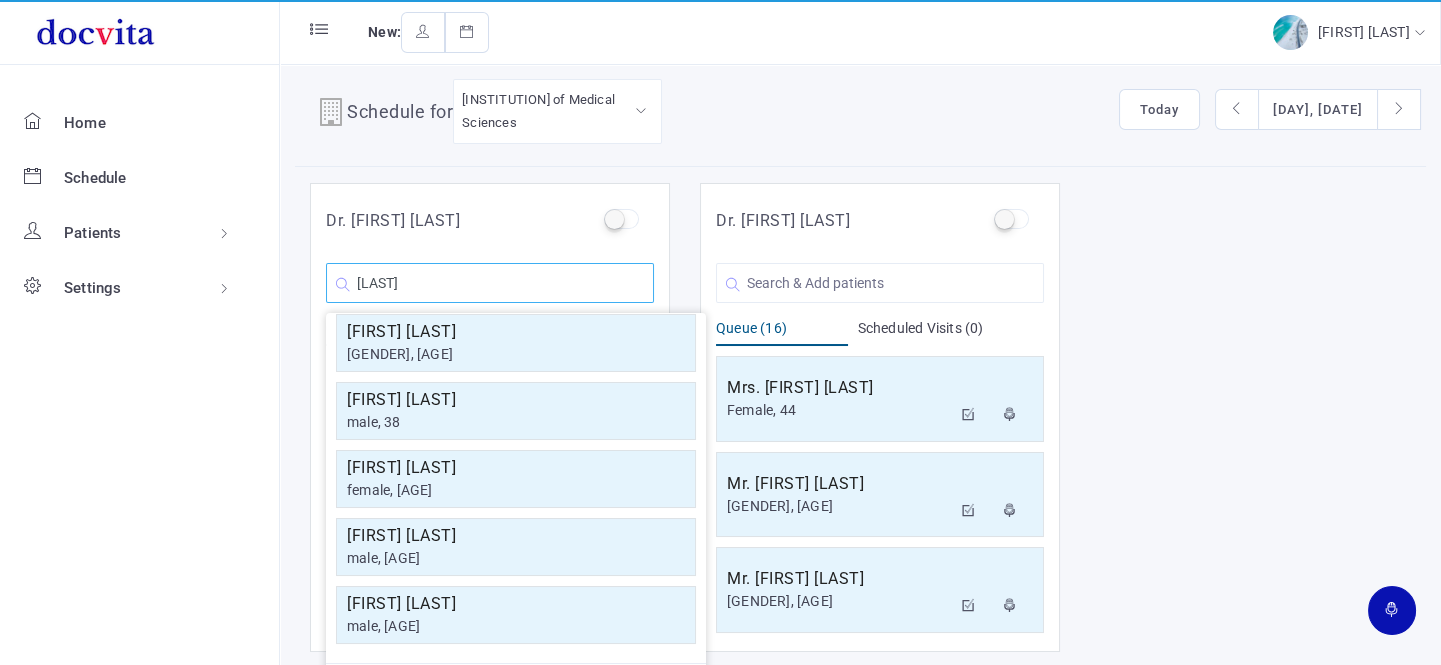 scroll, scrollTop: 358, scrollLeft: 0, axis: vertical 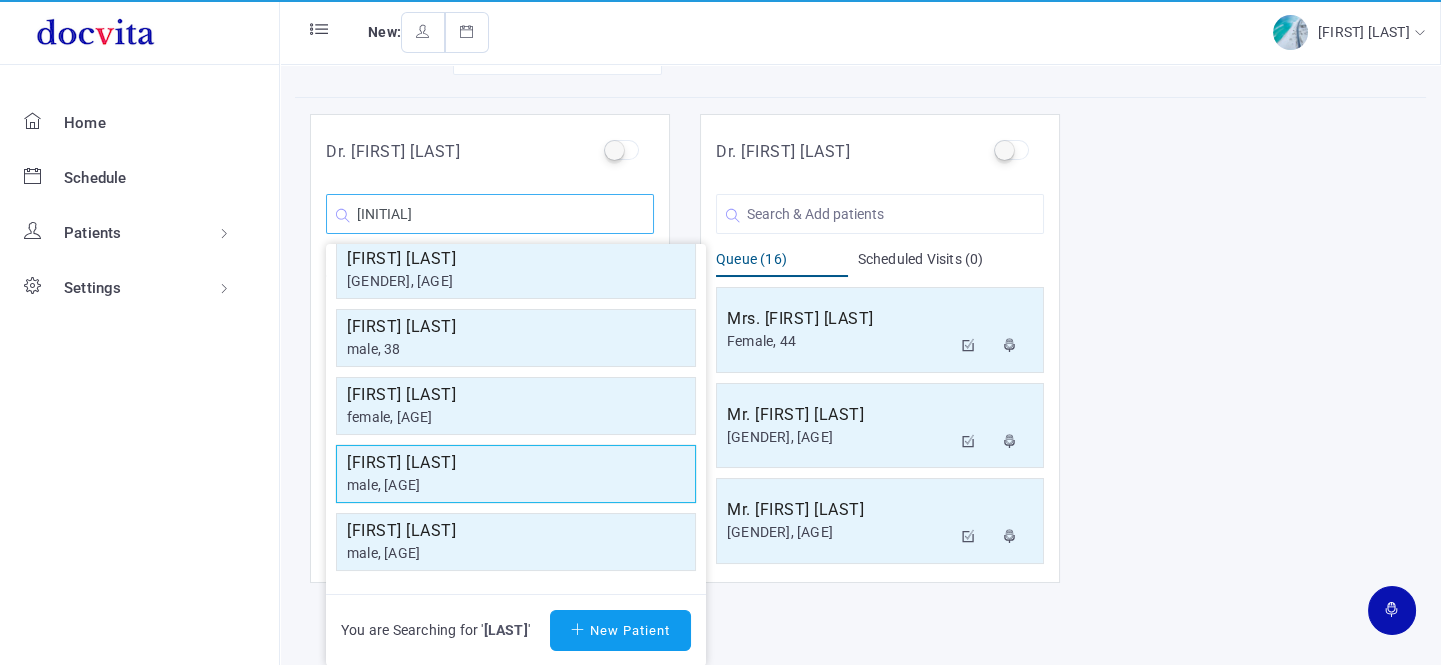 type on "[FIRST]" 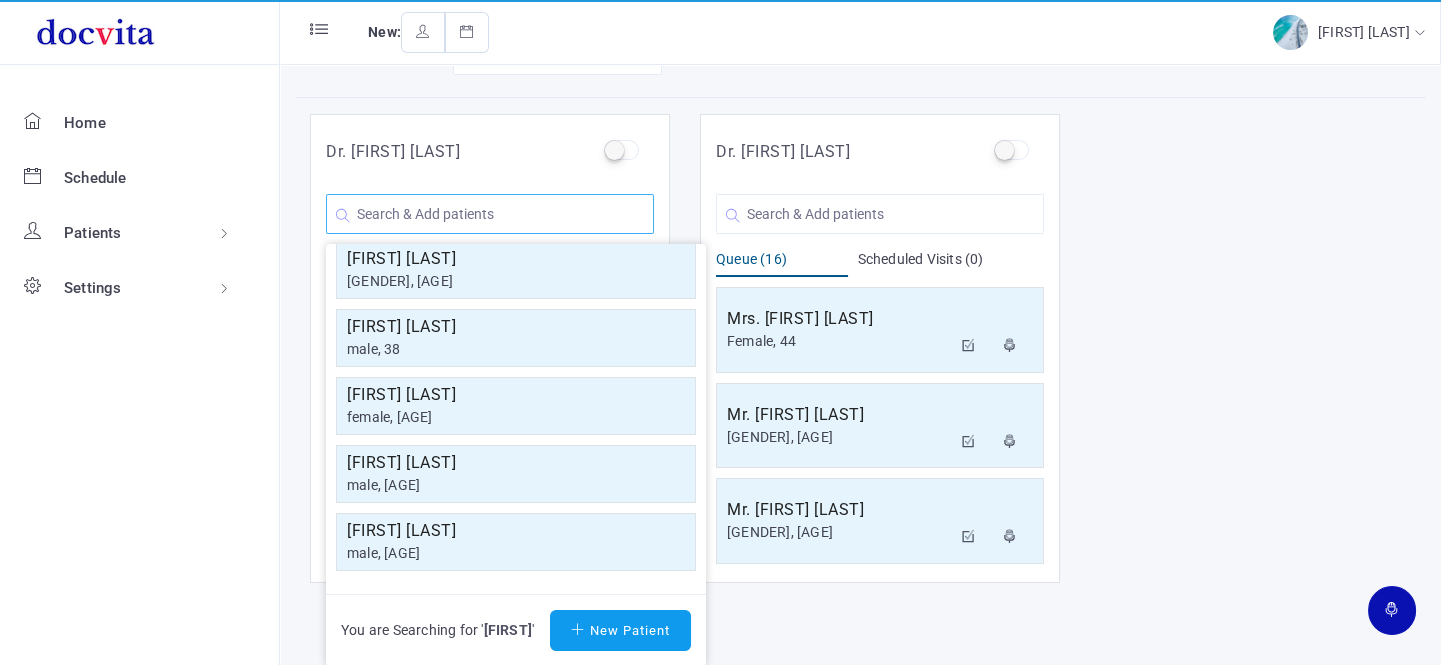 scroll, scrollTop: 16, scrollLeft: 0, axis: vertical 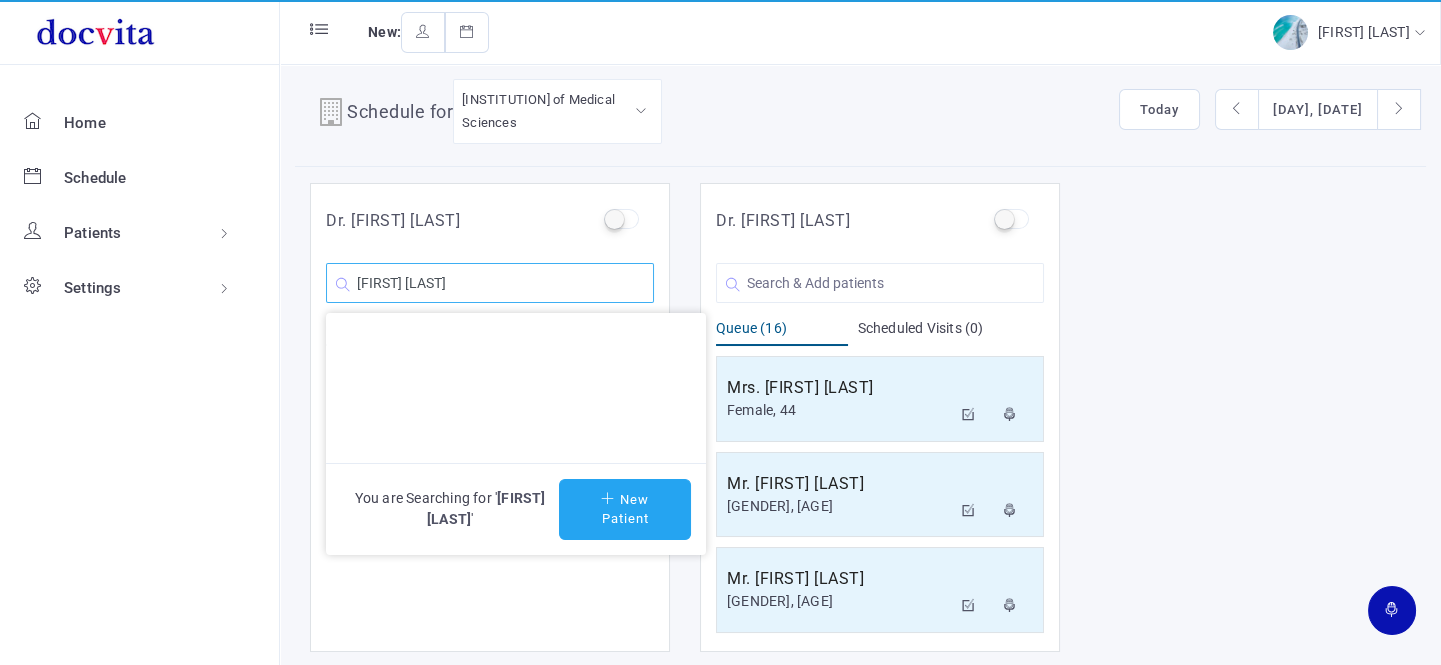 type on "[FIRST] [LAST]" 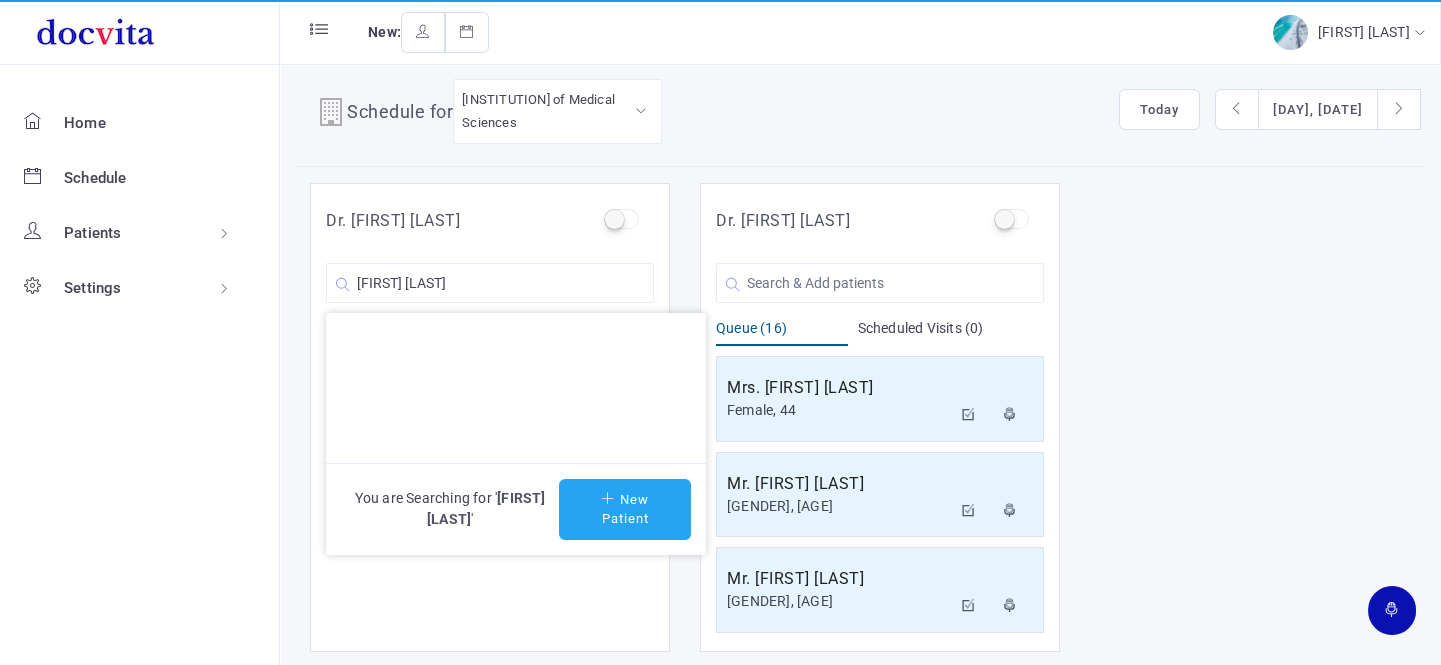 click on "New Patient" 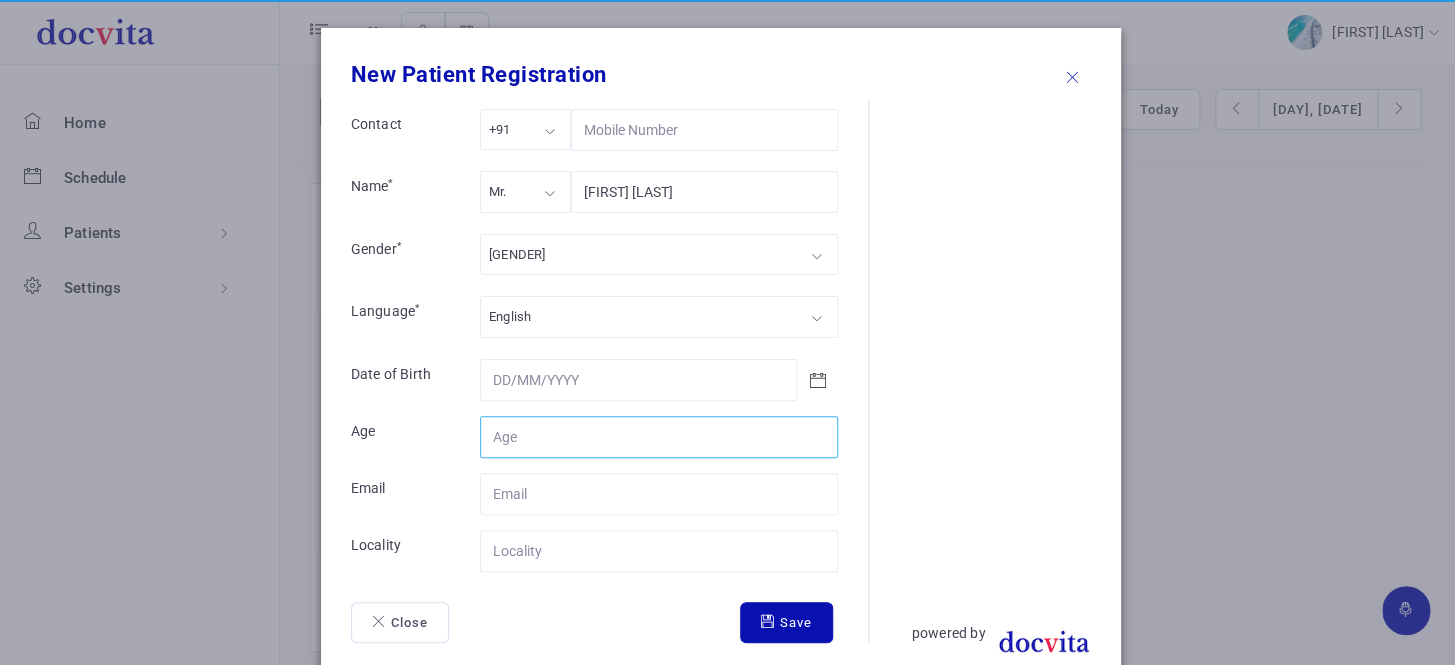 click on "Contact" at bounding box center (659, 437) 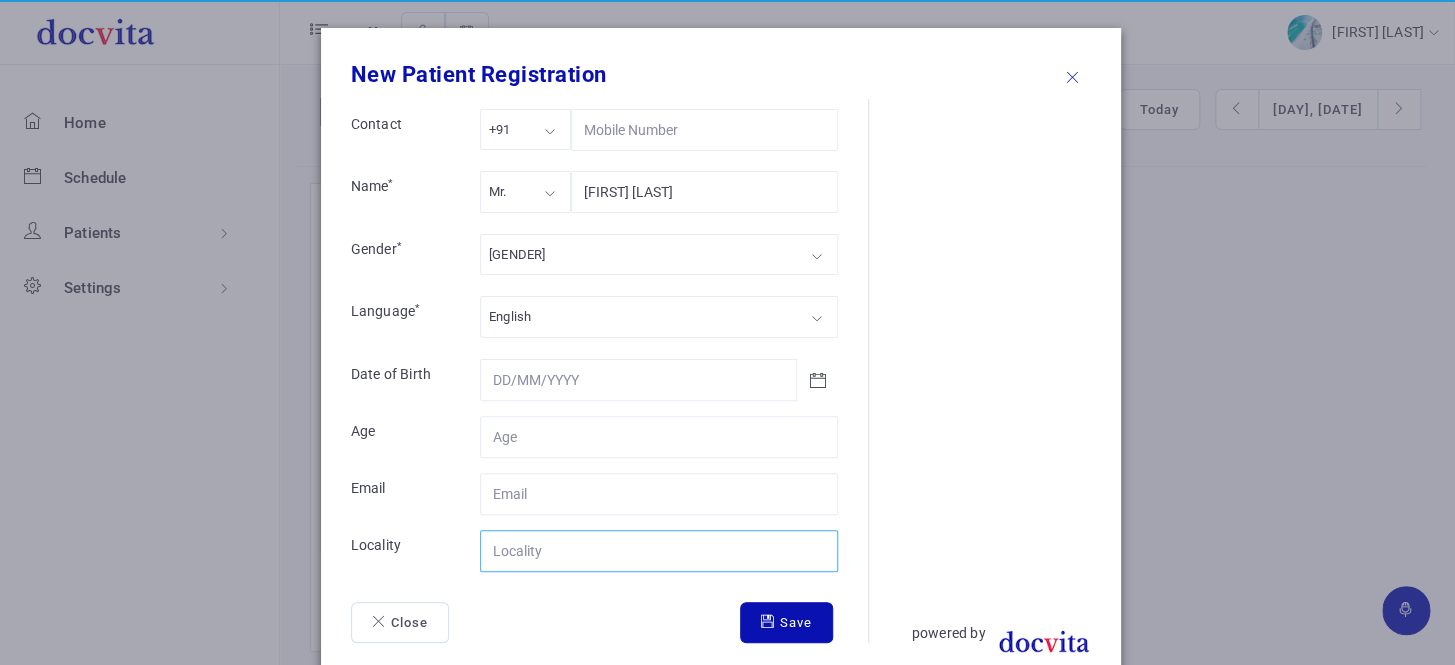 click on "Contact" at bounding box center (659, 551) 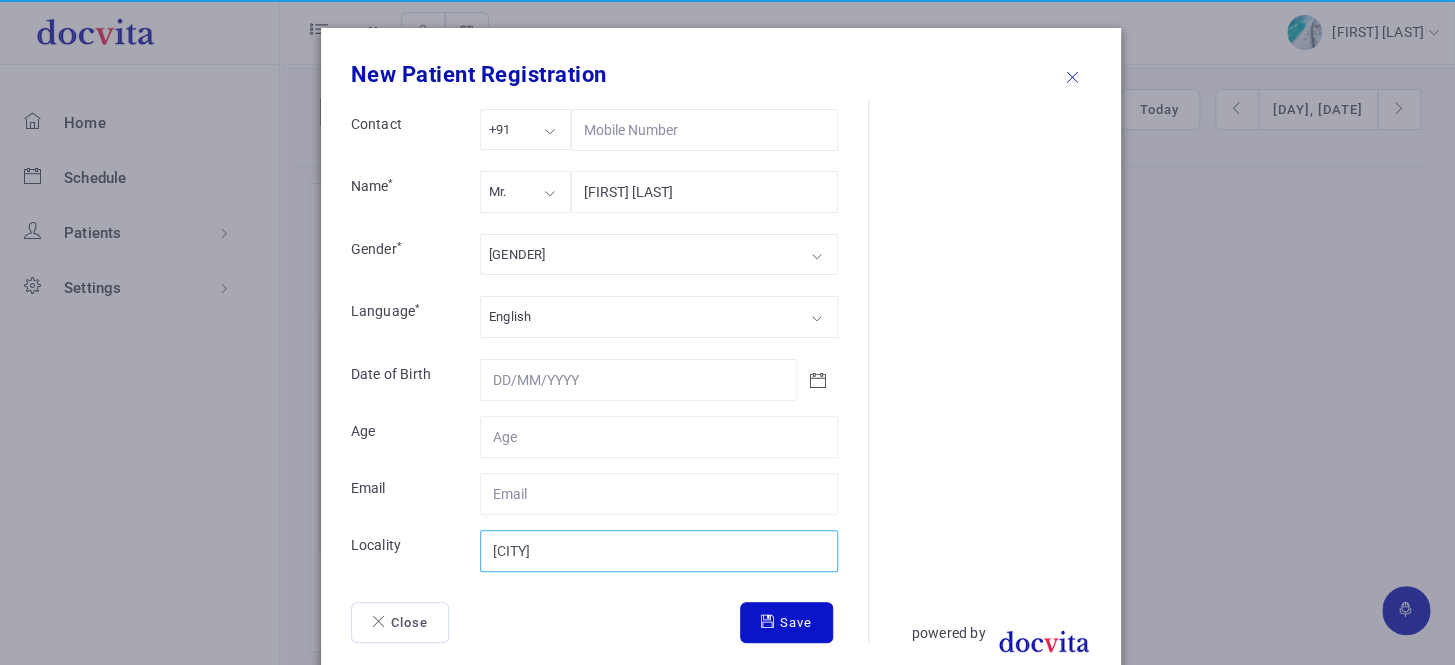 type on "[CITY]" 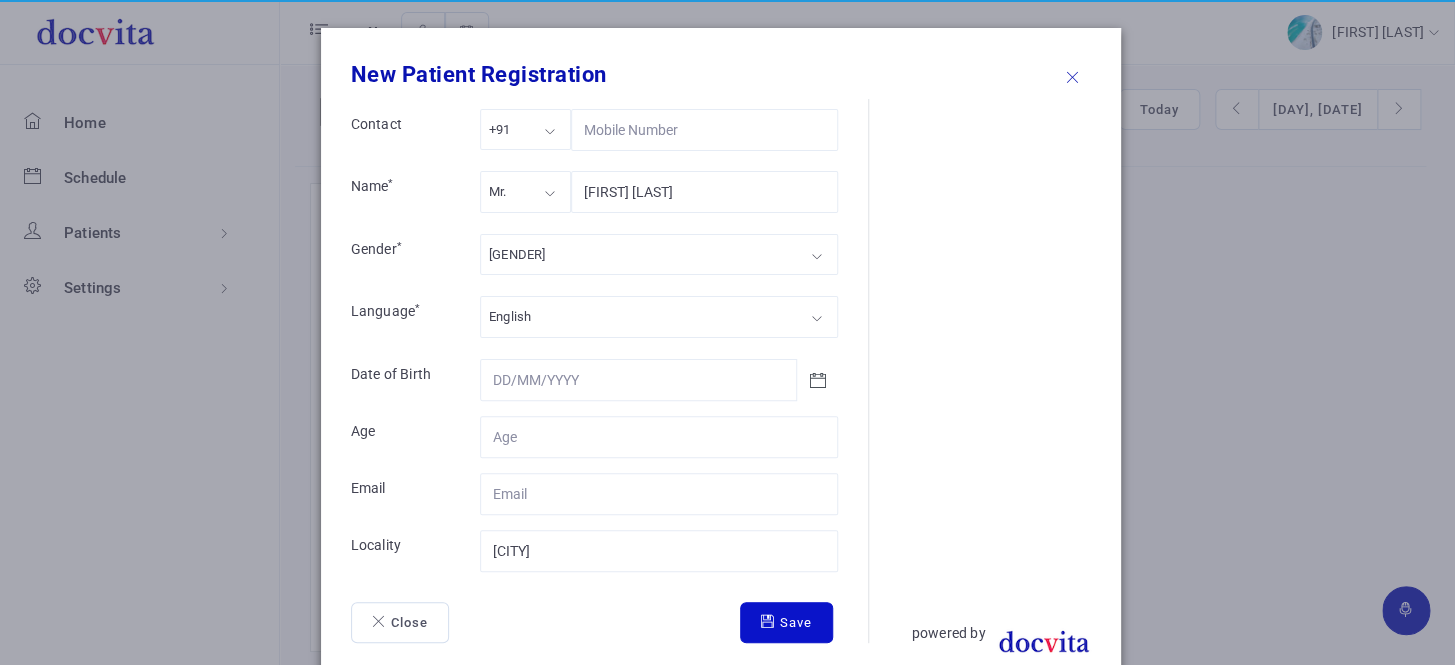 click on "Save" at bounding box center [786, 623] 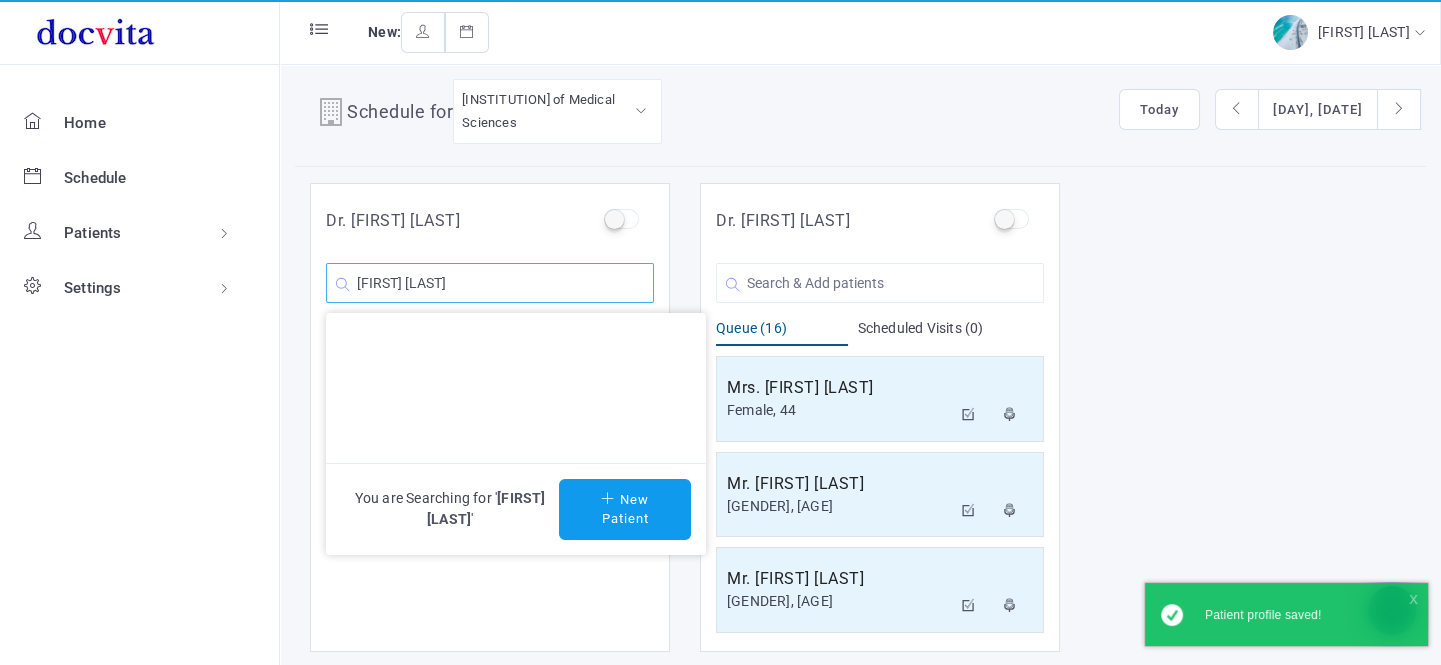 click on "[FIRST] [LAST]" 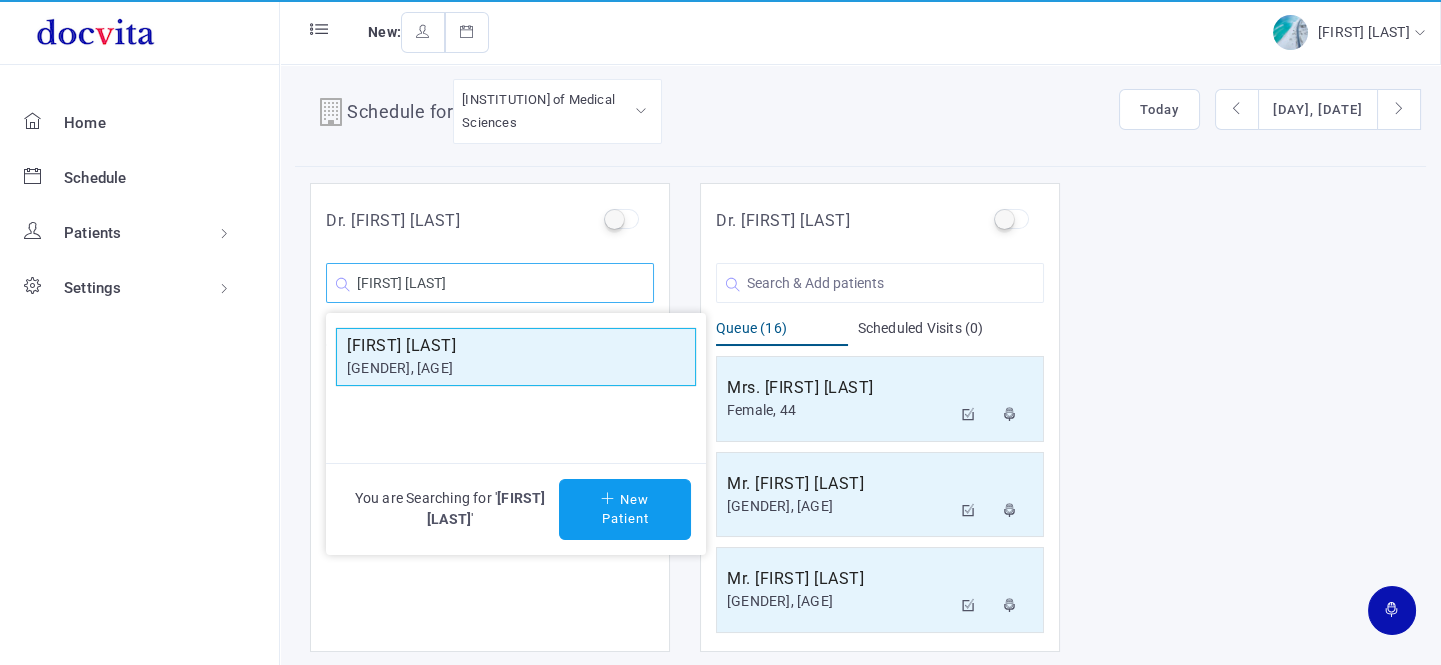 type on "[FIRST] [LAST]" 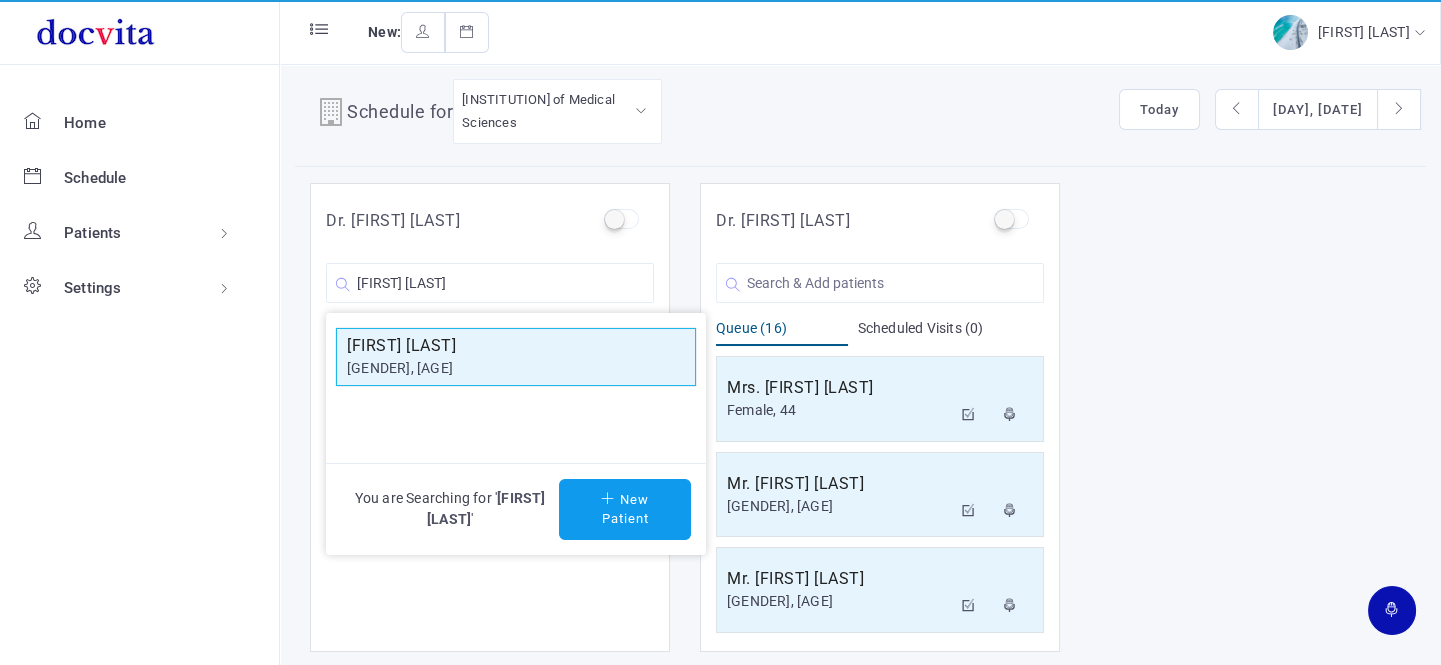 click on "[FIRST] [LAST]" 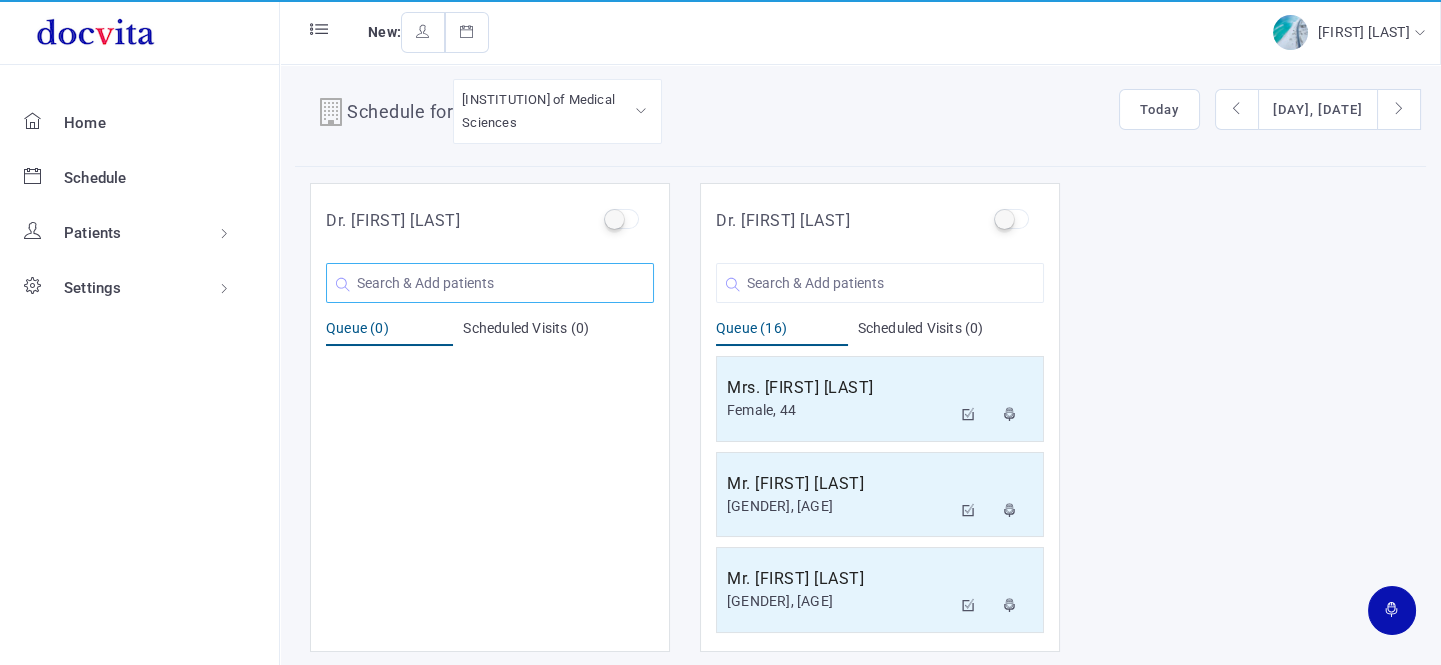 click 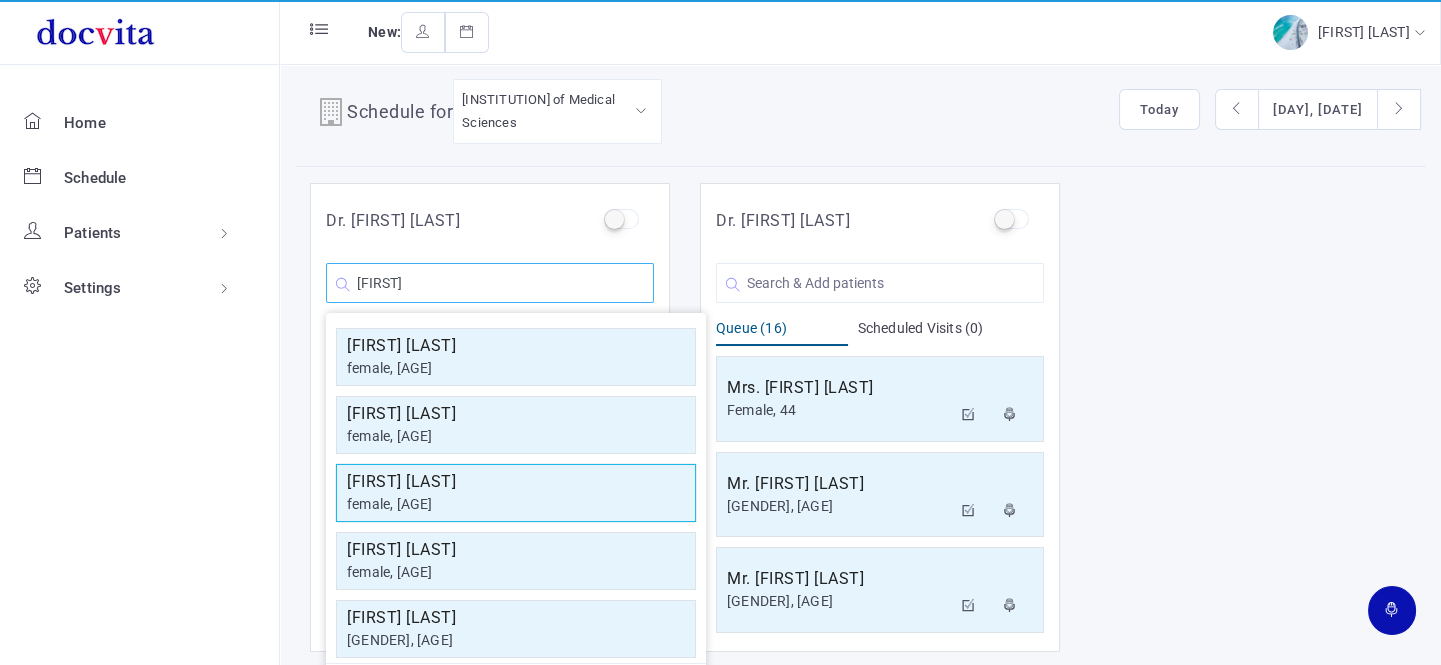 type on "[FIRST]" 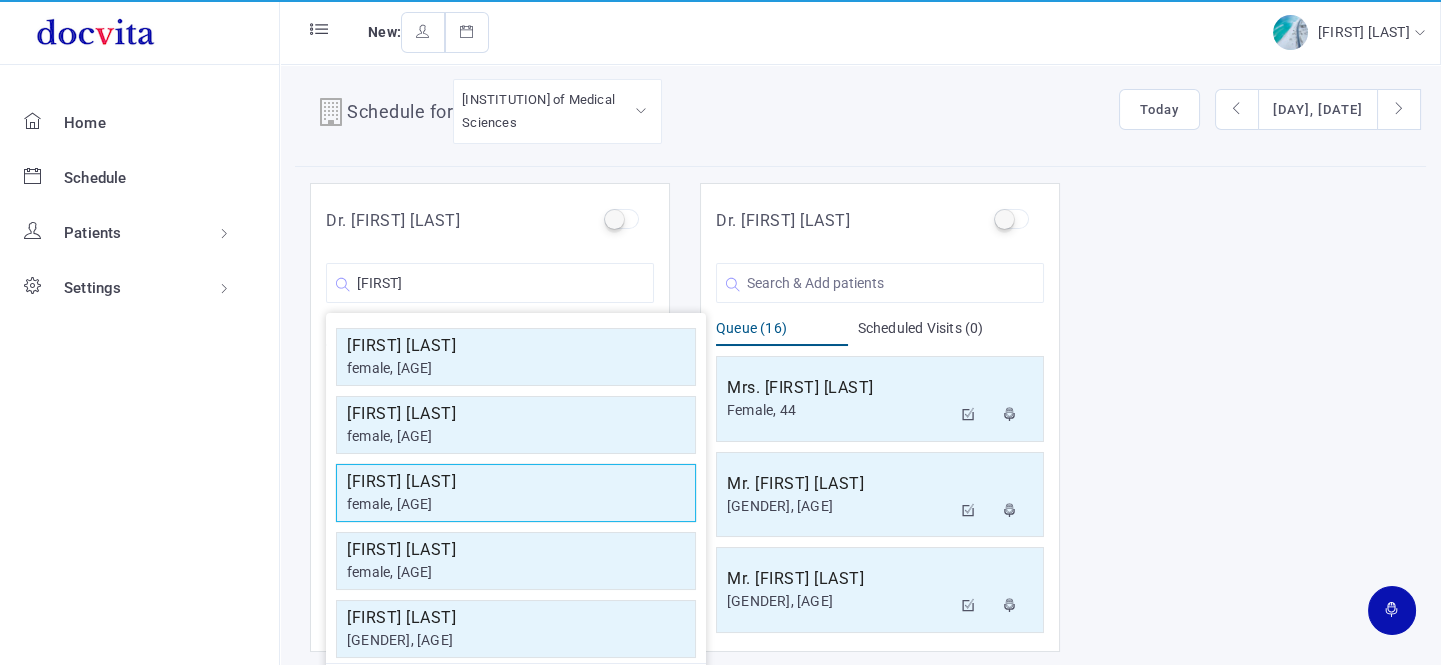 click on "[FIRST] [LAST]" 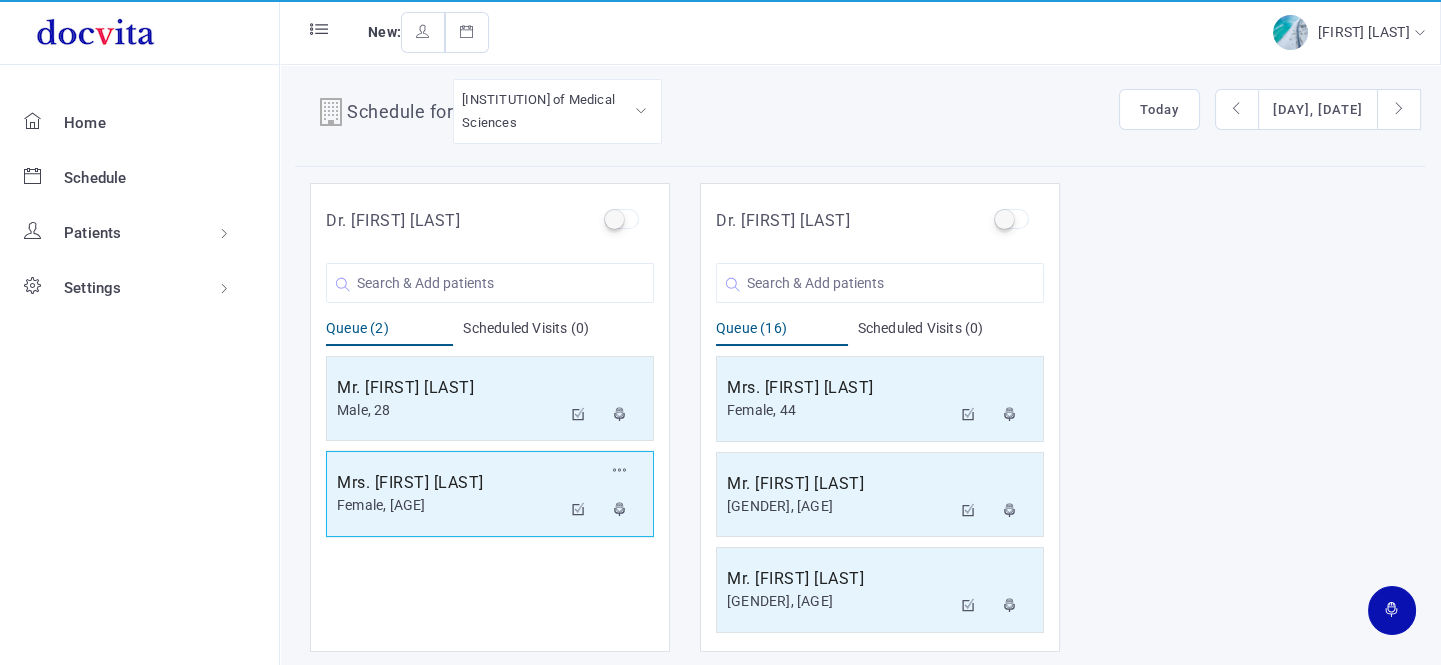 click on "Mrs. [FIRST] [LAST]" at bounding box center (449, 483) 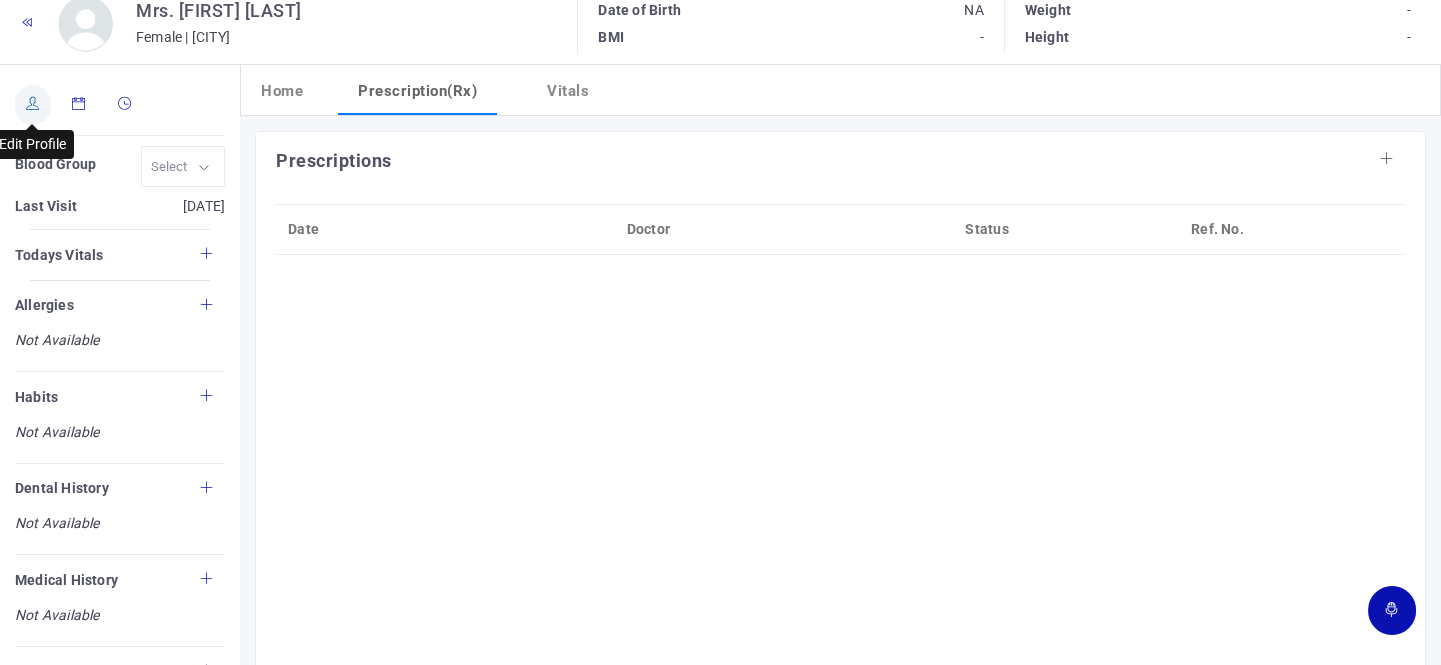 click at bounding box center [33, 103] 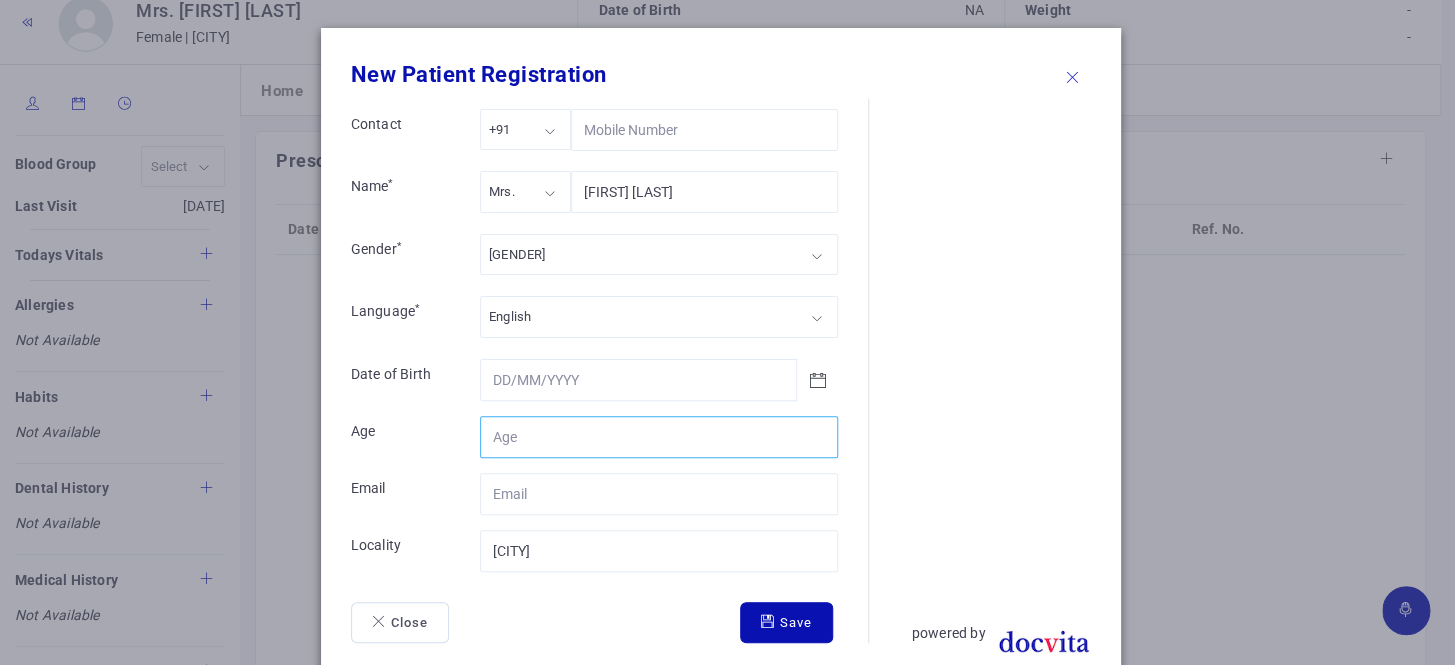 click on "[AGE]" at bounding box center [659, 437] 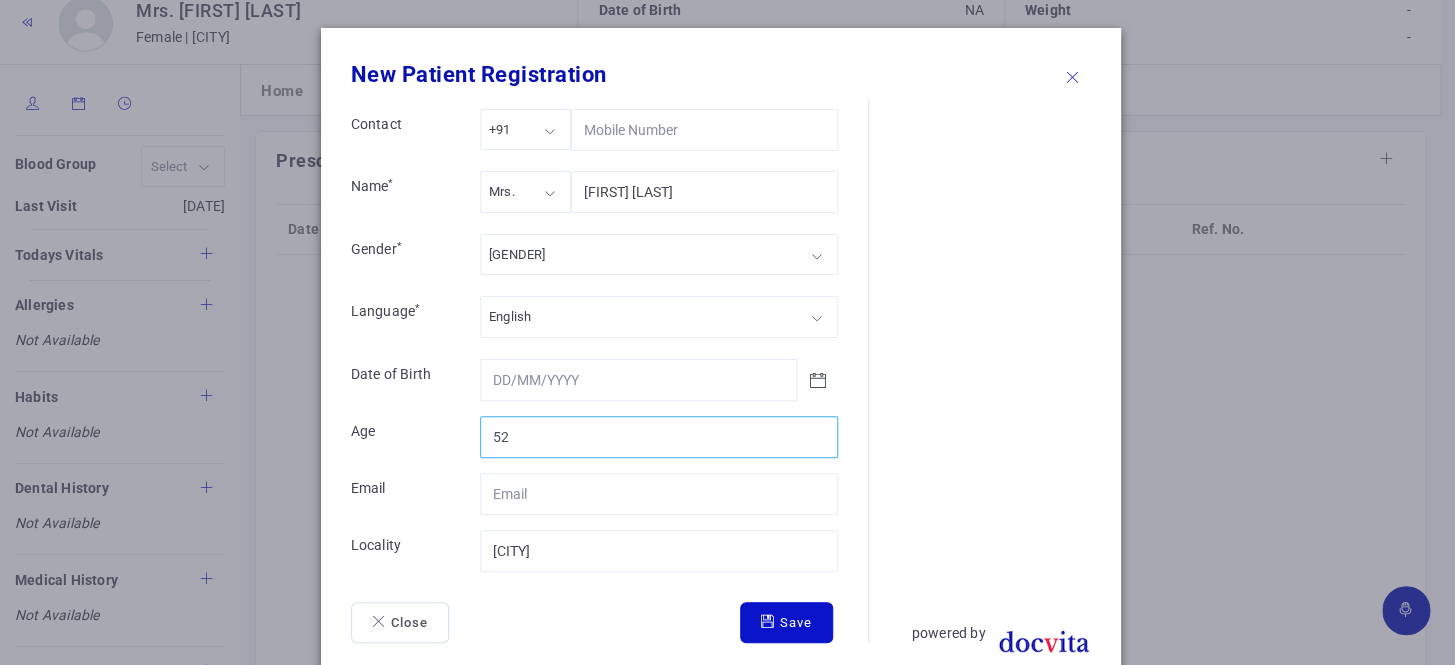 type on "52" 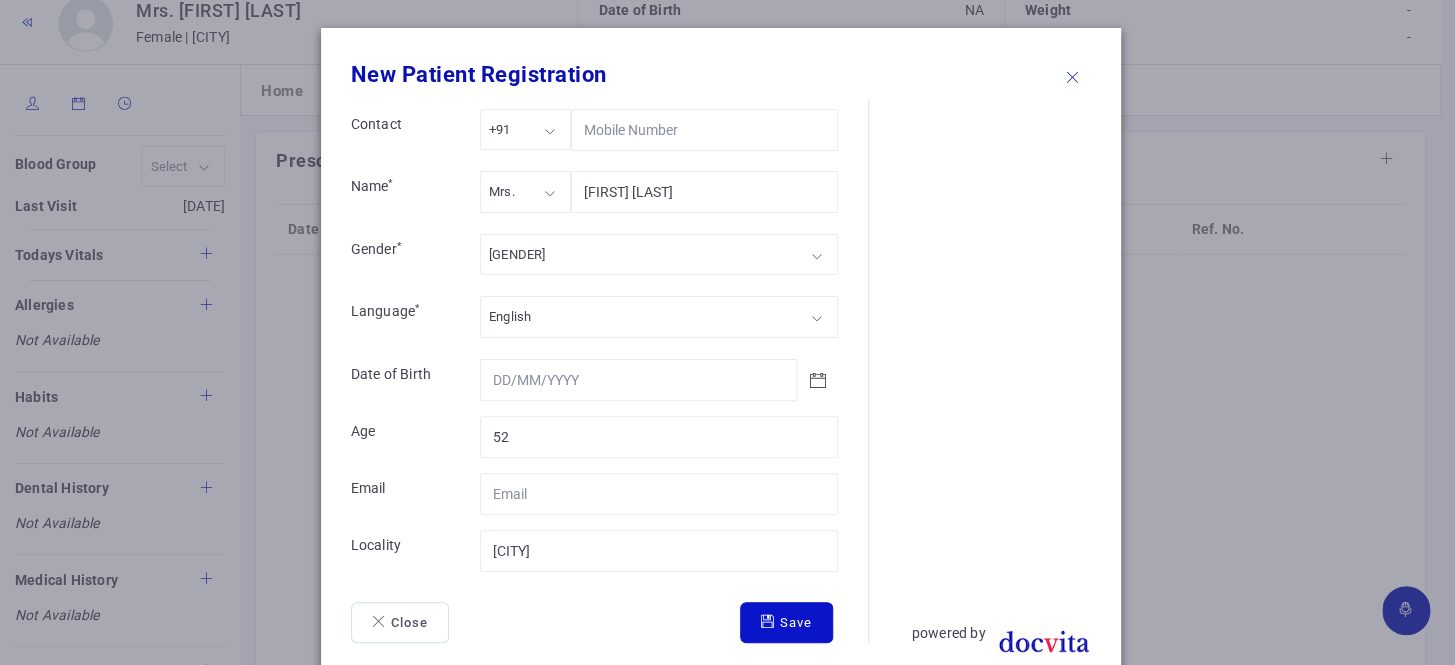 click on "Save" at bounding box center [786, 623] 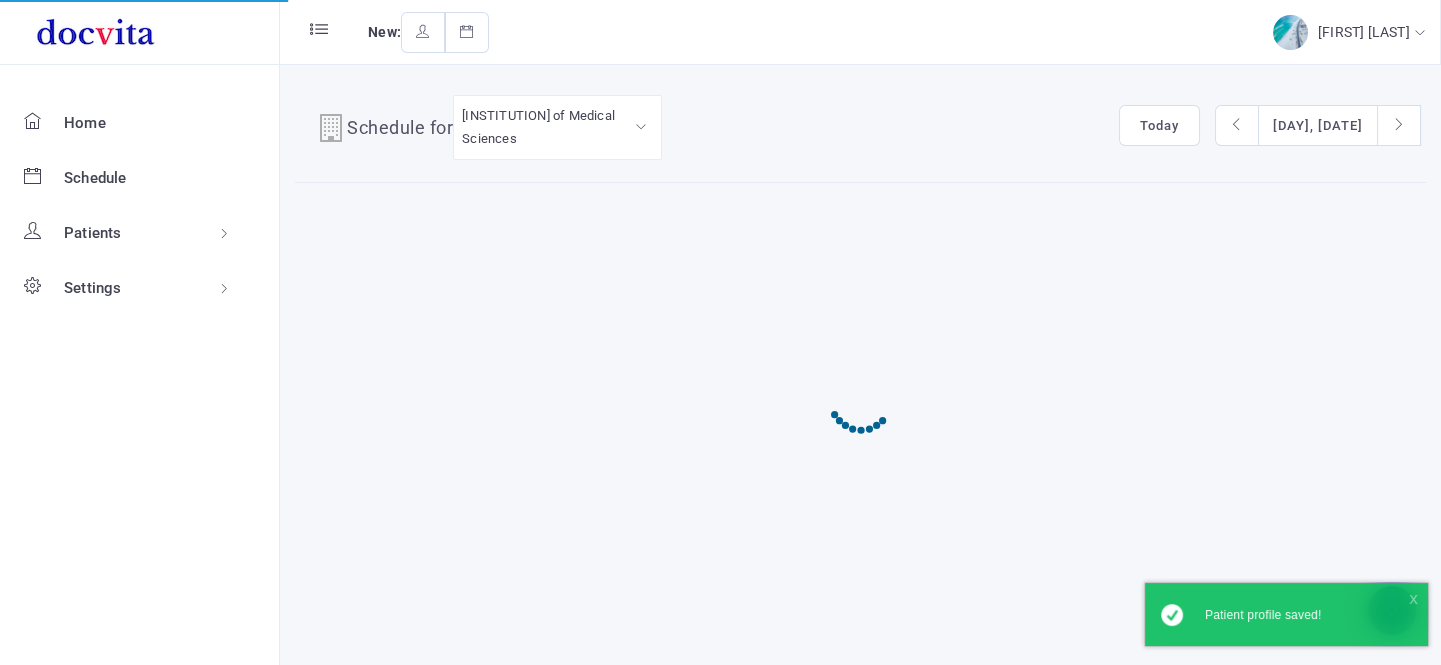 scroll, scrollTop: 0, scrollLeft: 0, axis: both 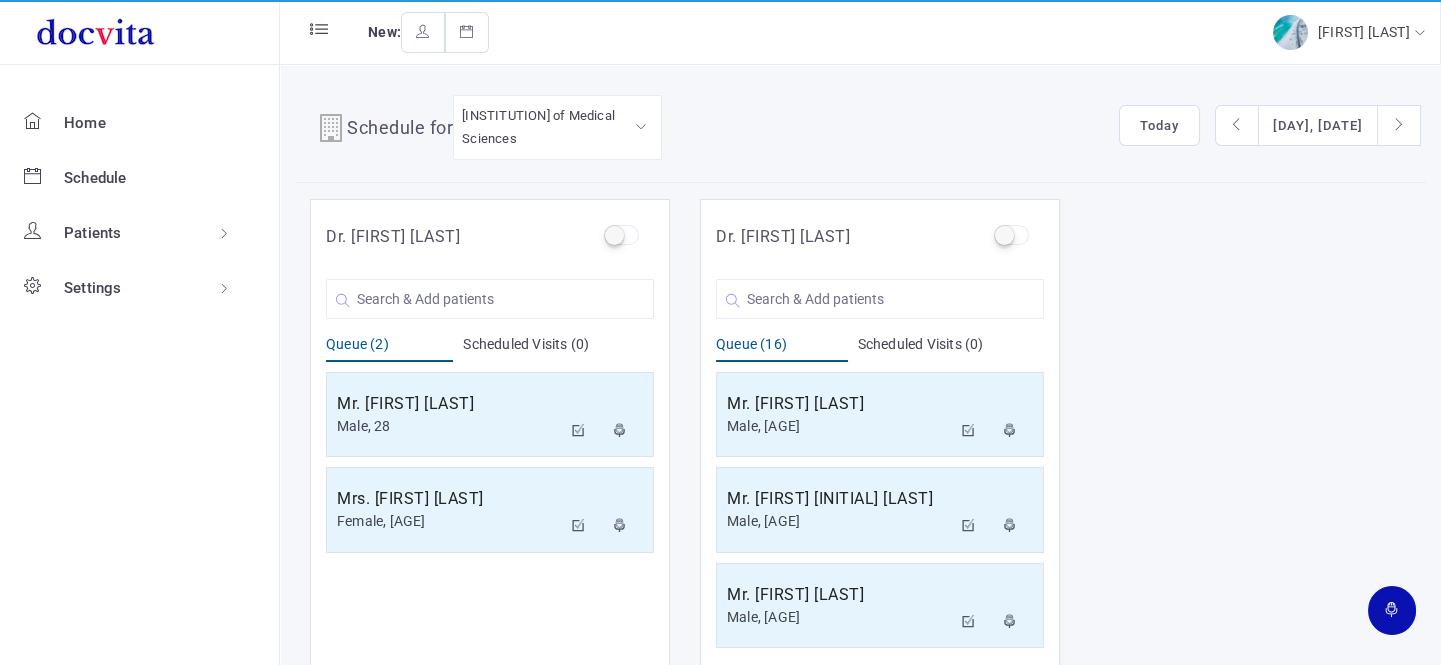 click on "Schedule for   Vedanta Inst of Medical Sciences Vedanta Inst of Medical Sciences Vedanta Inst of Medical Sciences  Today   Fri, 01 Aug 2025  2025-08-01 Dr. [FIRST] [LAST]    You are Searching for ' '  New Patient   Queue (2)   Scheduled Visits (0)   Mr. [FIRST] [INITIAL] [LAST]   [GENDER], [AGE]      Reschedule Cancel  Mrs. [FIRST] [LAST]   [GENDER], [AGE]      Reschedule Cancel  Dr. [FIRST] [LAST]    You are Searching for ' '  New Patient   Queue (16)   Scheduled Visits (0)   Mr. [FIRST] [INITIAL] [LAST]   [GENDER], [AGE]      Reschedule Cancel  Mr. [FIRST] [INITIAL] [LAST]   [GENDER], [AGE]      Reschedule Cancel  Mr. [FIRST] [INITIAL] [LAST]   [GENDER], [AGE]      Reschedule Cancel  Mr. [FIRST] [INITIAL] [LAST]   [GENDER], [AGE]      Reschedule Cancel  Mr. [FIRST] [INITIAL] [LAST]   [GENDER], [AGE]      Reschedule Cancel  Mr. [FIRST] [INITIAL] [LAST]   [GENDER], [AGE]      Reschedule Cancel  Mr. [FIRST] [LAST]   [GENDER], [AGE]      Reschedule Cancel  Mr. [FIRST] [INITIAL] [LAST]   [GENDER], [AGE]      Reschedule Cancel  Mrs. [FIRST] [INITIAL] [LAST]   [GENDER], [AGE]      Reschedule Cancel  Mrs. [FIRST] [INITIAL] [LAST]   [GENDER], [AGE]      Reschedule Cancel" 